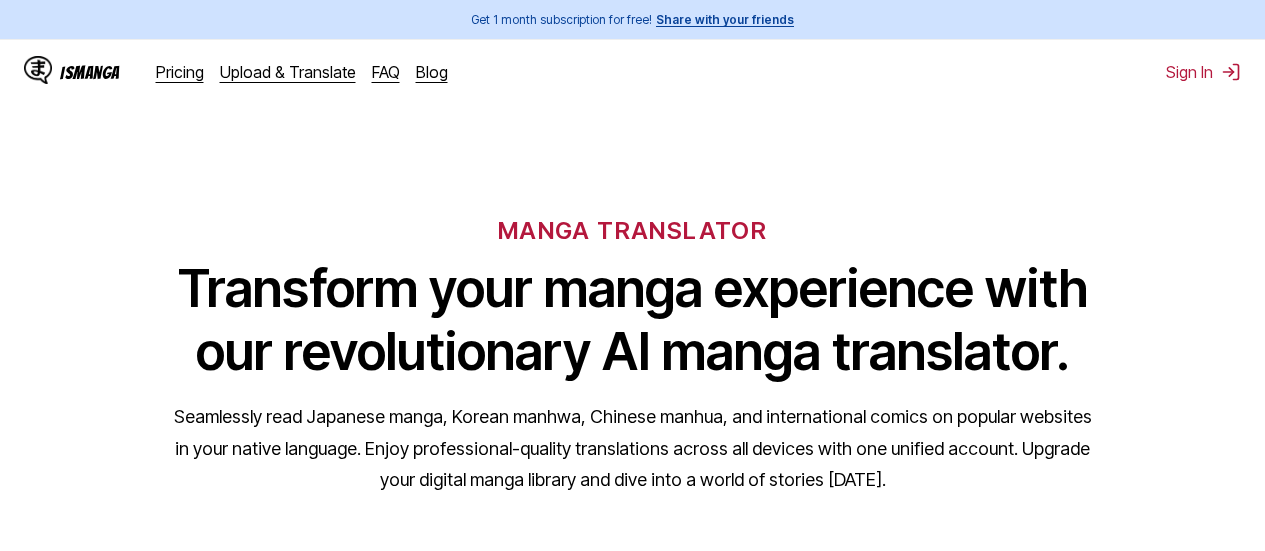 scroll, scrollTop: 0, scrollLeft: 0, axis: both 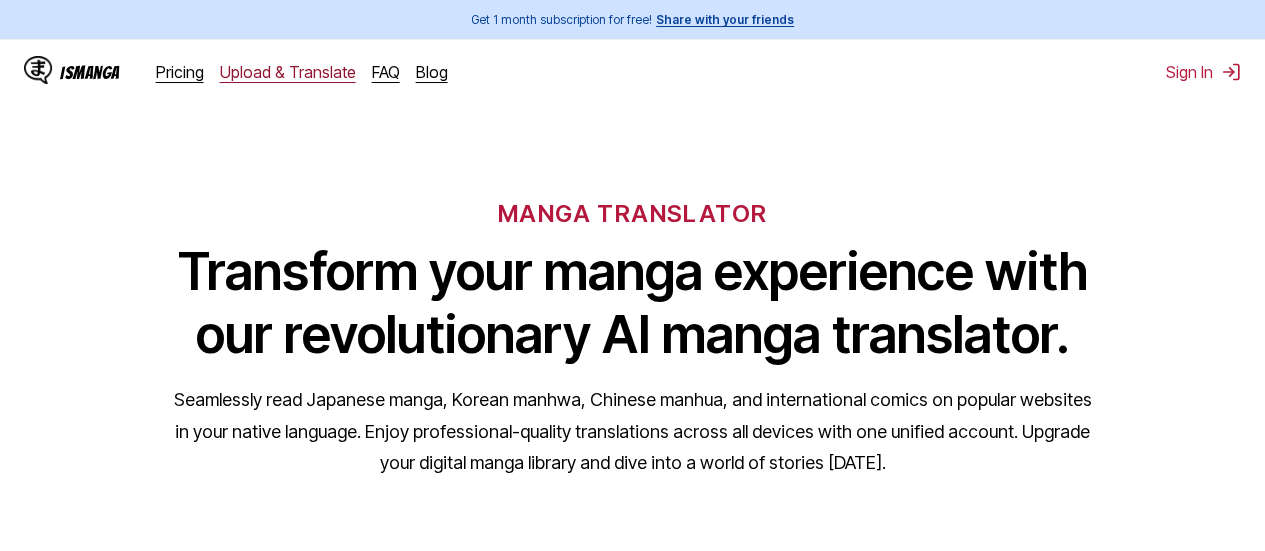 click on "Upload & Translate" at bounding box center [288, 72] 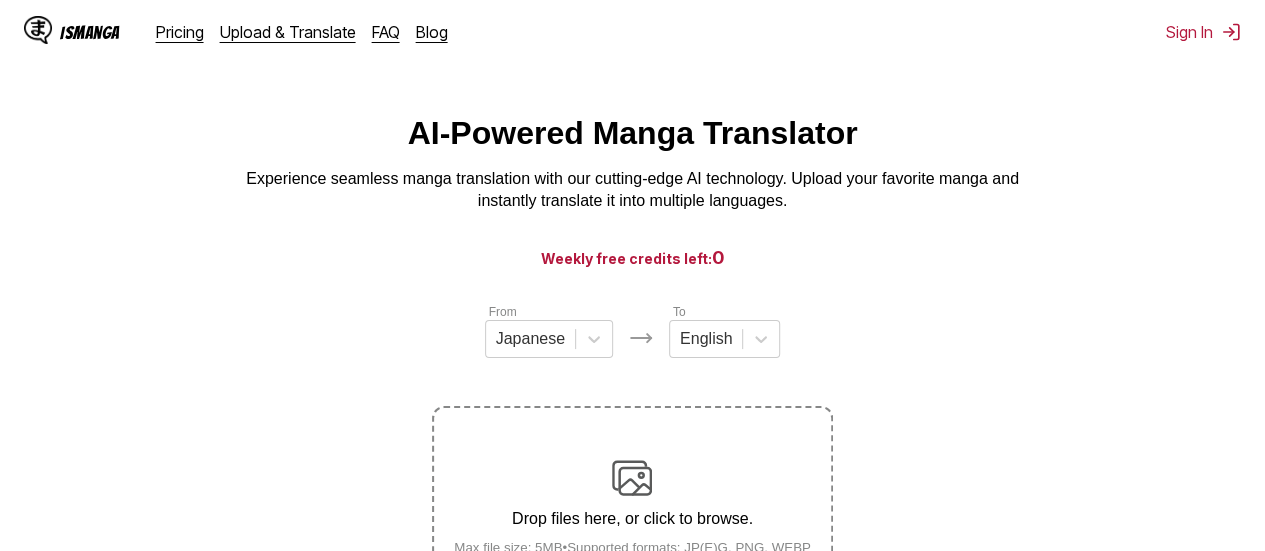 scroll, scrollTop: 0, scrollLeft: 0, axis: both 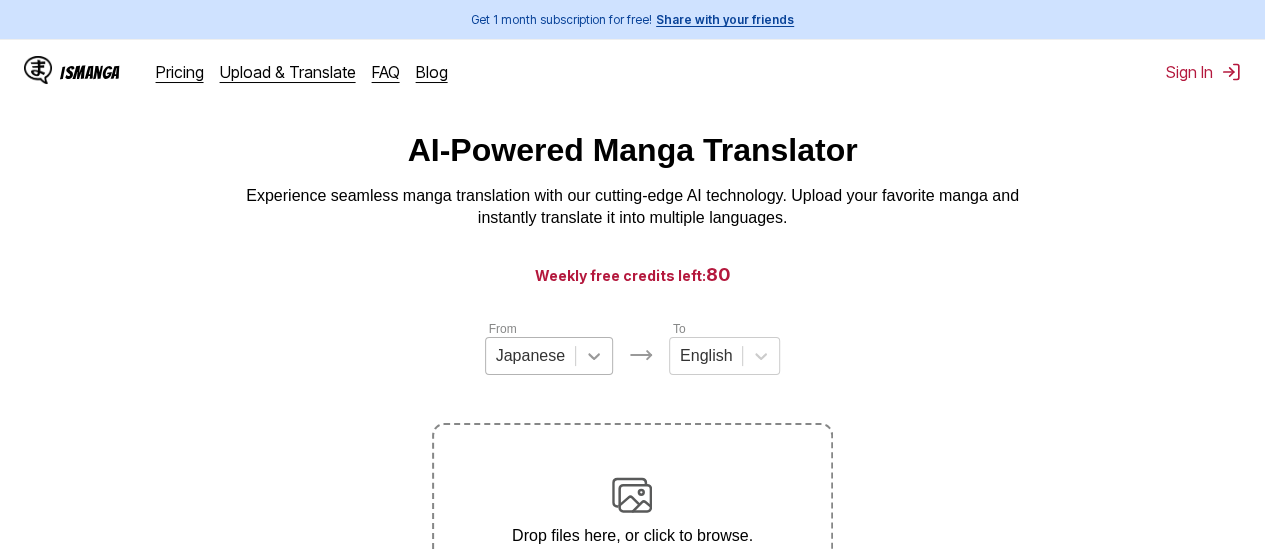 click 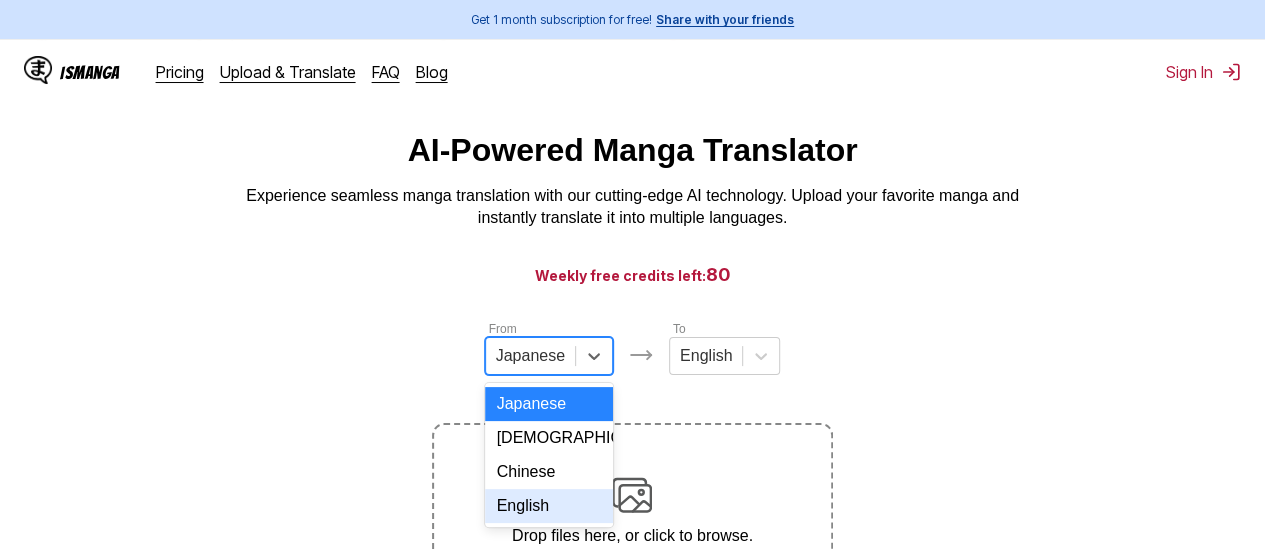 click on "English" at bounding box center (549, 506) 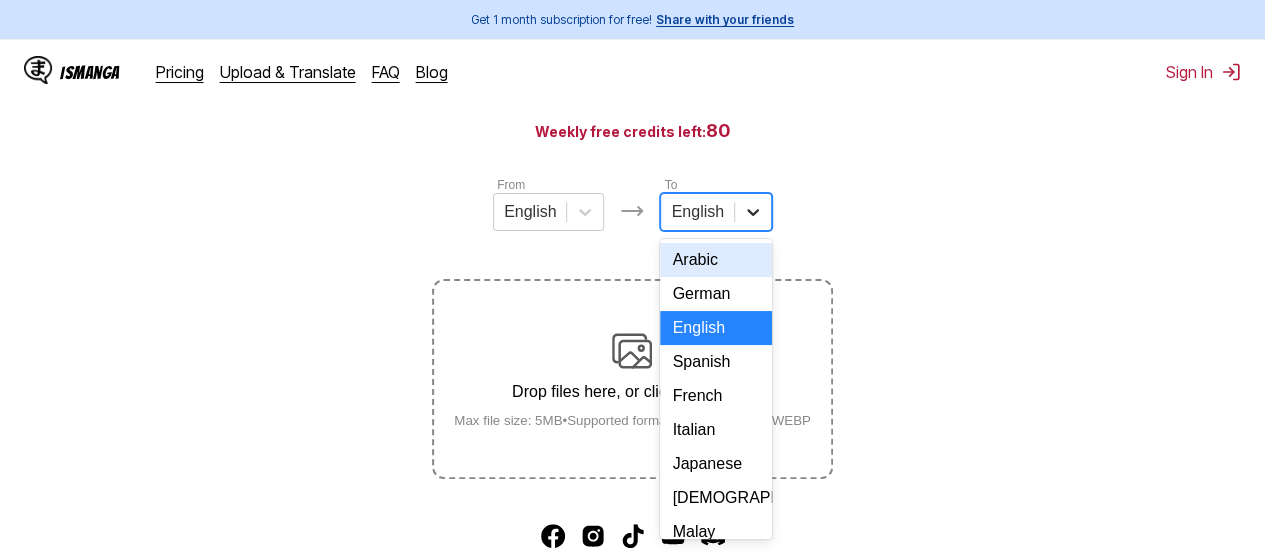 click on "14 results available. Use Up and Down to choose options, press Enter to select the currently focused option, press Escape to exit the menu, press Tab to select the option and exit the menu. English Arabic German English Spanish French Italian Japanese Korean Malay Portuguese Thai Turkish Vietnamese Chinese" at bounding box center [715, 212] 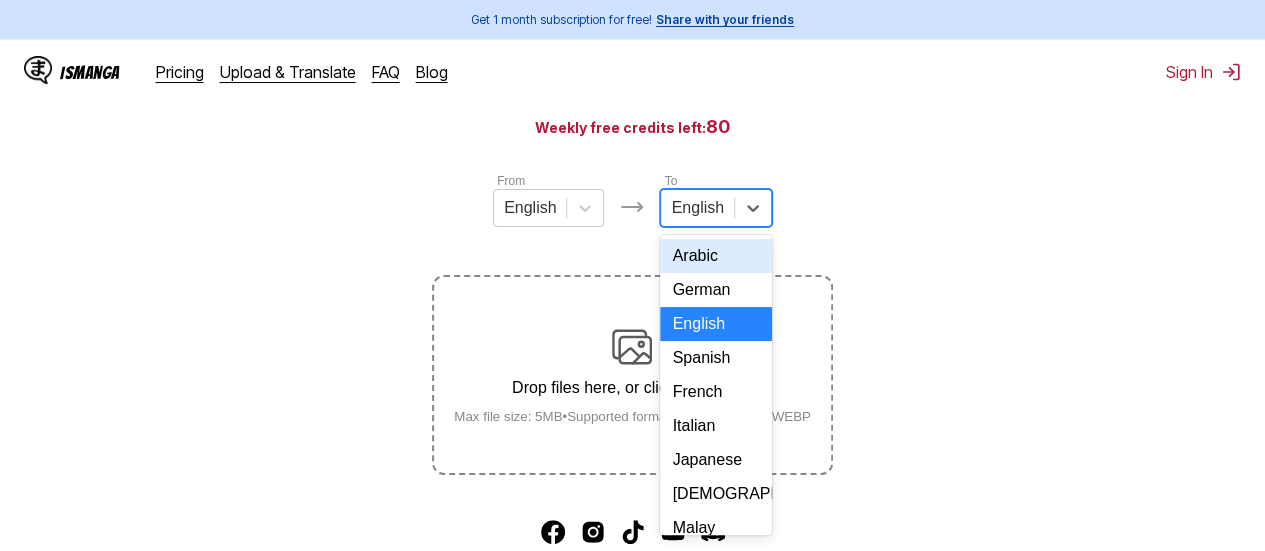 scroll, scrollTop: 246, scrollLeft: 0, axis: vertical 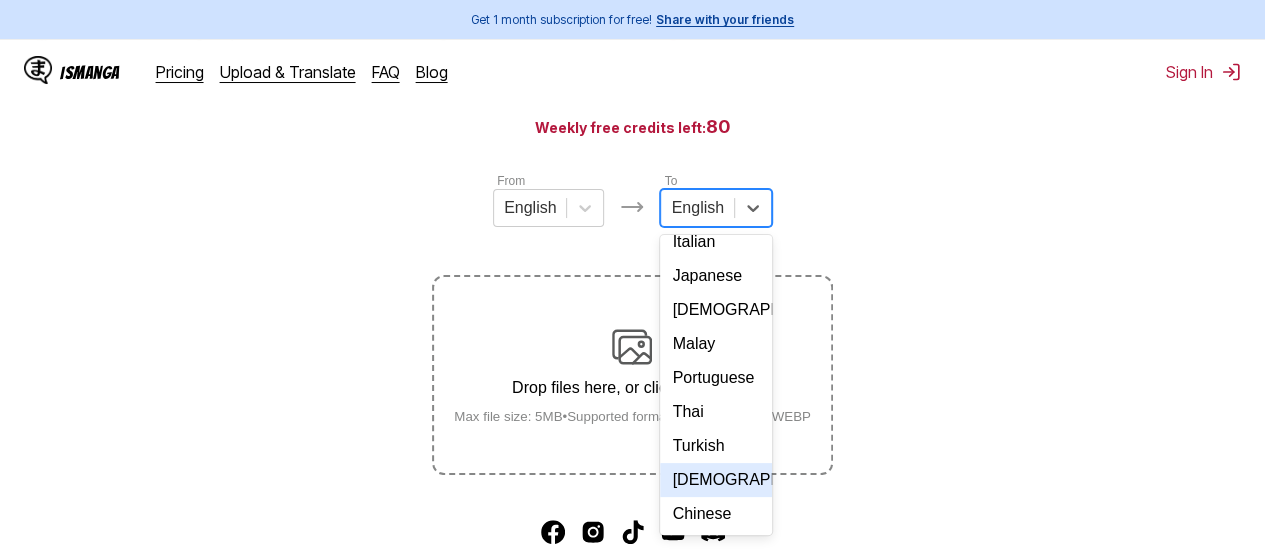 click on "[DEMOGRAPHIC_DATA]" at bounding box center (715, 480) 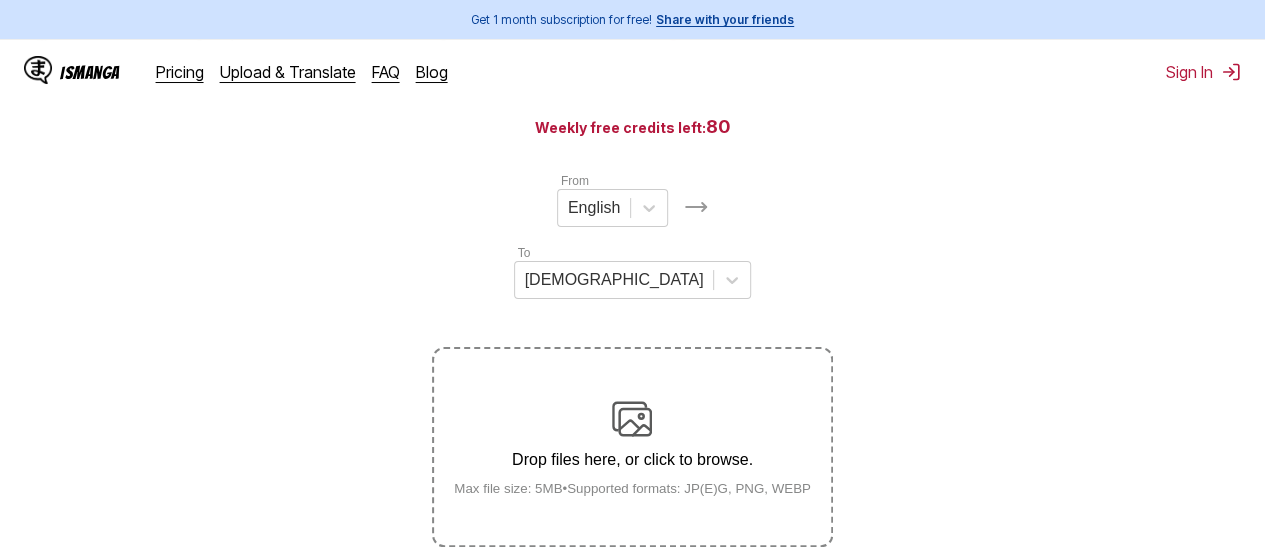 click on "Drop files here, or click to browse. Max file size: 5MB  •  Supported formats: JP(E)G, PNG, WEBP" at bounding box center [632, 447] 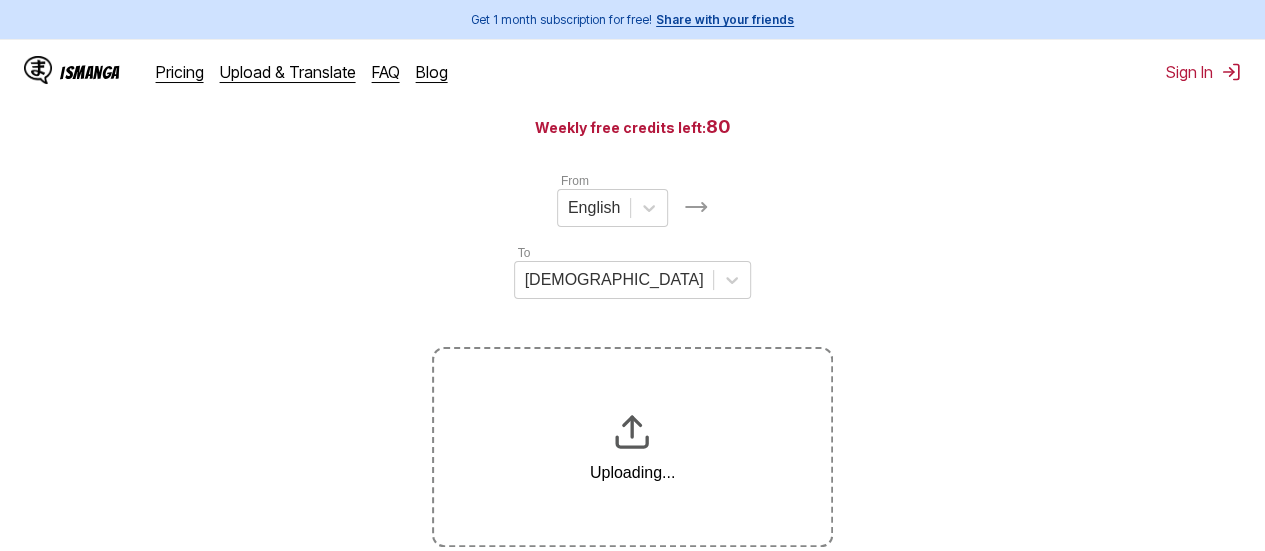 drag, startPoint x: 1137, startPoint y: 149, endPoint x: 1279, endPoint y: 154, distance: 142.088 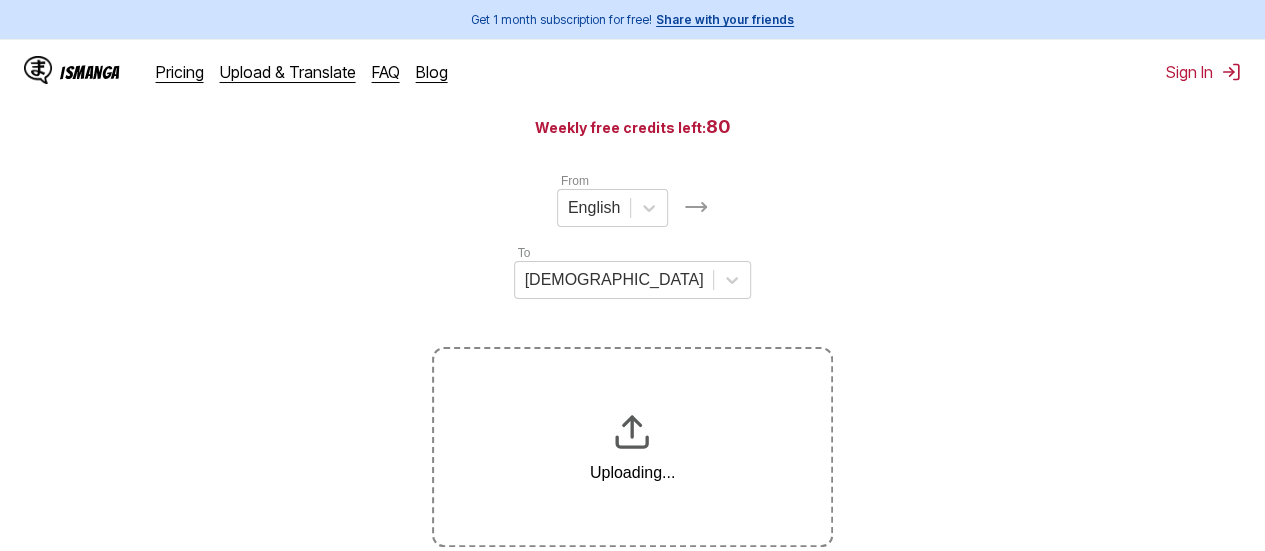 click on "English © 2025 IsManga. All rights reserved. Privacy Policy Contact Us" at bounding box center (632, 648) 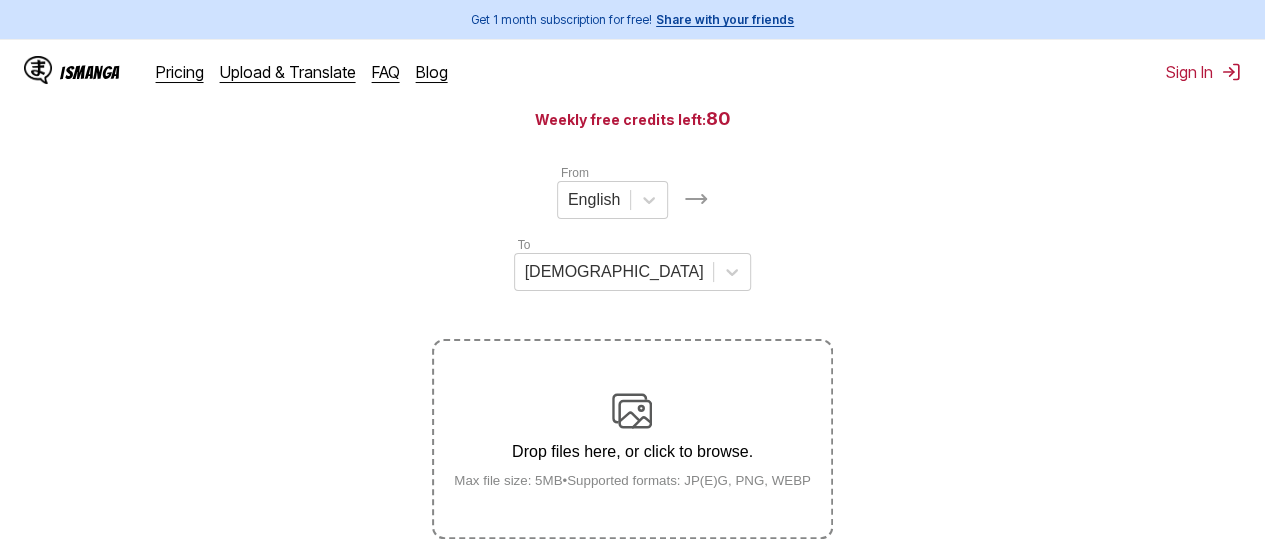 scroll, scrollTop: 226, scrollLeft: 0, axis: vertical 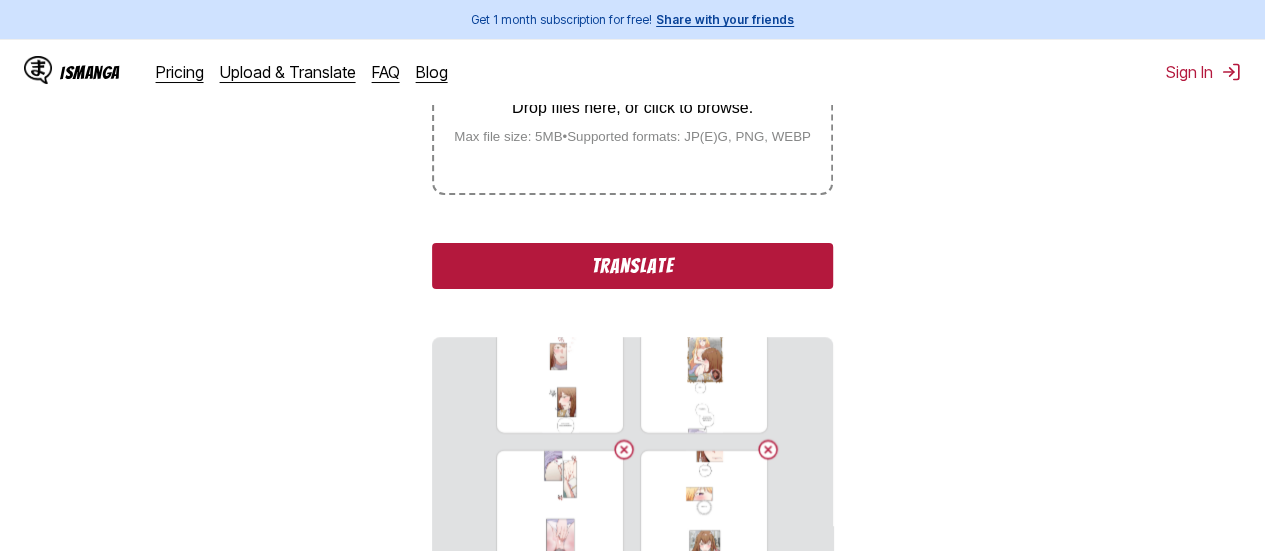 click on "Translate" at bounding box center [632, 266] 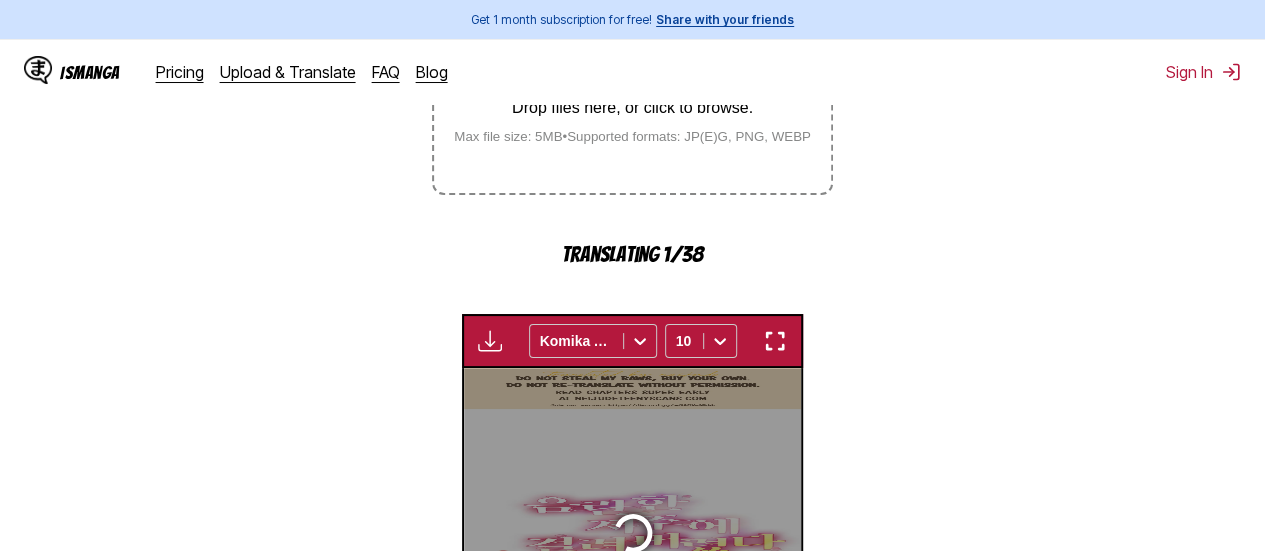 scroll, scrollTop: 693, scrollLeft: 0, axis: vertical 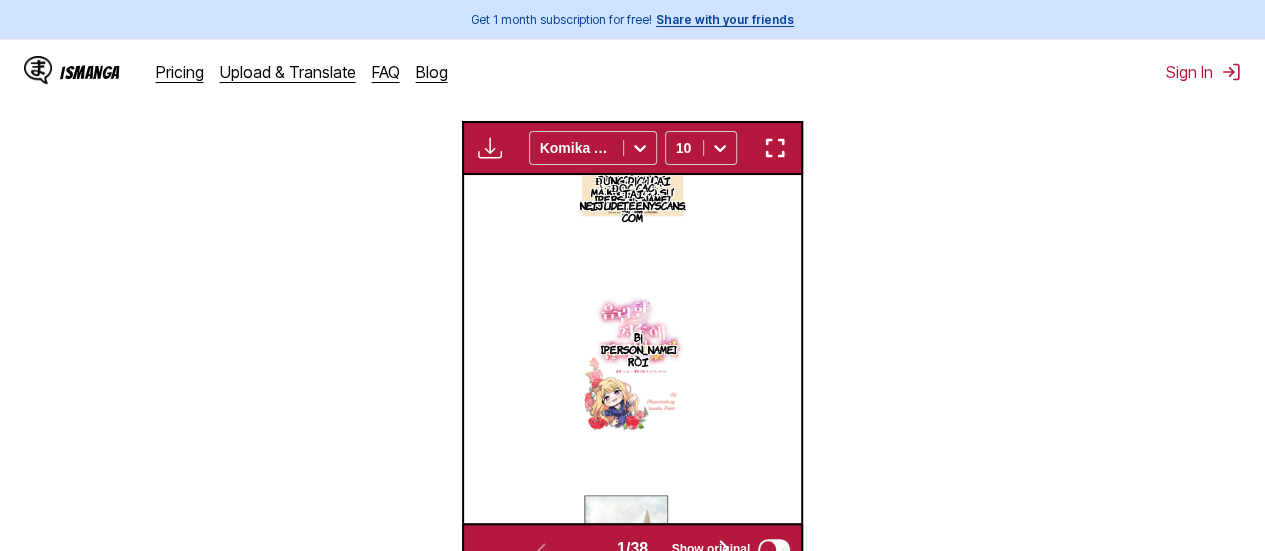 click on "Show original" at bounding box center [732, 549] 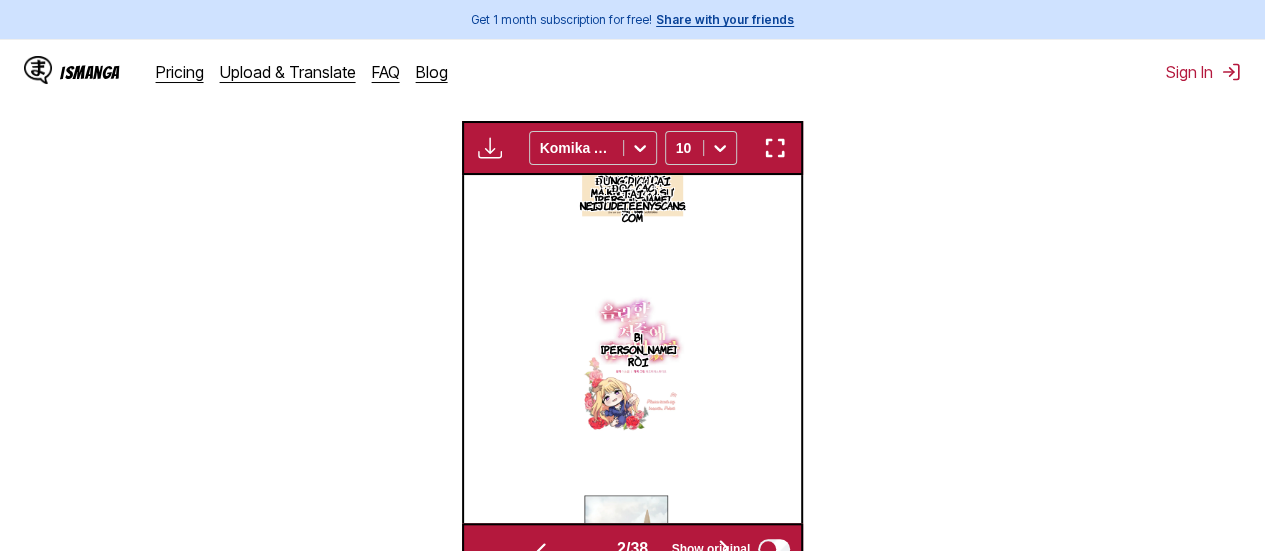 scroll, scrollTop: 0, scrollLeft: 337, axis: horizontal 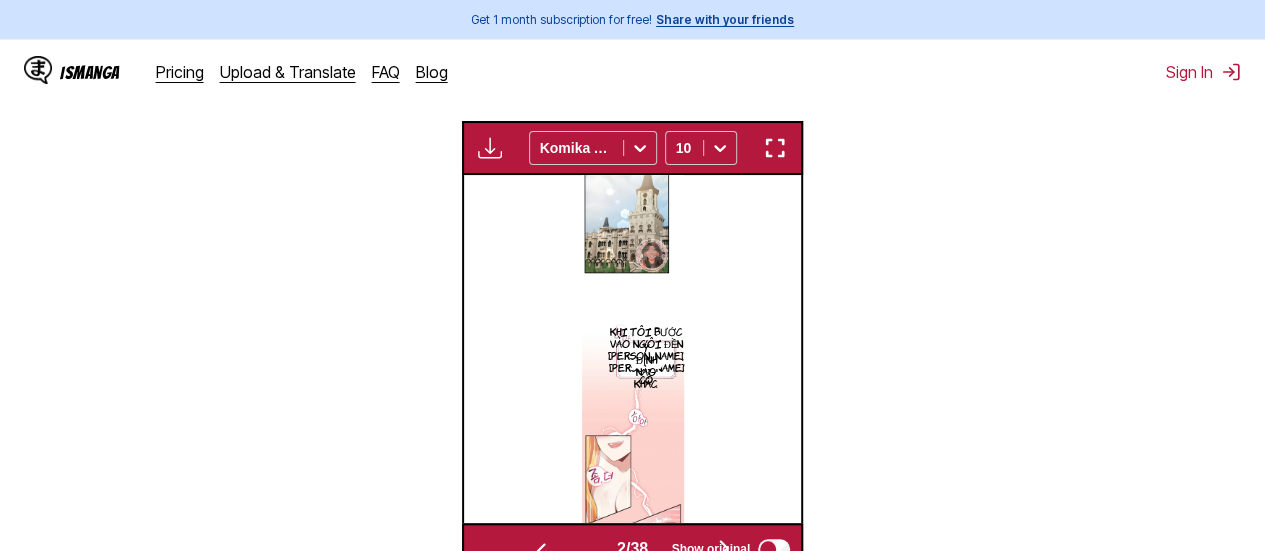 drag, startPoint x: 1258, startPoint y: 311, endPoint x: 1261, endPoint y: 353, distance: 42.107006 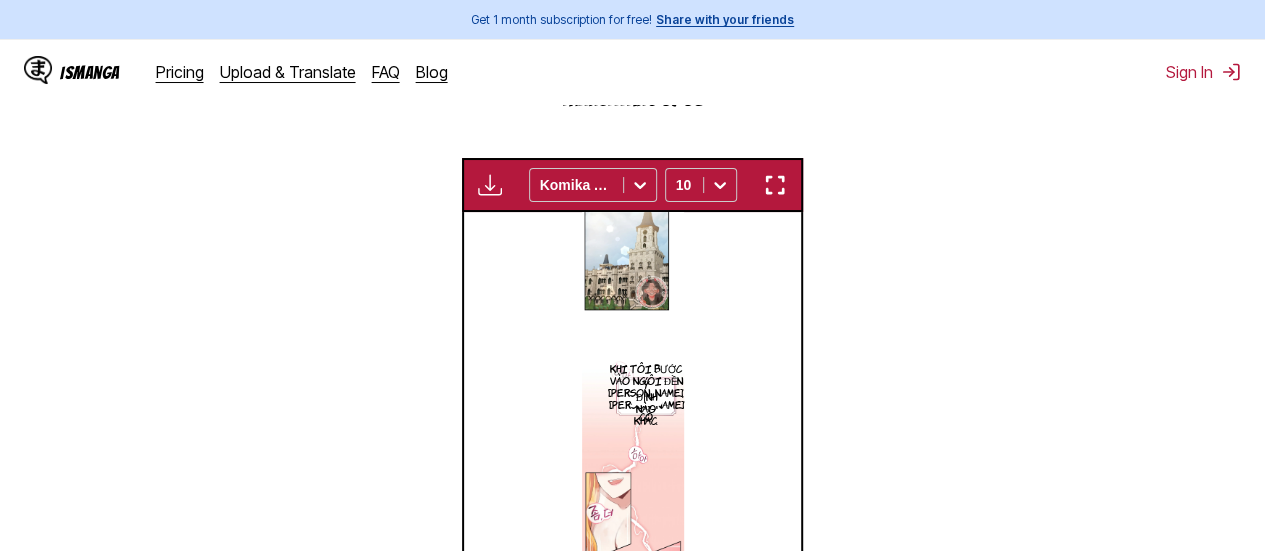 scroll, scrollTop: 652, scrollLeft: 0, axis: vertical 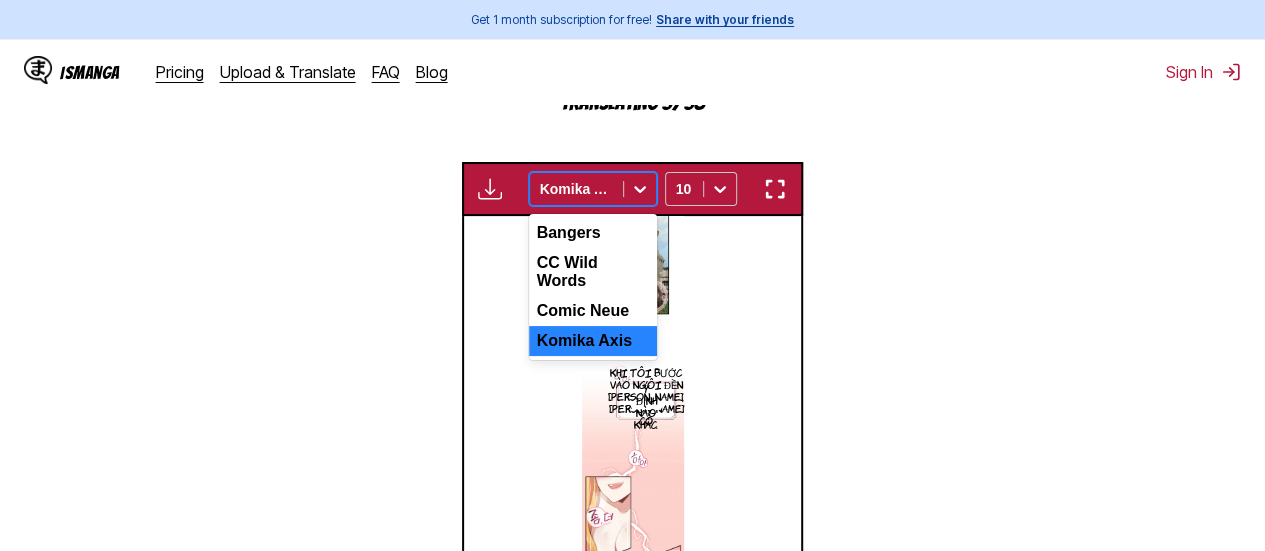 click 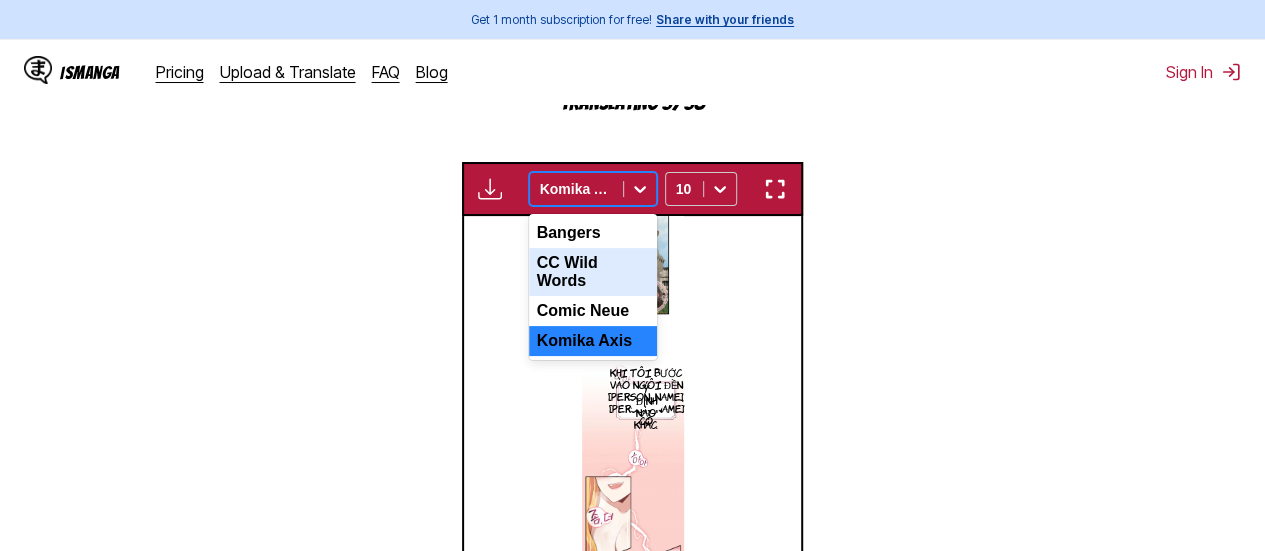 click on "CC Wild Words" at bounding box center (593, 272) 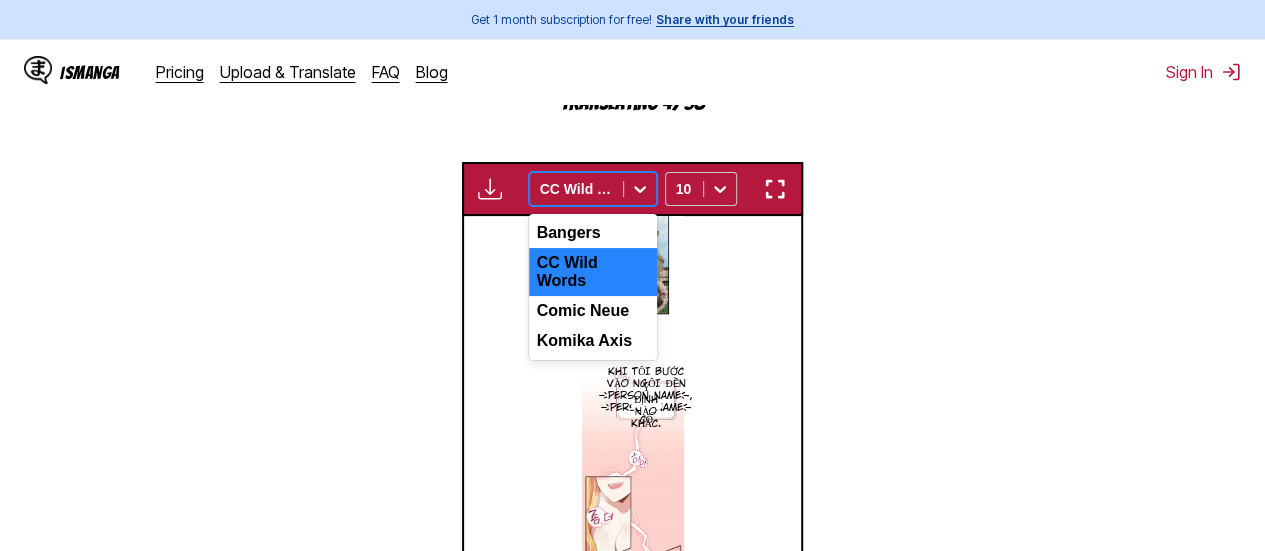 click 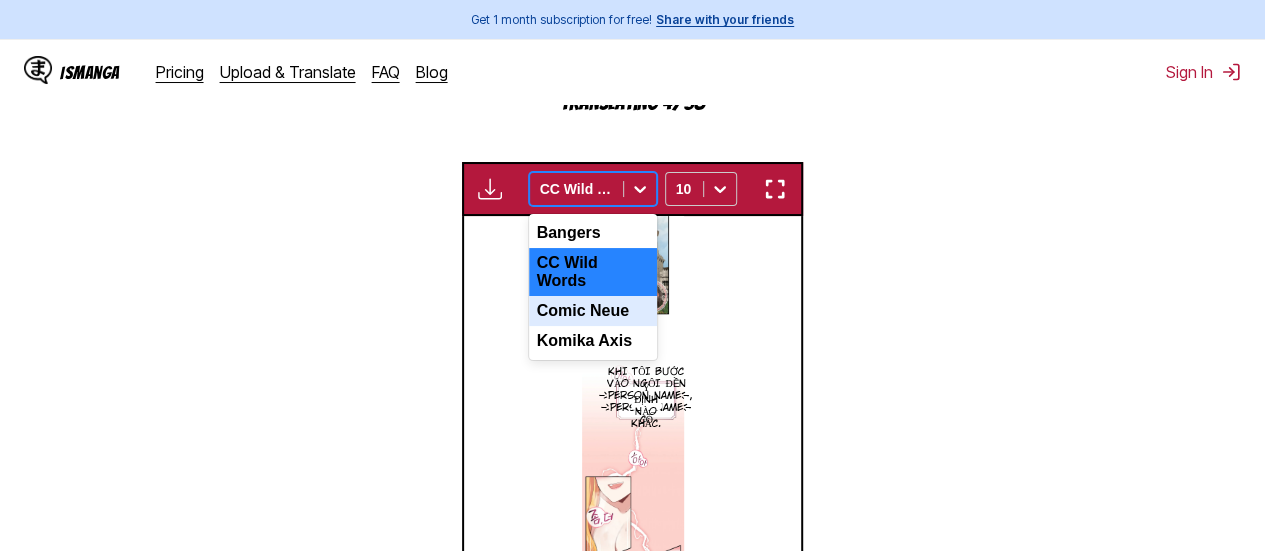 click on "Comic Neue" at bounding box center (593, 311) 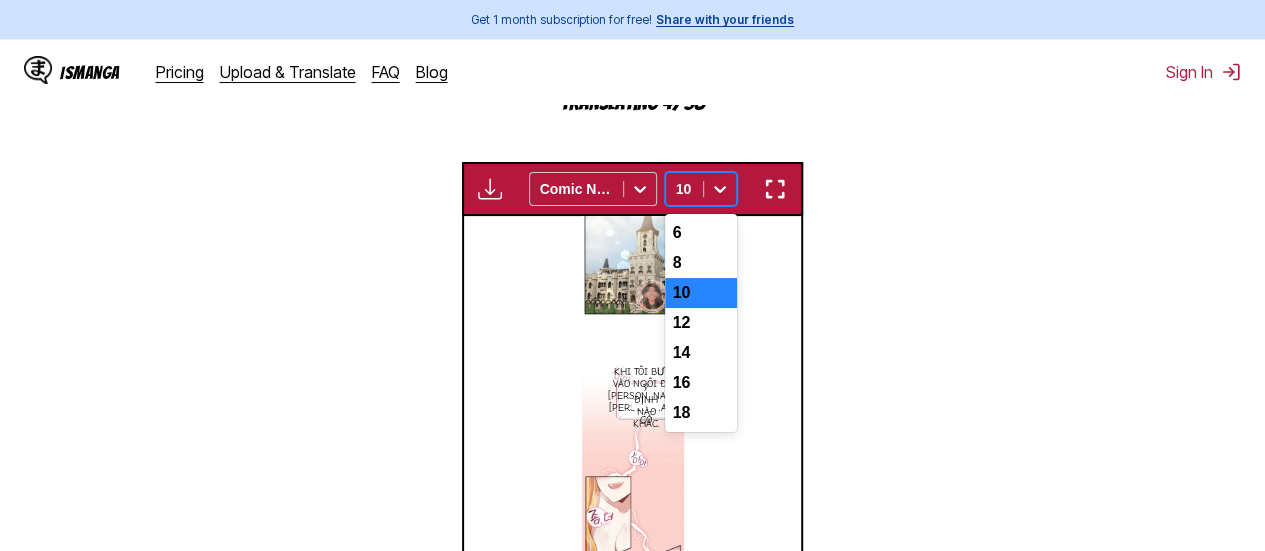 click 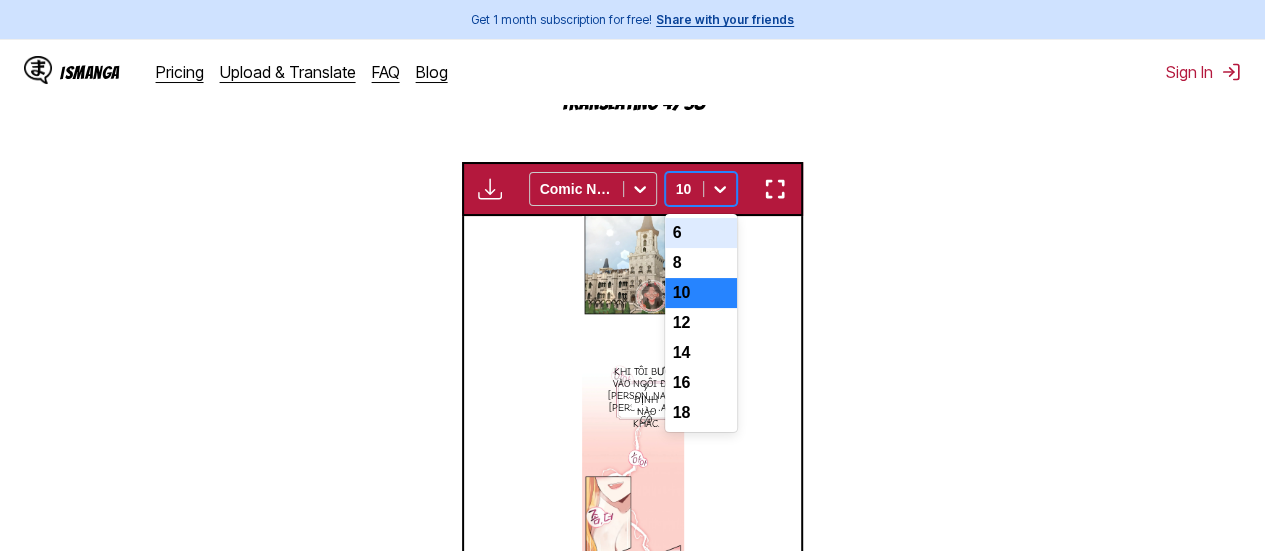 click on "6" at bounding box center [701, 233] 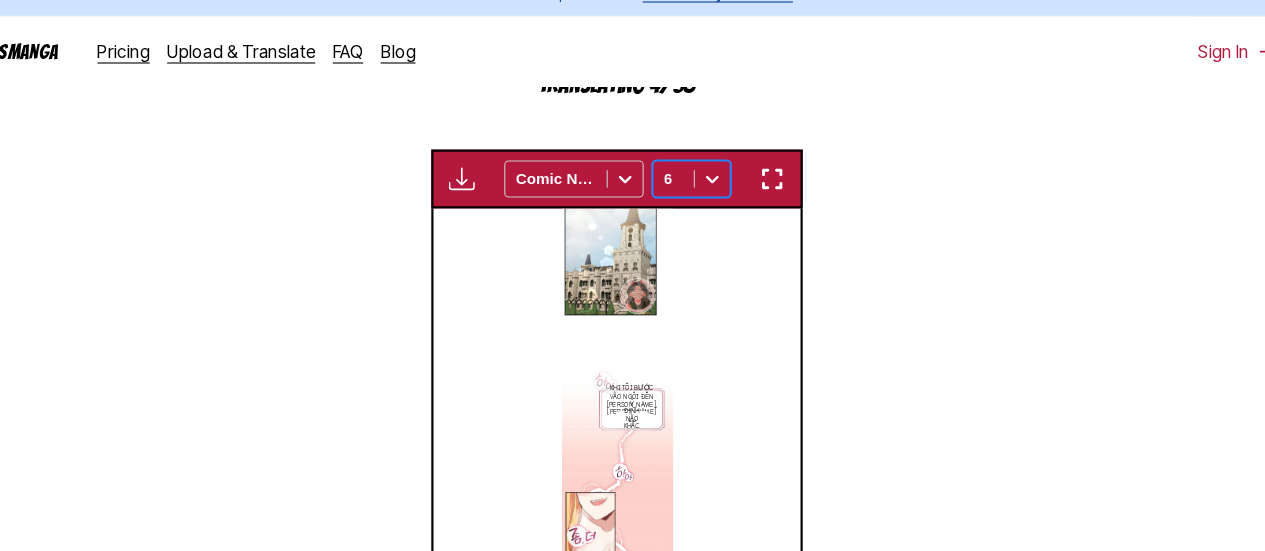 scroll, scrollTop: 652, scrollLeft: 0, axis: vertical 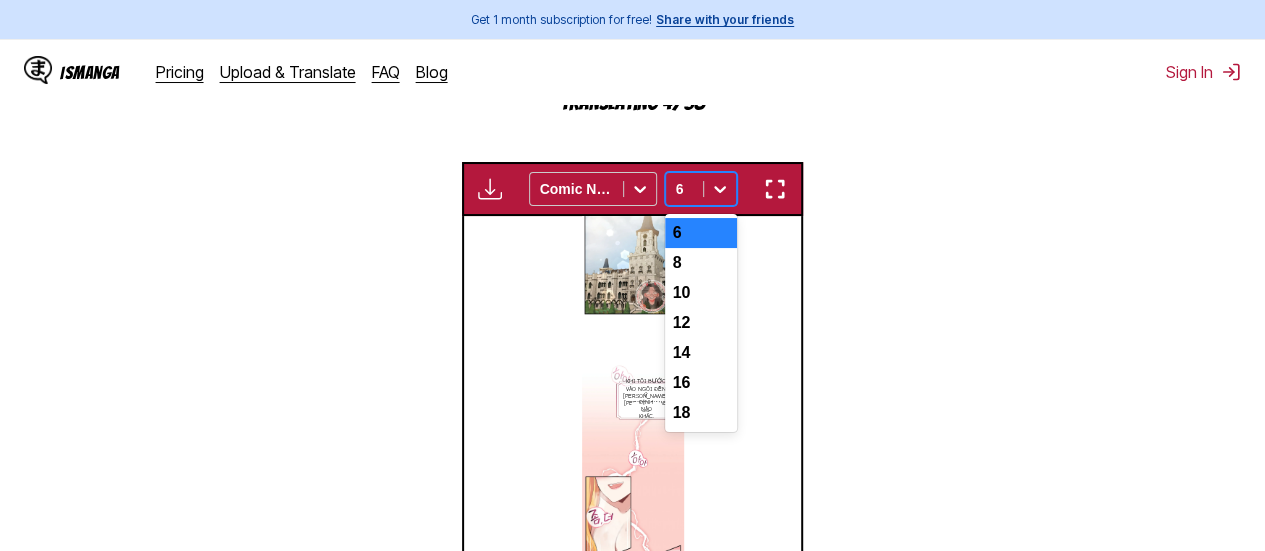 click 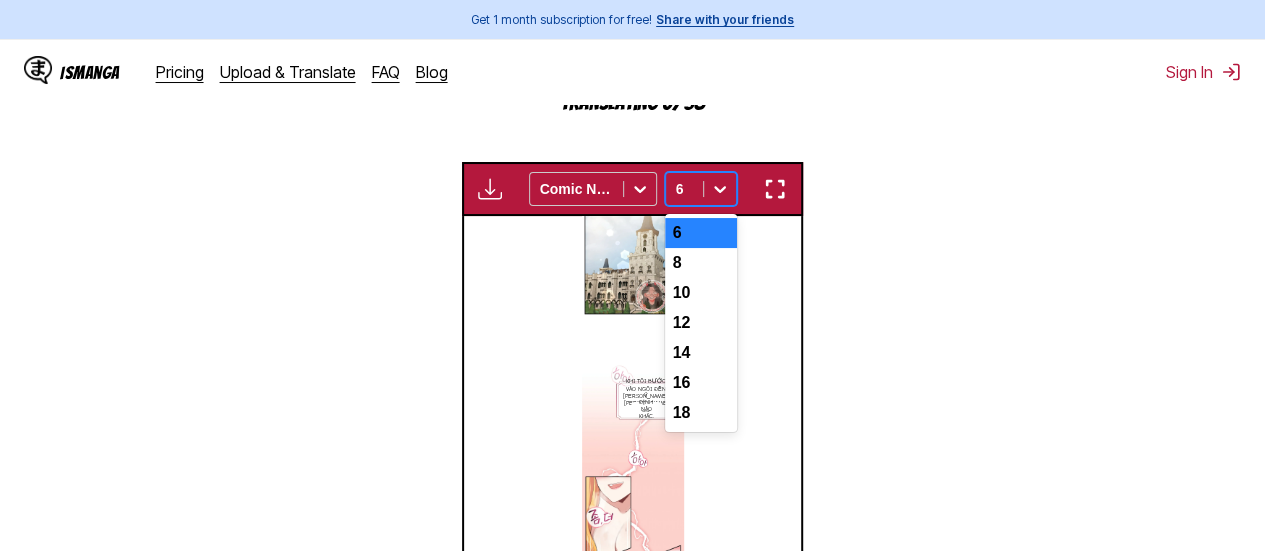 click at bounding box center (684, 189) 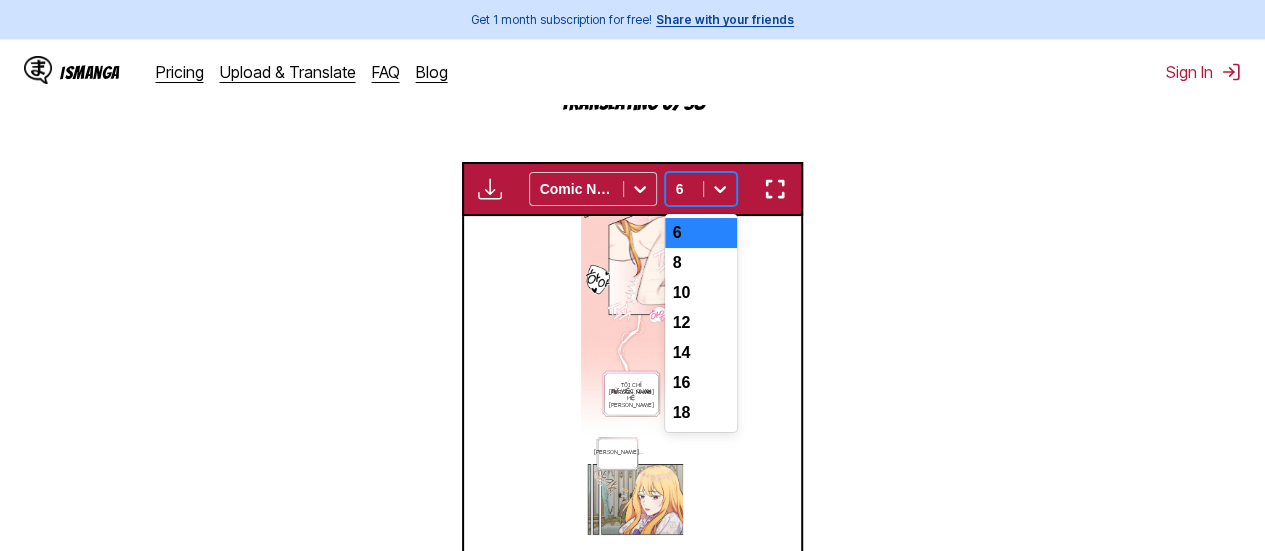 scroll, scrollTop: 0, scrollLeft: 337, axis: horizontal 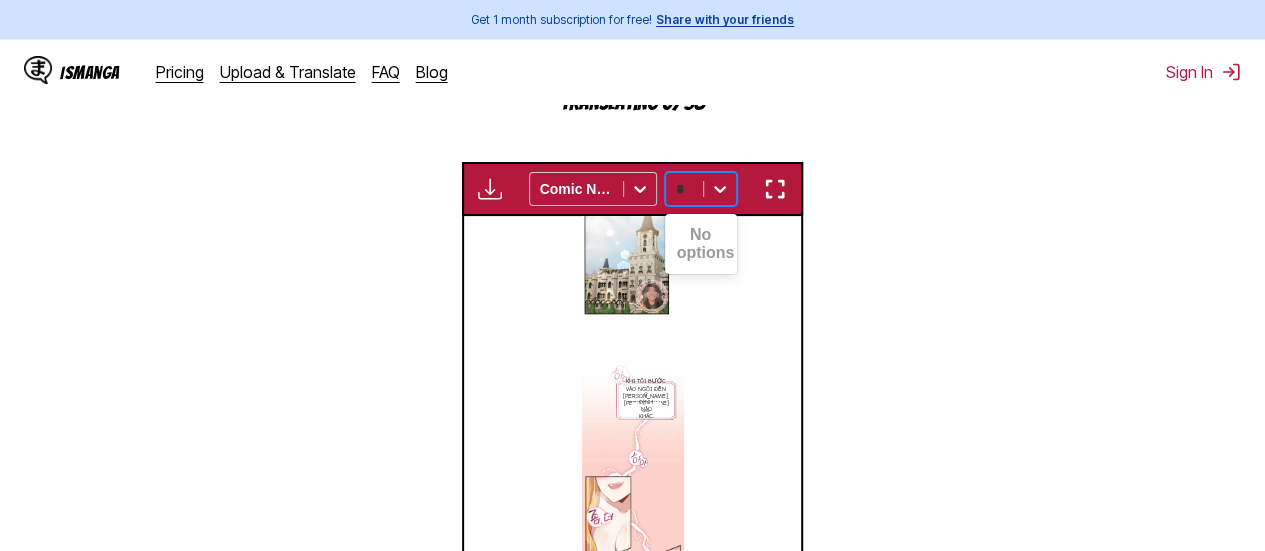 type on "*" 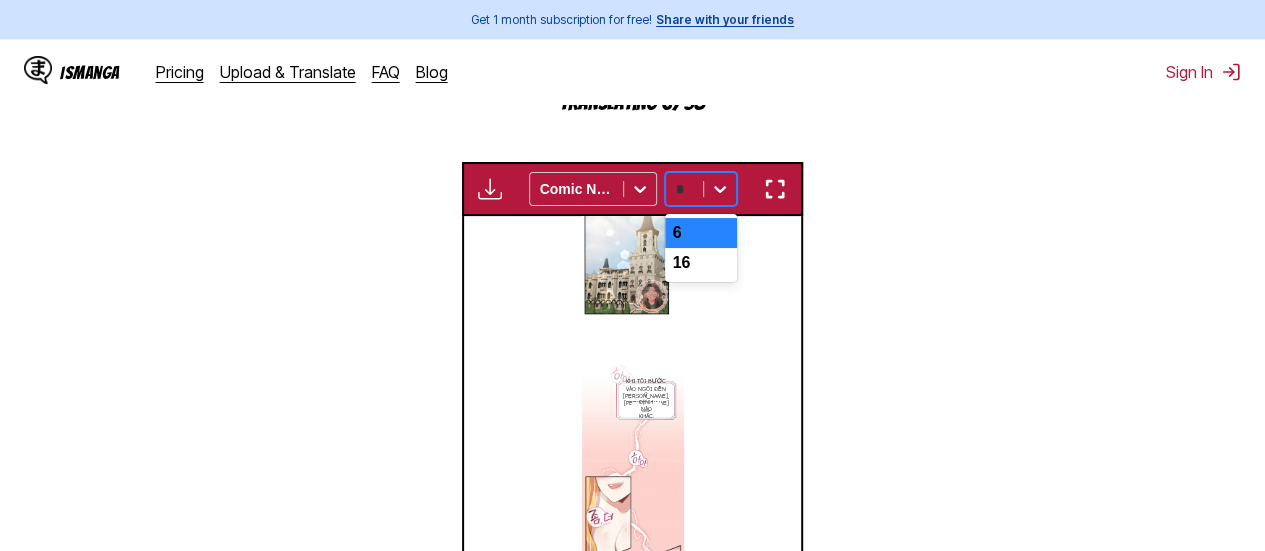 type on "*" 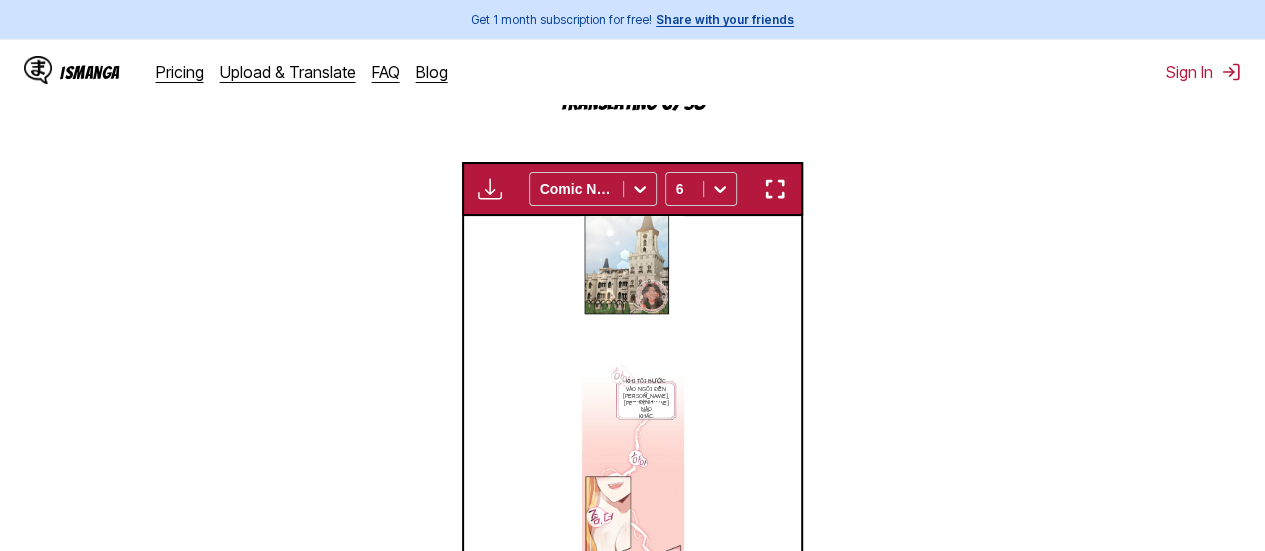 click on "From English To Vietnamese Drop files here, or click to browse. Max file size: 5MB  •  Supported formats: JP(E)G, PNG, WEBP Translating 6/38 Available for premium users only Comic Neue 6 ĐỪNG TRỘM RAW CỦA TÔI, HÃY MUA CỦA RIÊNG BẠN ĐỪNG DỊCH LẠI MÀ KHÔNG CÓ SỰ [PERSON_NAME] ĐỌC CÁC [PERSON_NAME] SỚM TẠI NEIJUDETEENYSCANS. COM Bị [PERSON_NAME] rồi Khi tôi bước vào ngôi đền [PERSON_NAME], [PERSON_NAME] có ý định nào khác. Tôi chỉ [PERSON_NAME] từ việc quan hệ [PERSON_NAME] [PERSON_NAME]… [PERSON_NAME] [PERSON_NAME] TÔI LÀ THẦY TÊ [PERSON_NAME] TÔI [PERSON_NAME] [PERSON_NAME] ĐẸP TRAI [PERSON_NAME] RẤT [PERSON_NAME] ĐƯỢC GẶP BẠN Translating... Translating... Translating... Translating... Translating... Translating... Translating... Translating... Translating... Translating... Translating... Translating... Translating... Translating... Translating... Translating... Translating... Translating... Translating... Translating... Translating... Translating... Translating... 2 38" at bounding box center (632, 142) 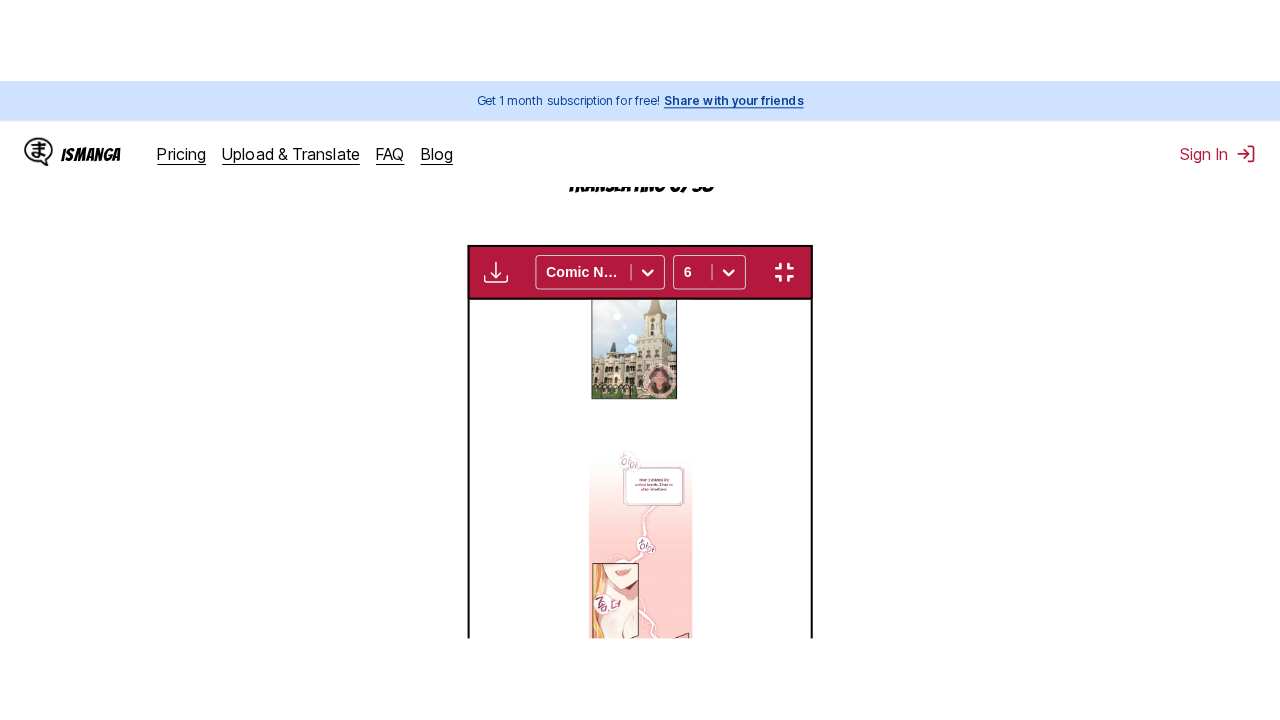 scroll, scrollTop: 246, scrollLeft: 0, axis: vertical 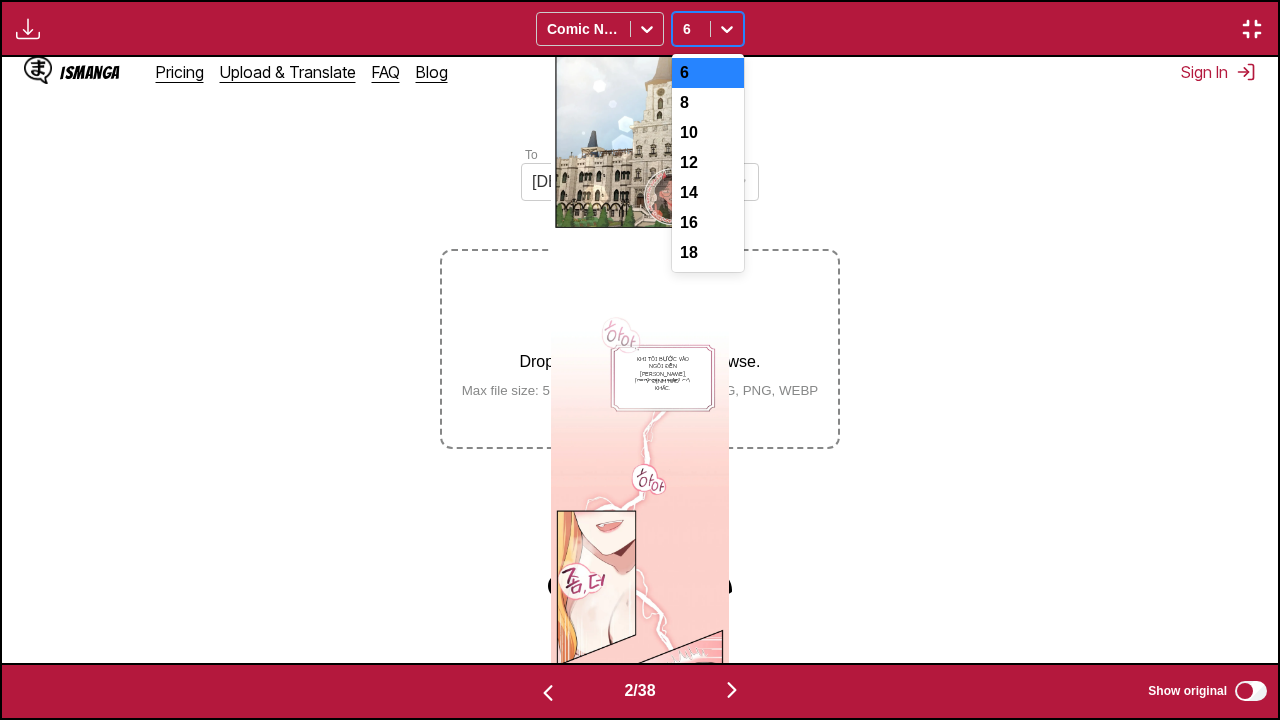 click 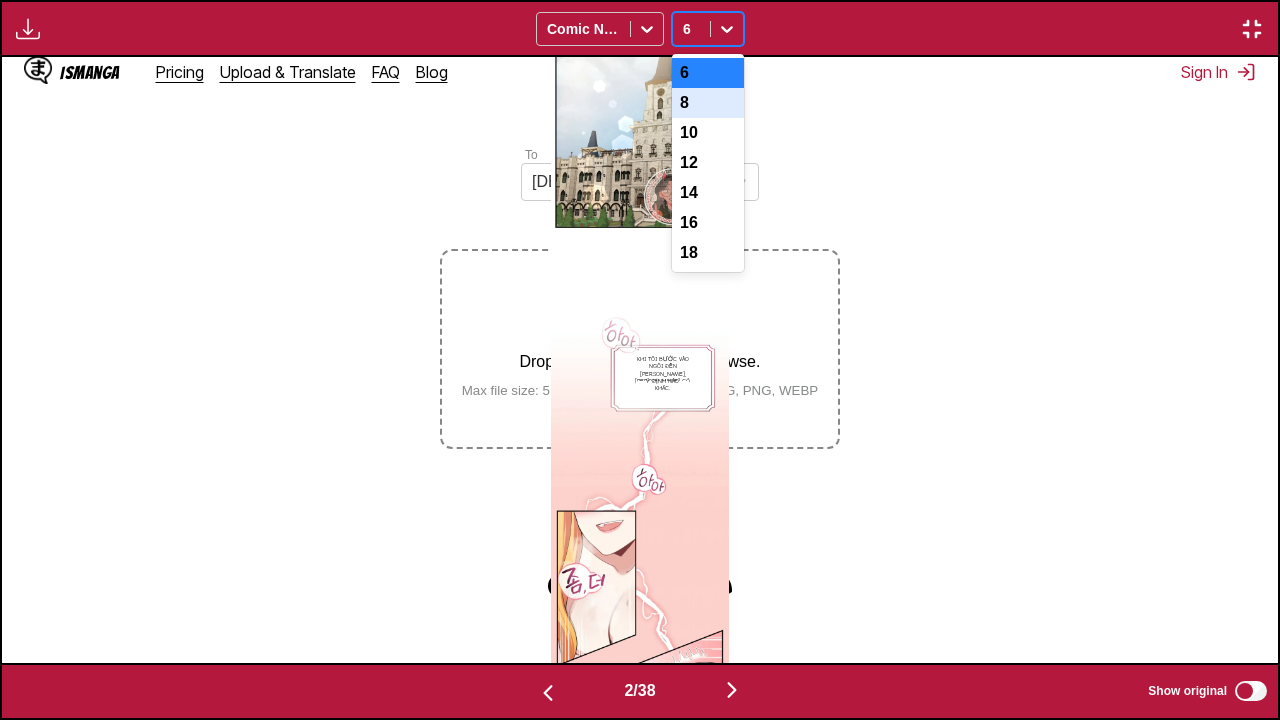 click on "8" at bounding box center [708, 103] 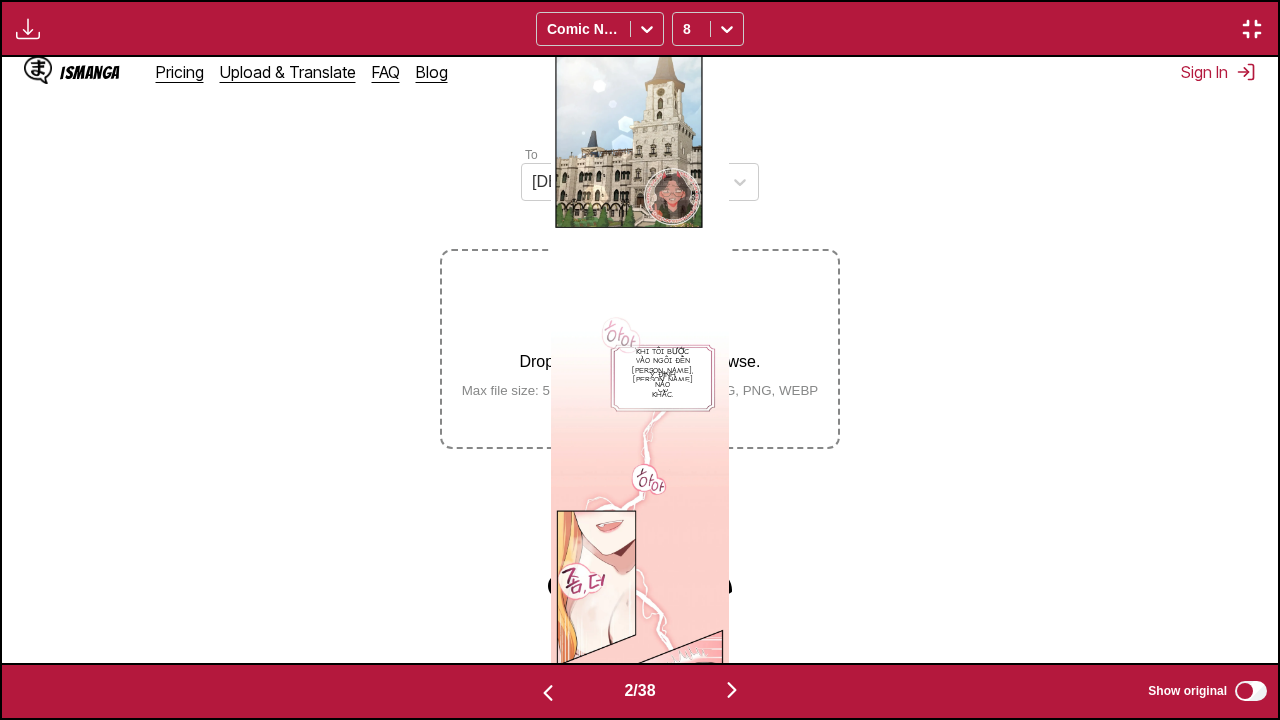 click at bounding box center [548, 693] 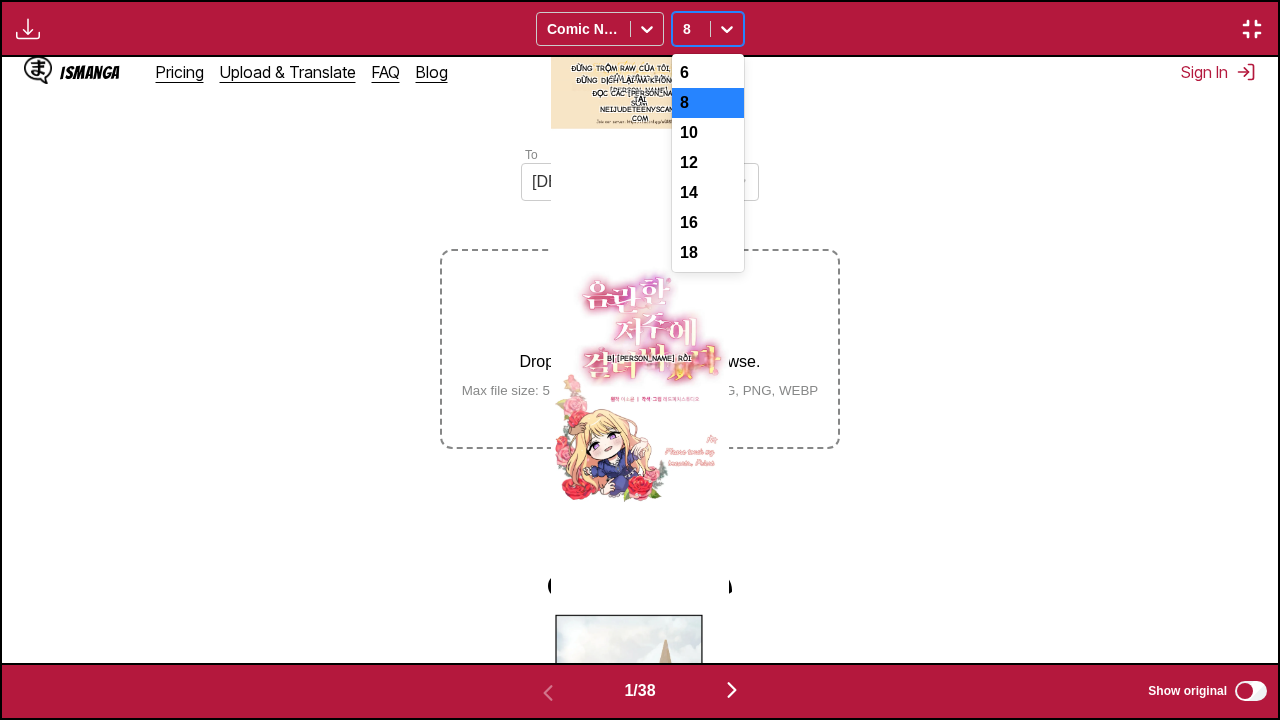 click 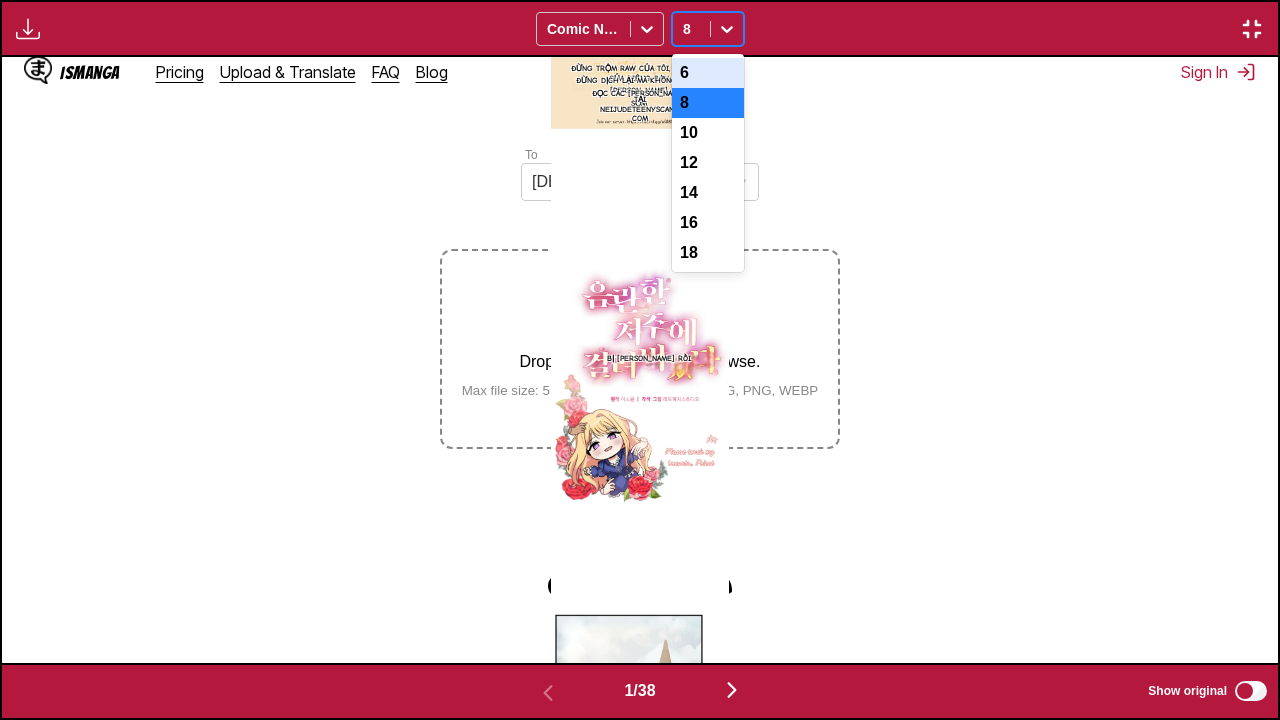 click on "6" at bounding box center [708, 73] 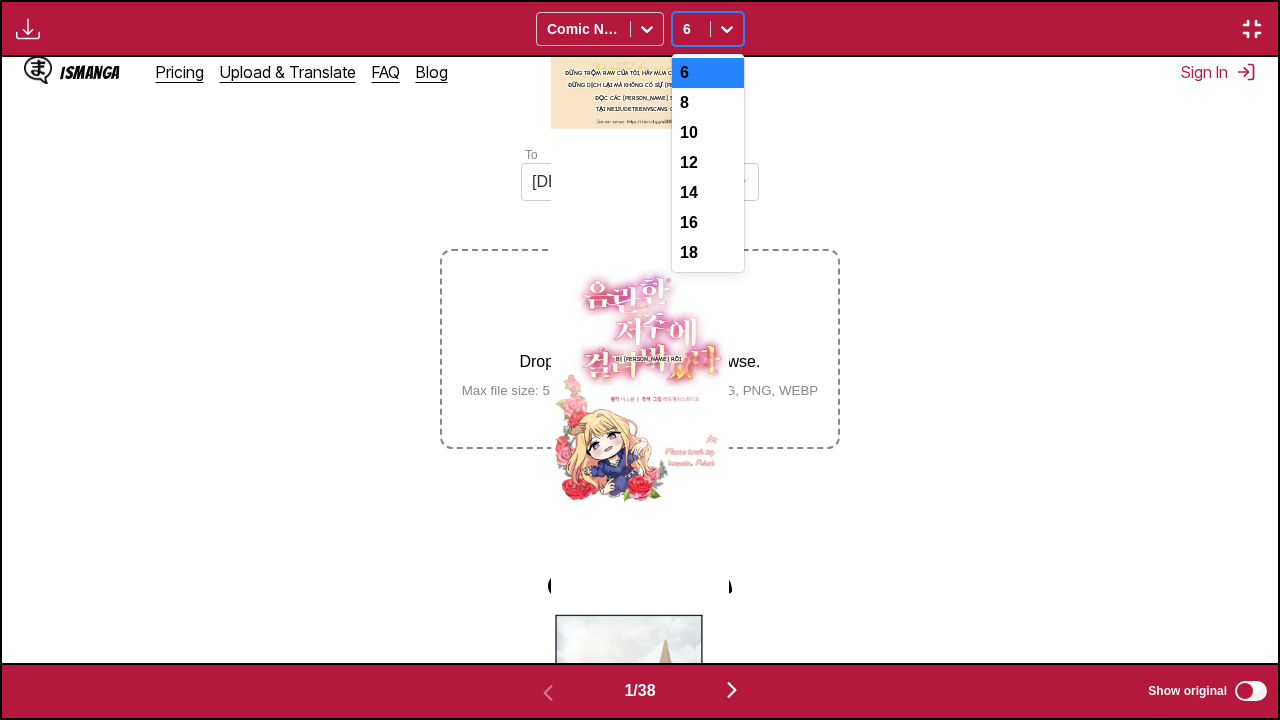 click 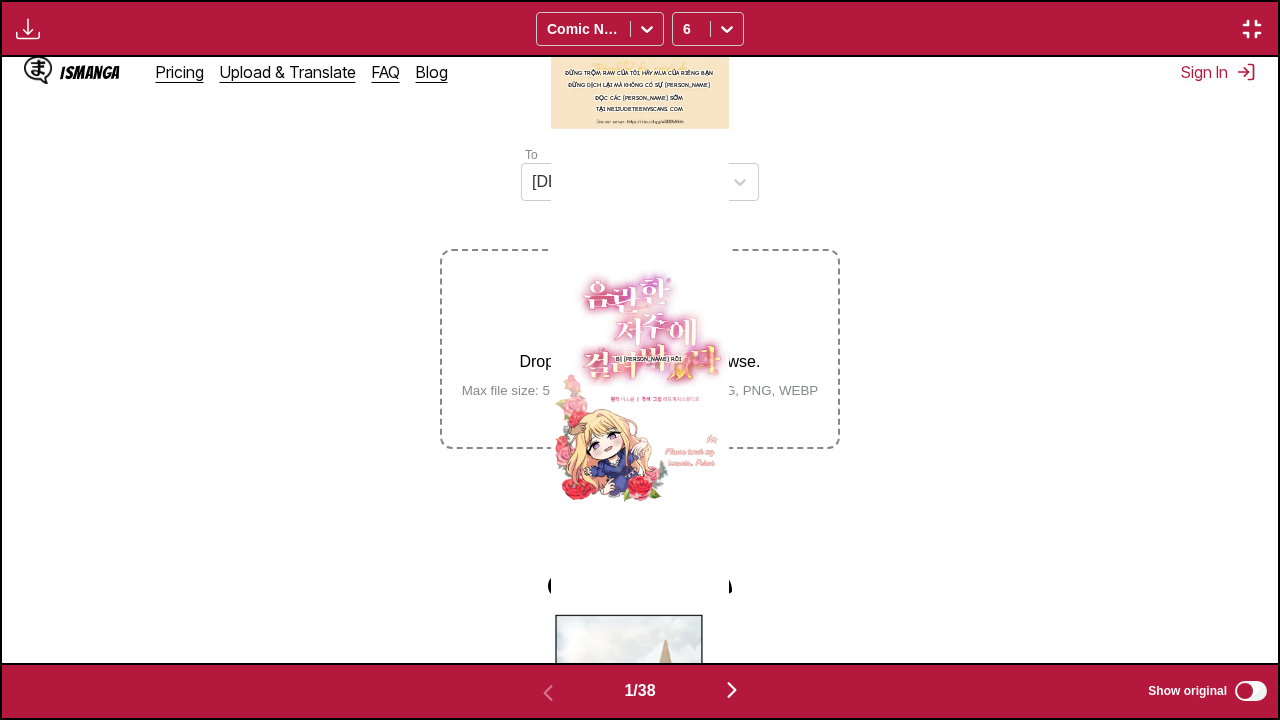 click at bounding box center (732, 690) 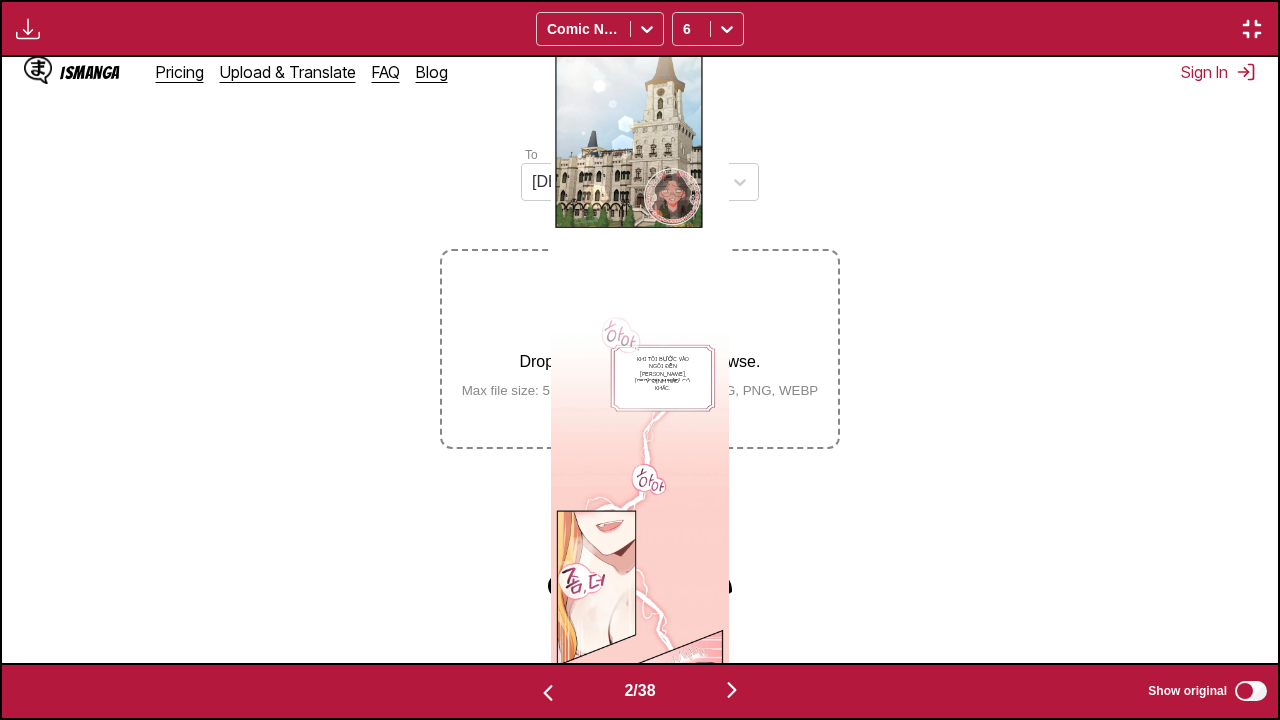 click at bounding box center (732, 690) 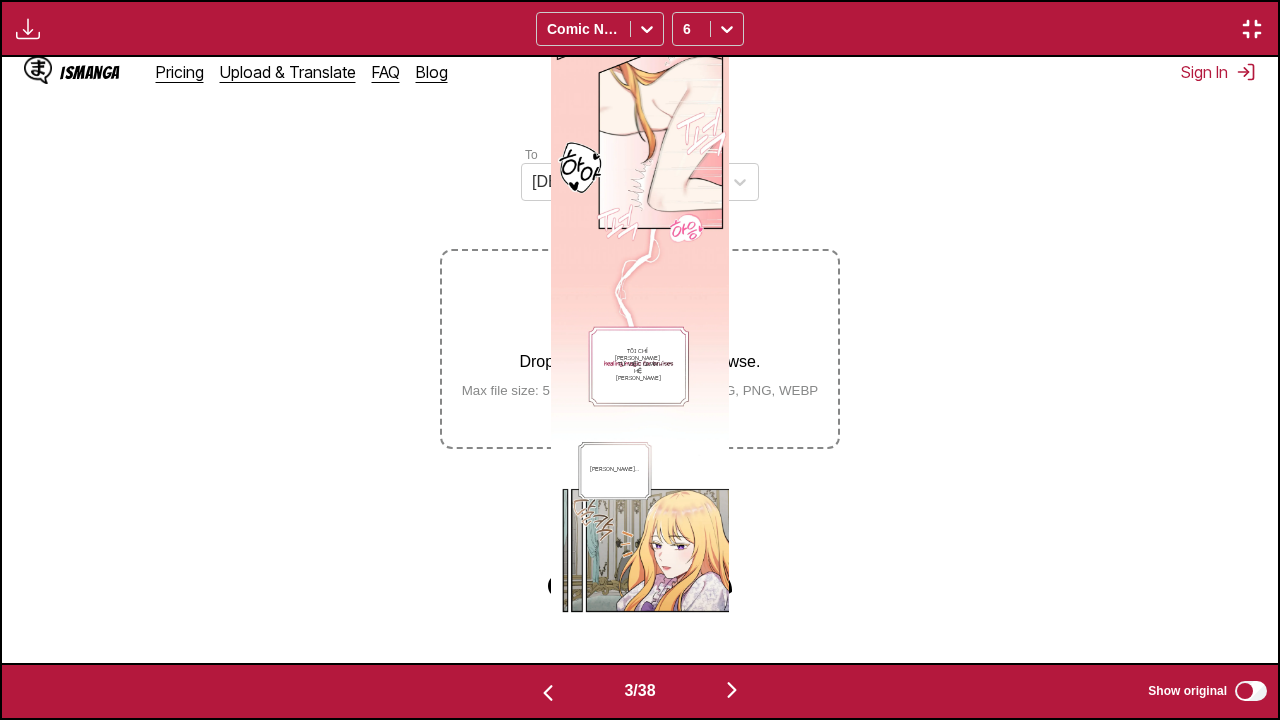 click at bounding box center [732, 690] 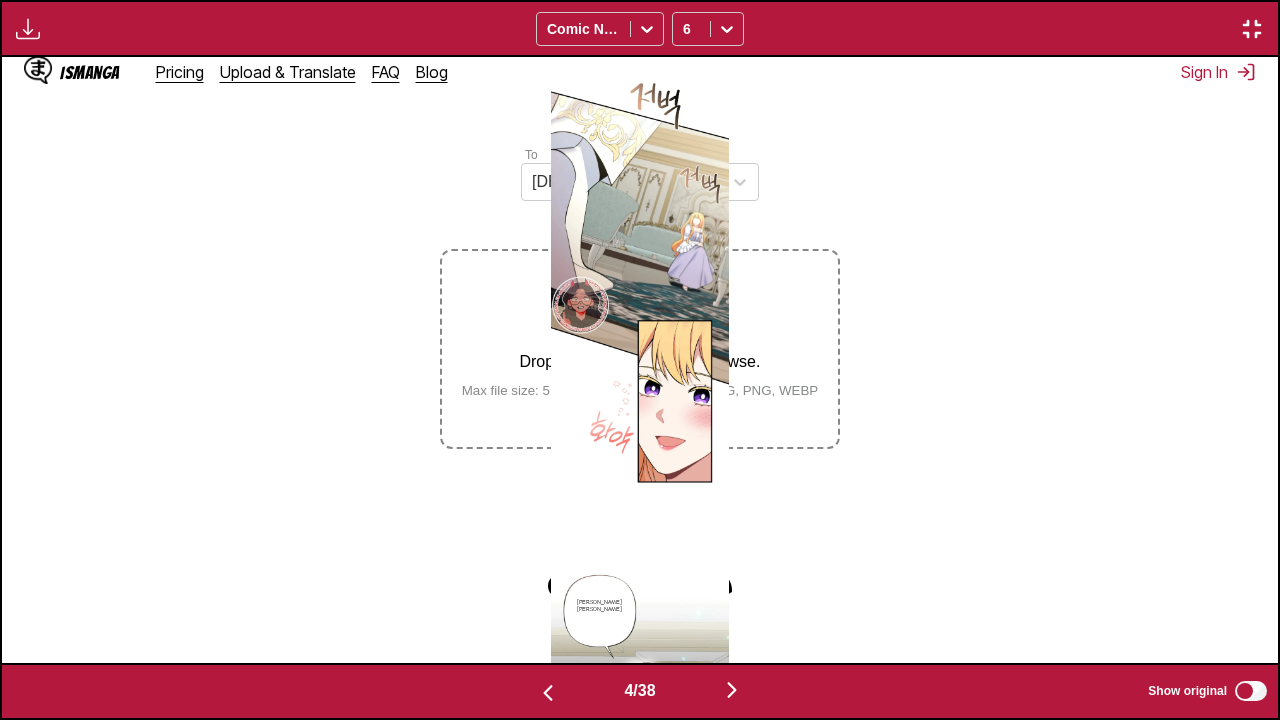 click at bounding box center [732, 690] 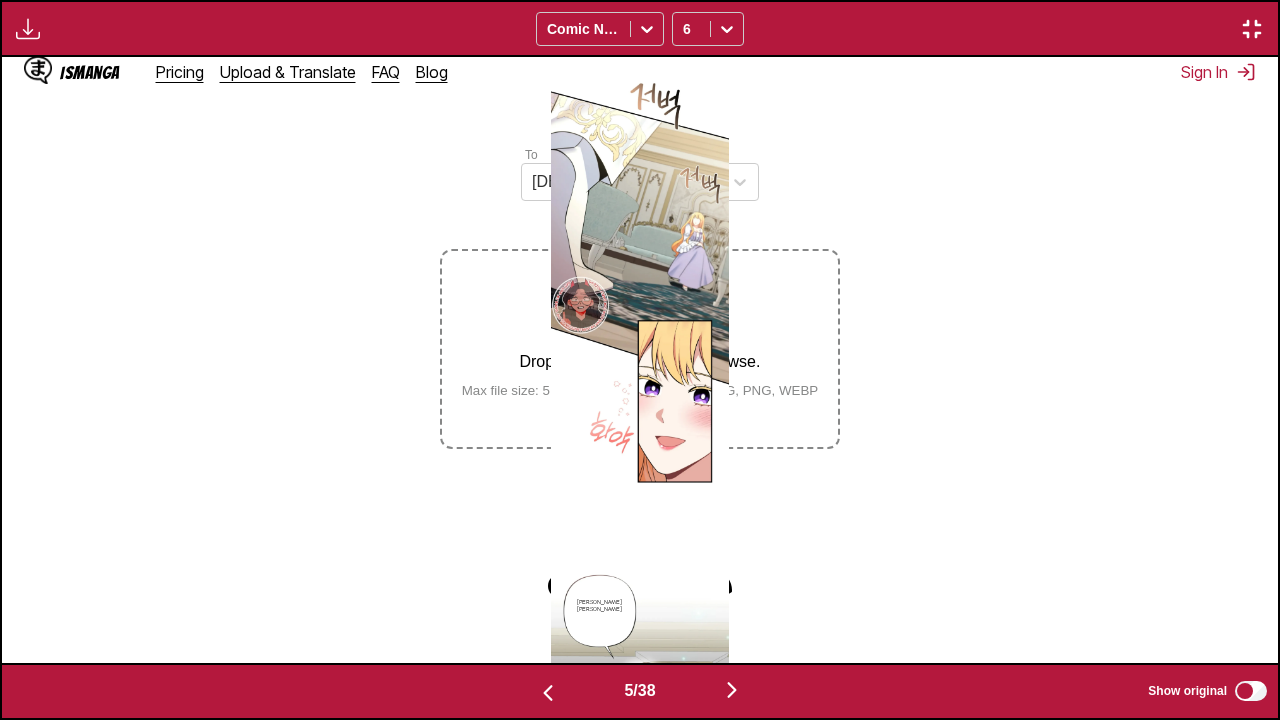 scroll, scrollTop: 0, scrollLeft: 5104, axis: horizontal 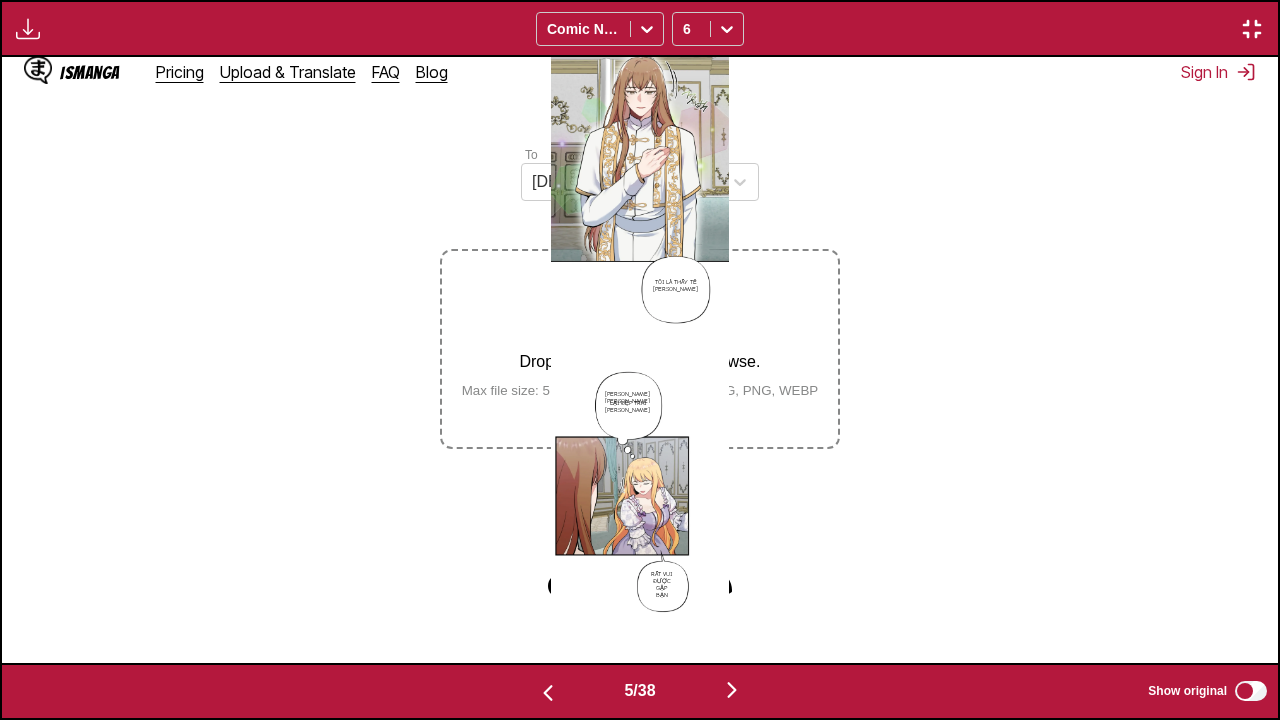 click at bounding box center (732, 690) 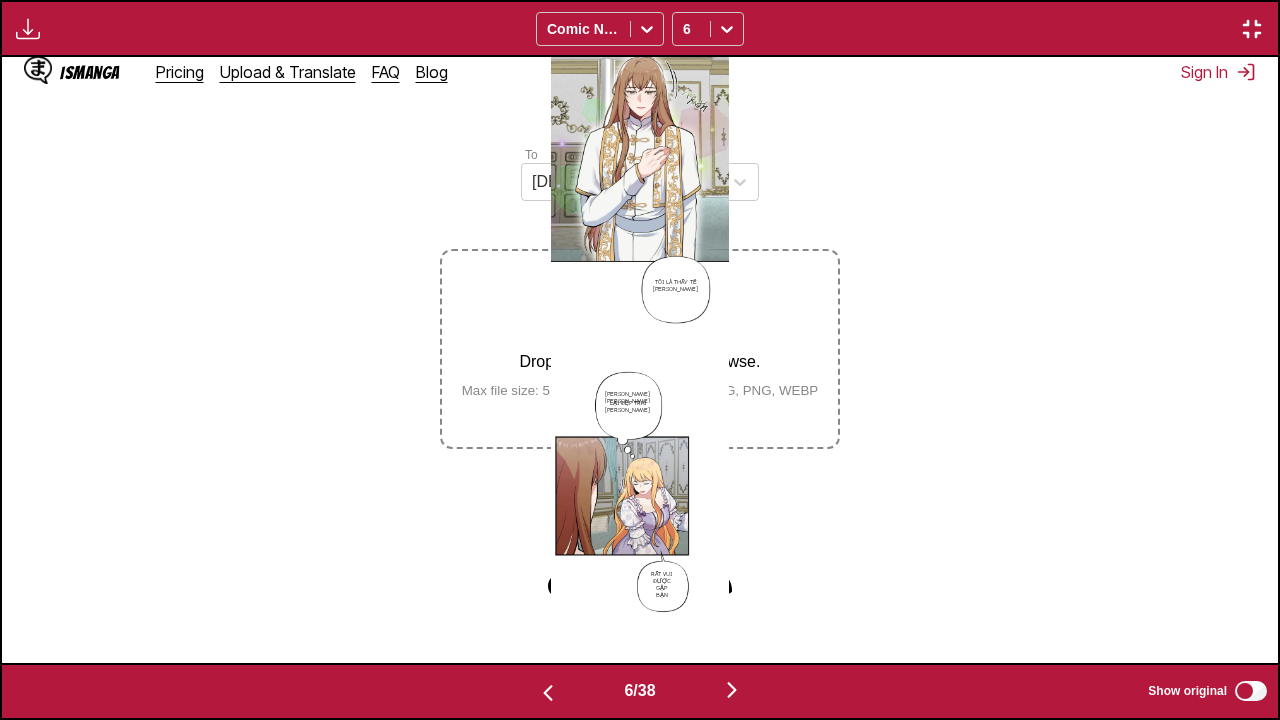 scroll, scrollTop: 0, scrollLeft: 6380, axis: horizontal 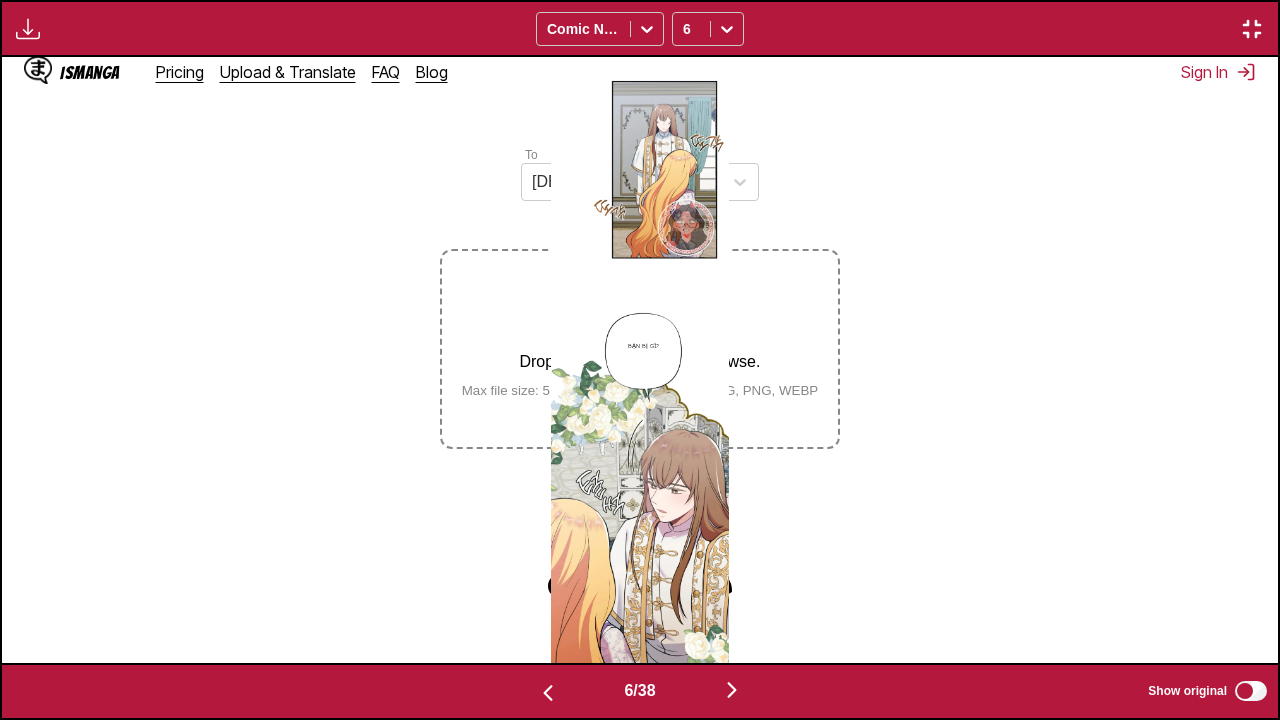 click at bounding box center (732, 690) 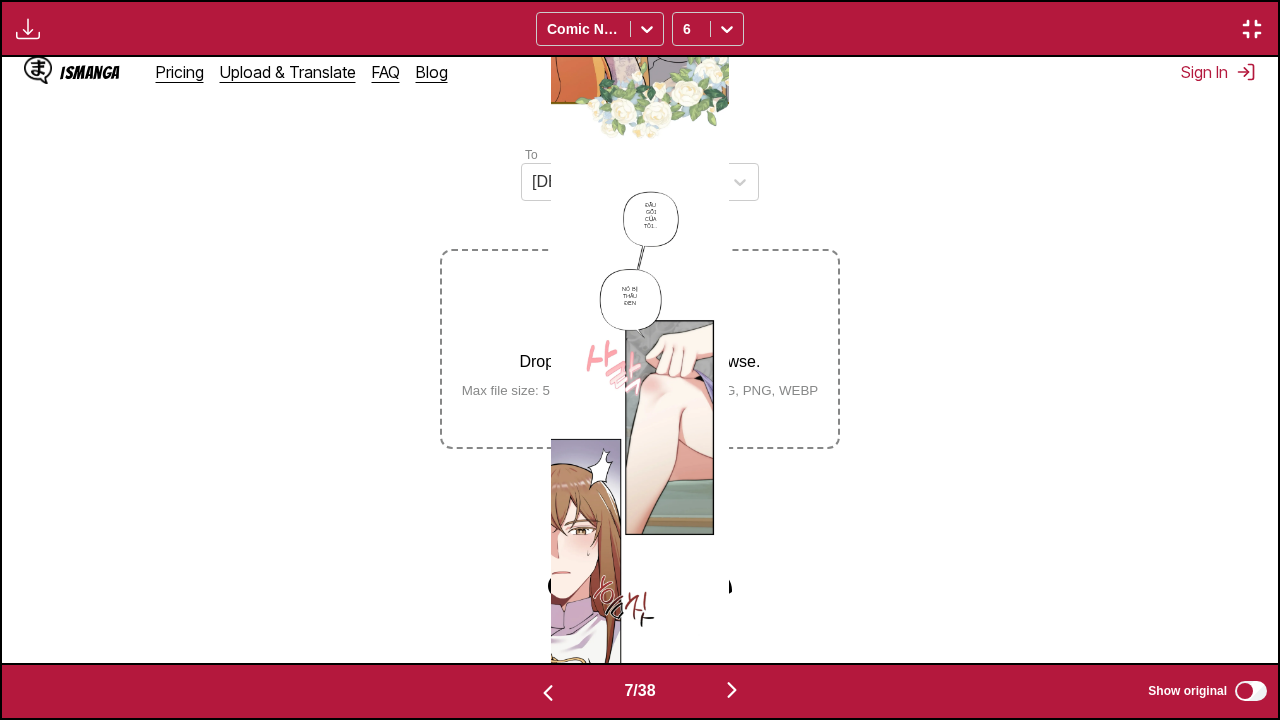 click at bounding box center (732, 690) 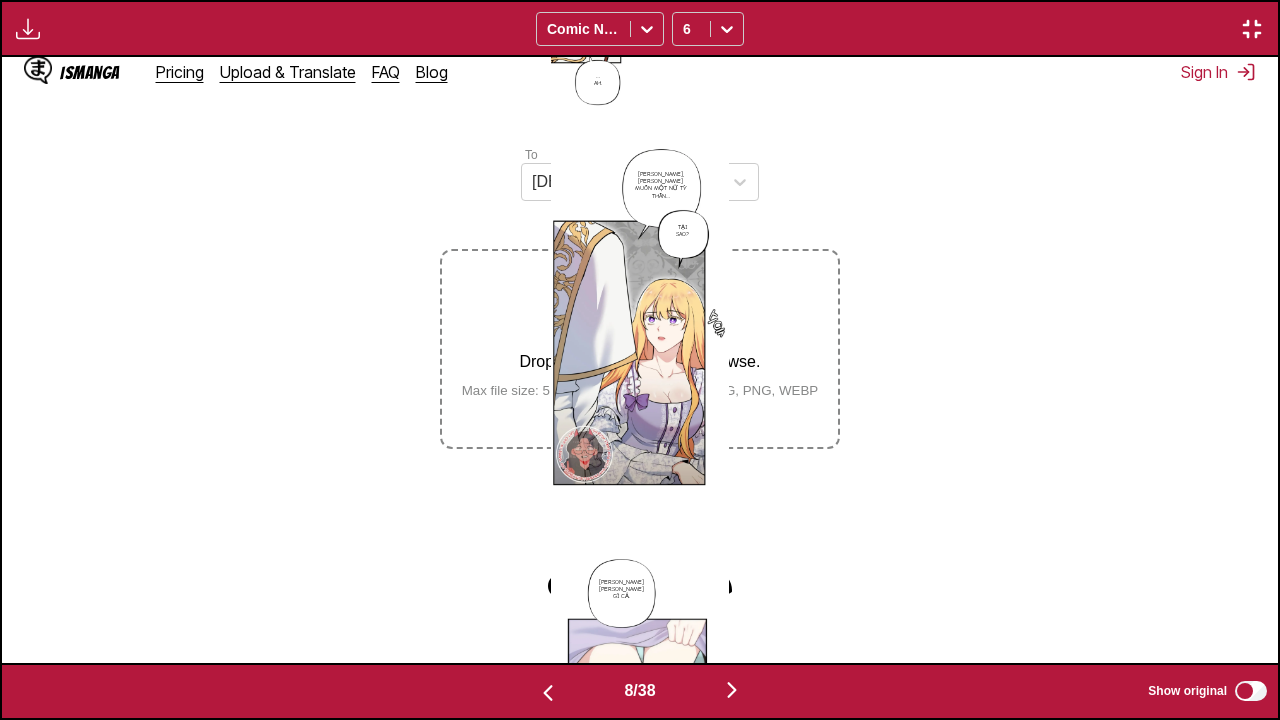 click at bounding box center [732, 690] 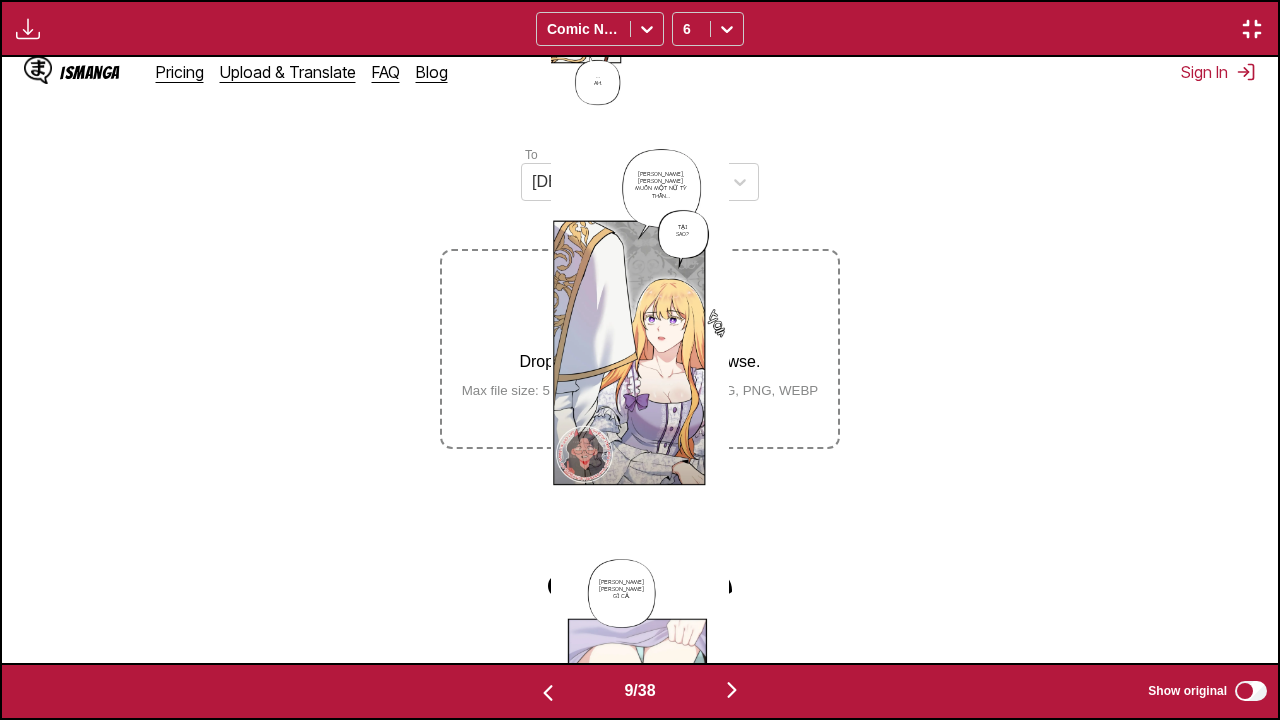 scroll, scrollTop: 0, scrollLeft: 10208, axis: horizontal 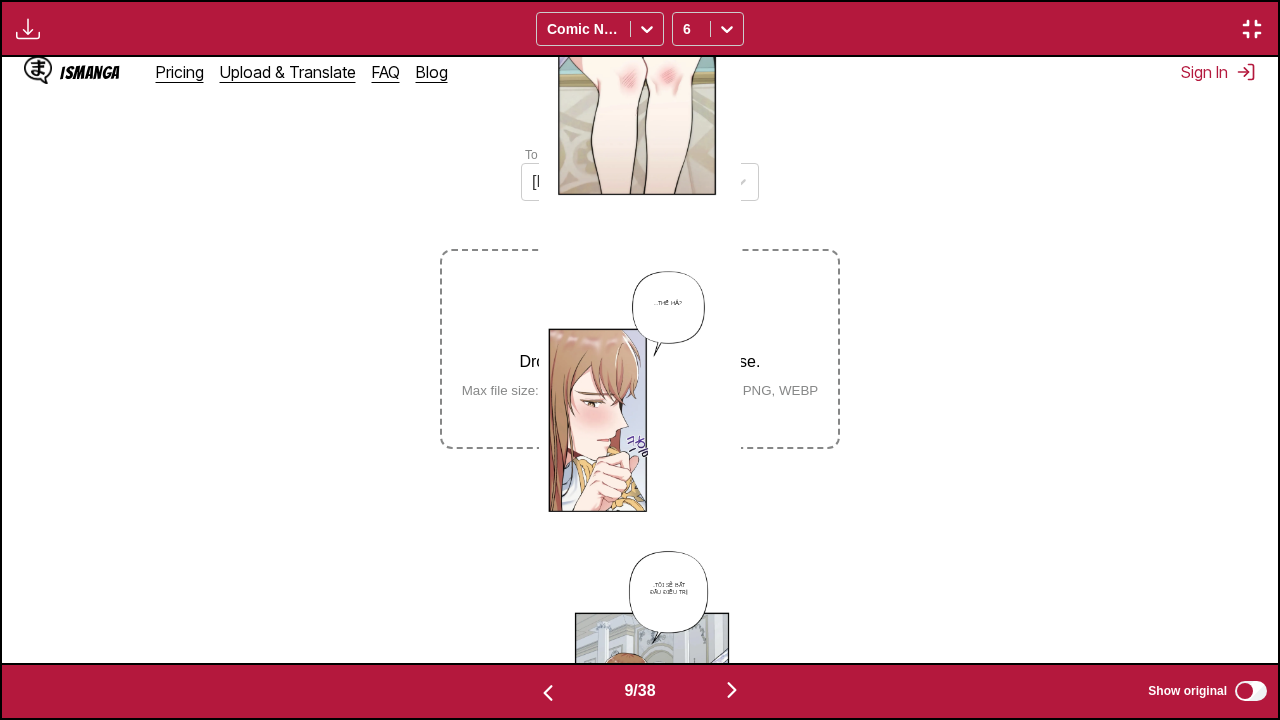 click at bounding box center [732, 690] 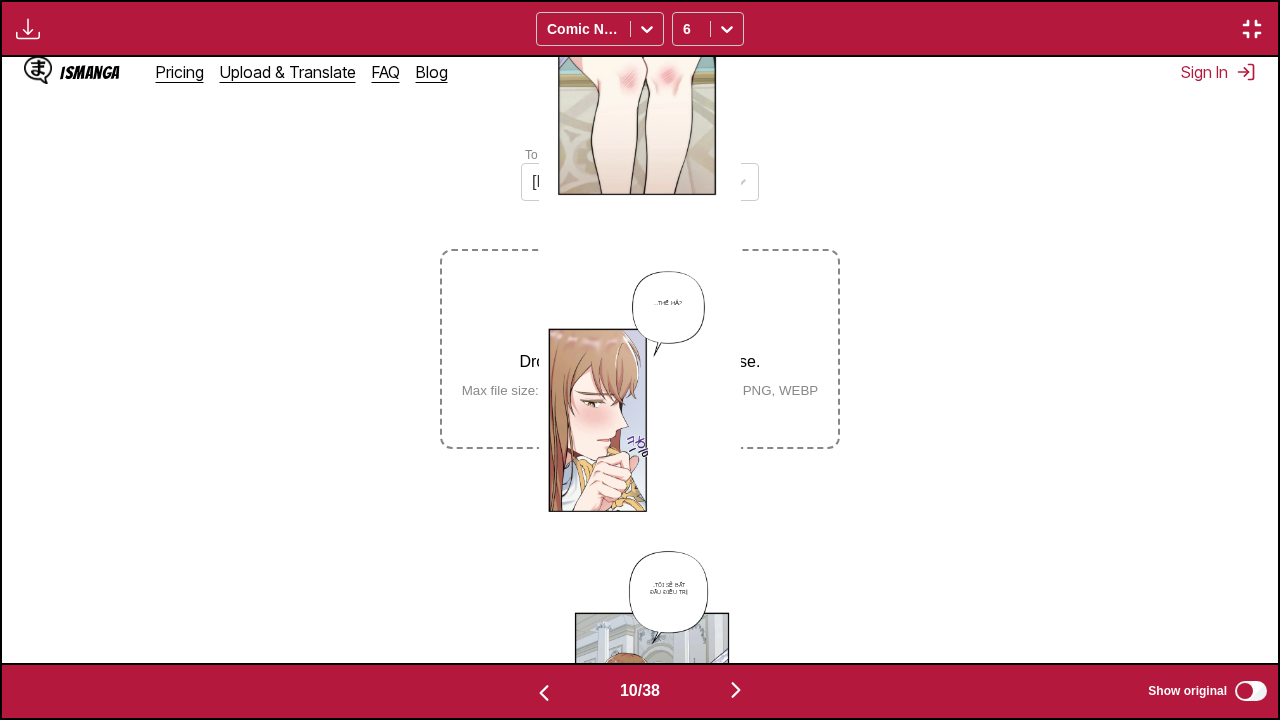 scroll, scrollTop: 0, scrollLeft: 11484, axis: horizontal 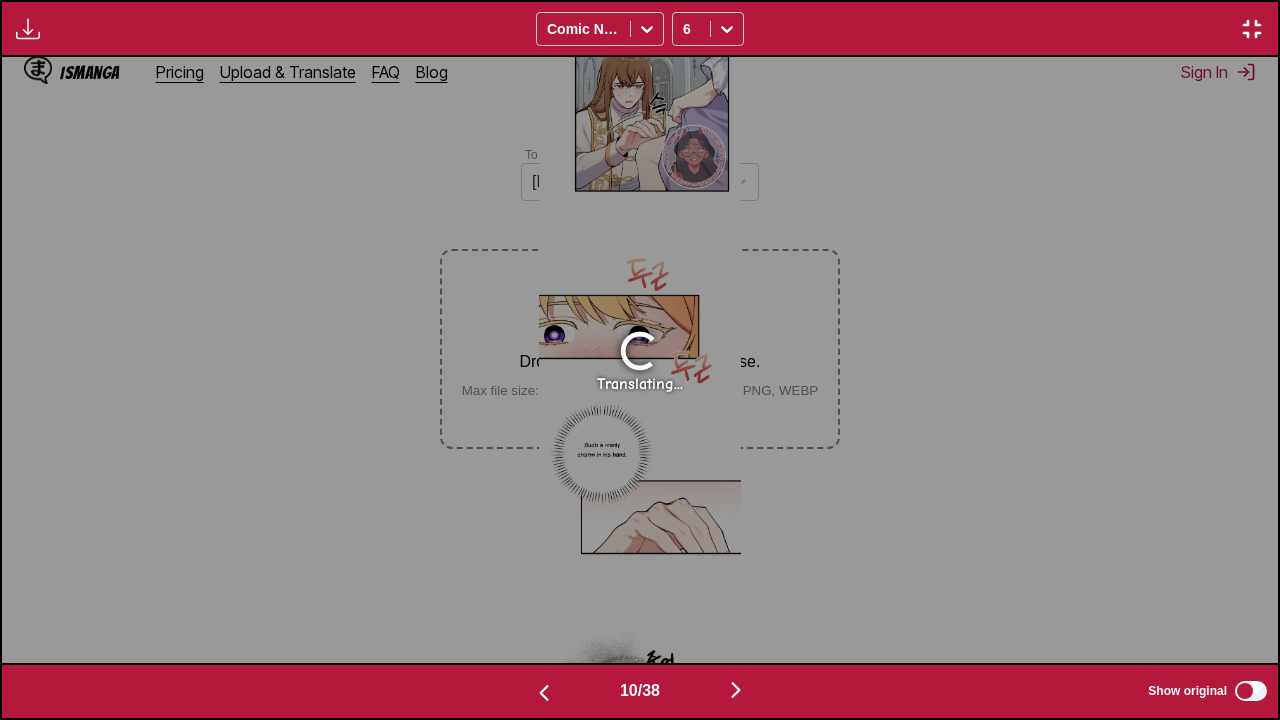 click at bounding box center (736, 690) 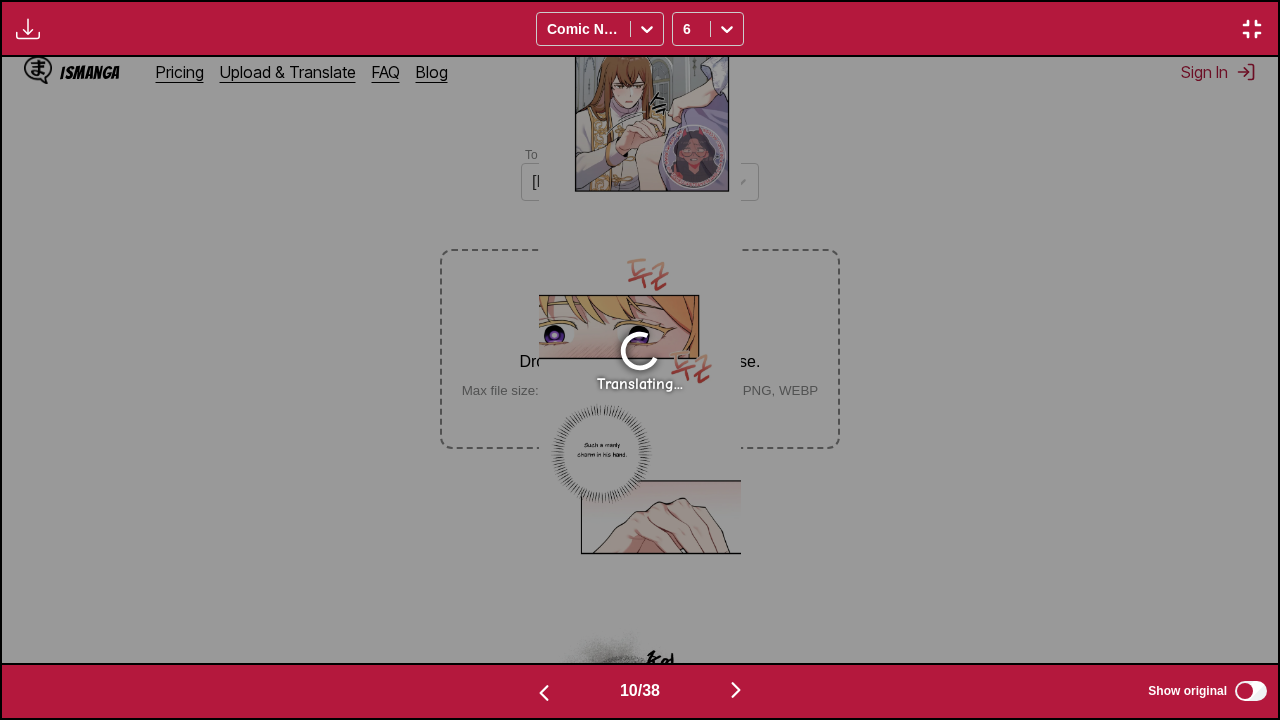 scroll, scrollTop: 0, scrollLeft: 12760, axis: horizontal 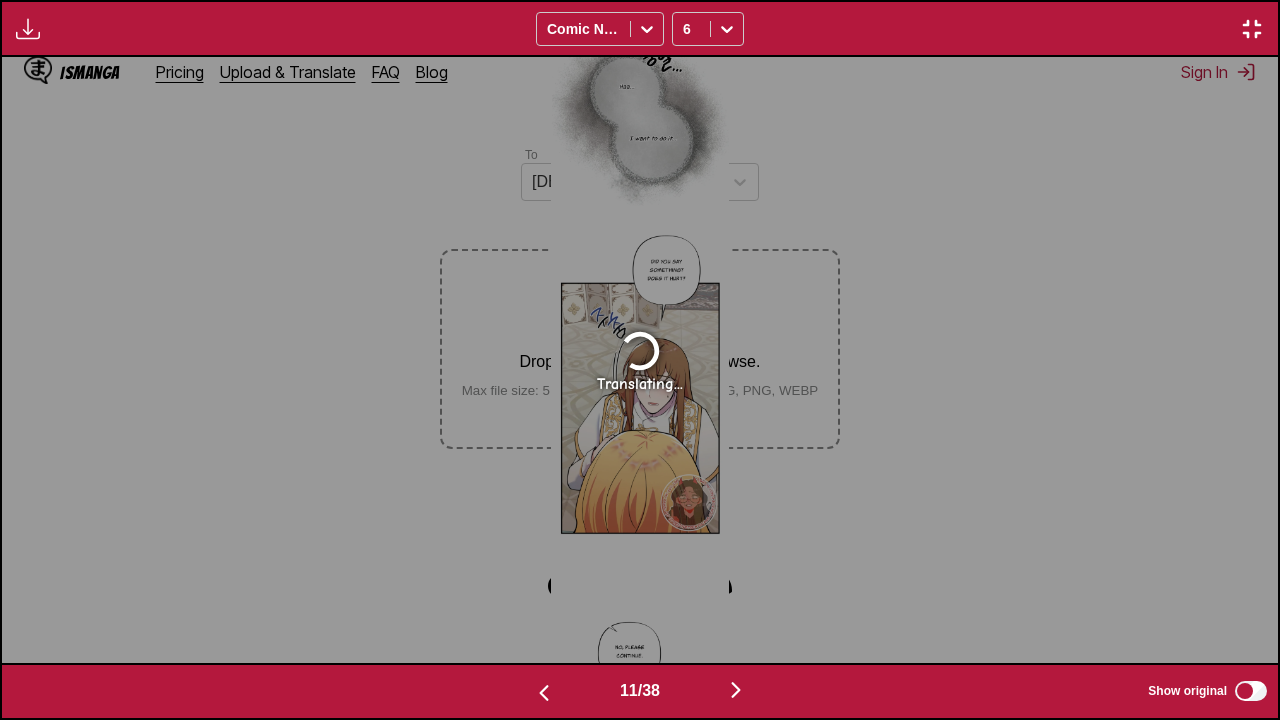click at bounding box center [544, 693] 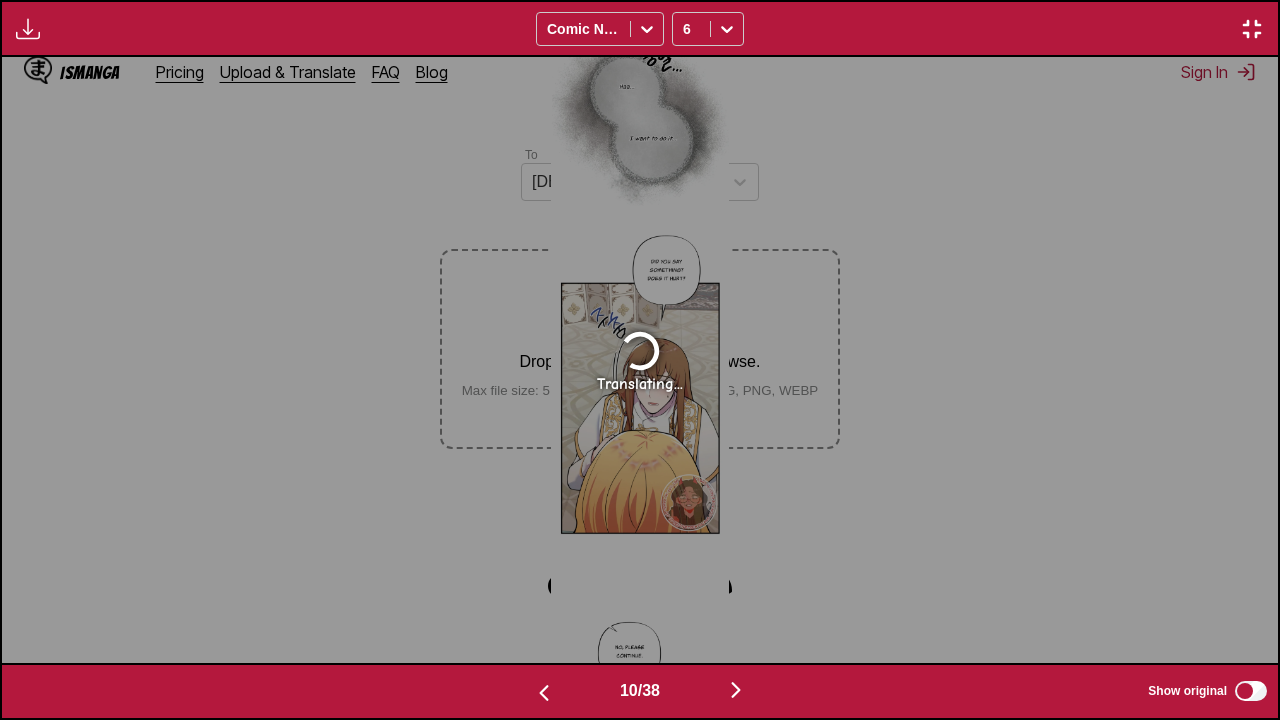 scroll, scrollTop: 0, scrollLeft: 11484, axis: horizontal 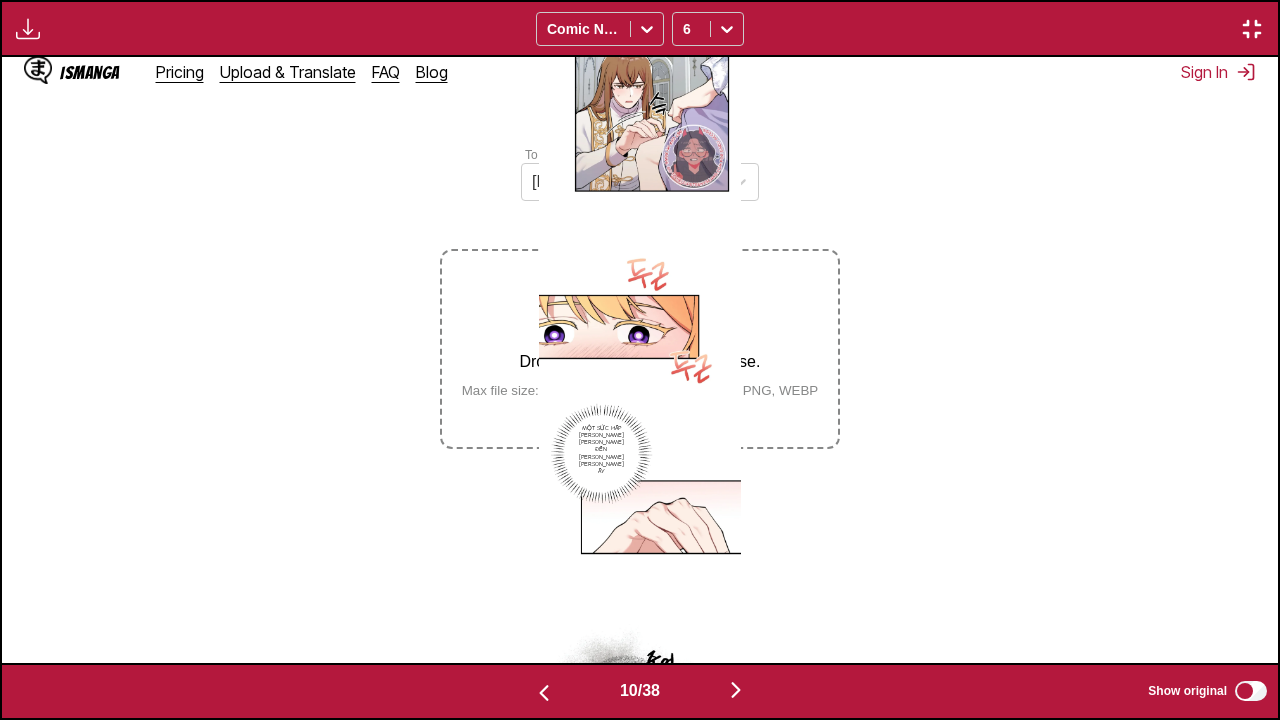 click at bounding box center (544, 693) 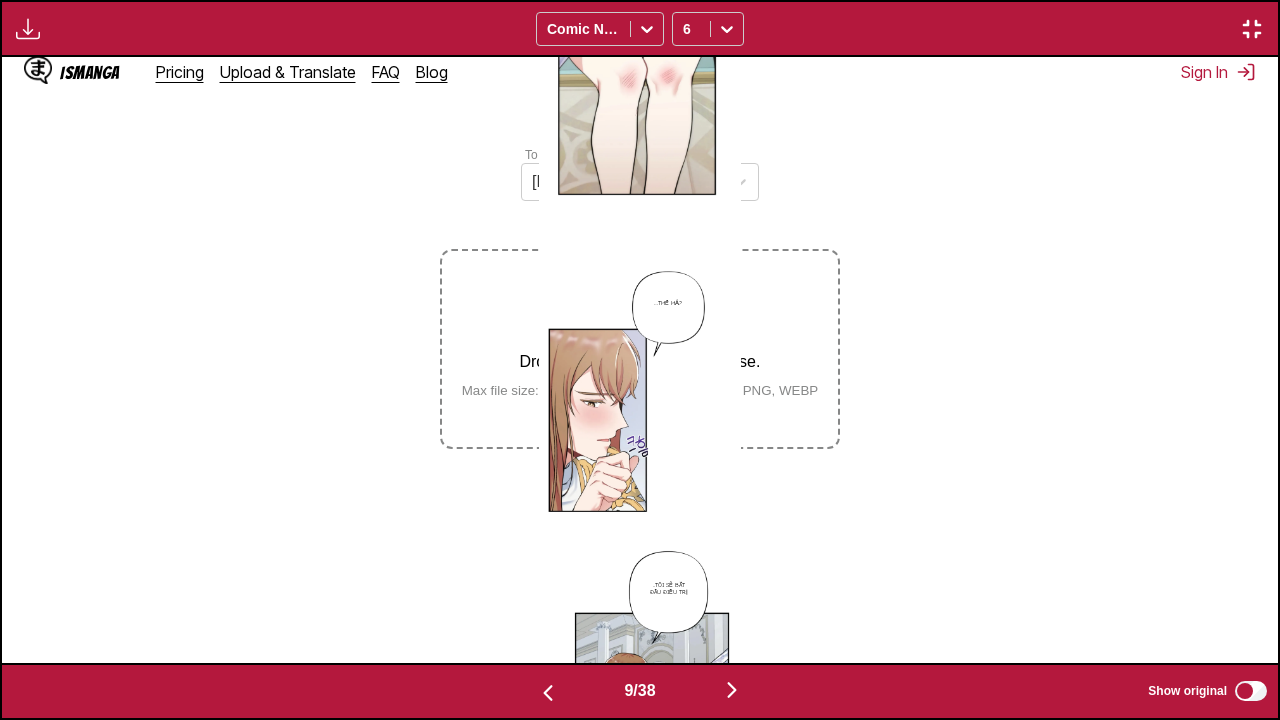 click at bounding box center (1252, 29) 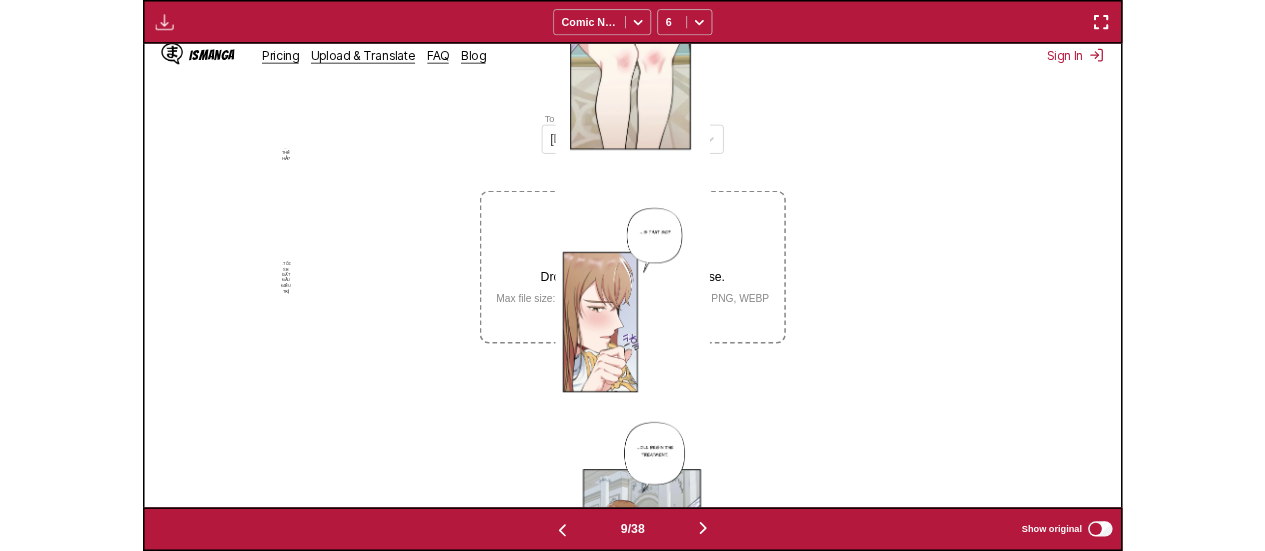 scroll, scrollTop: 596, scrollLeft: 0, axis: vertical 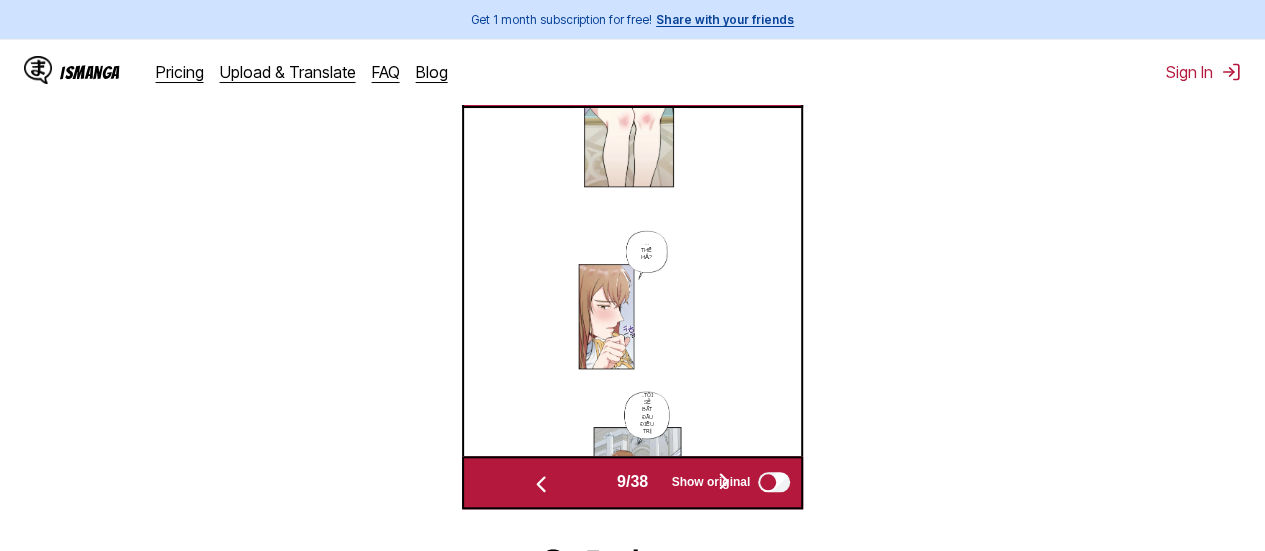 type 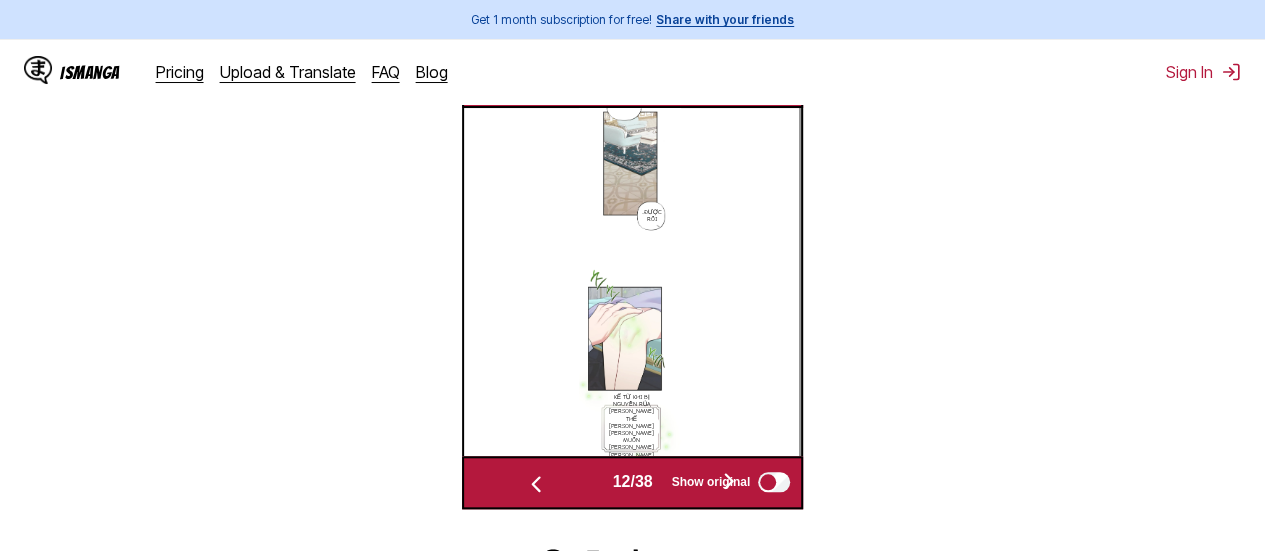 scroll, scrollTop: 0, scrollLeft: 4050, axis: horizontal 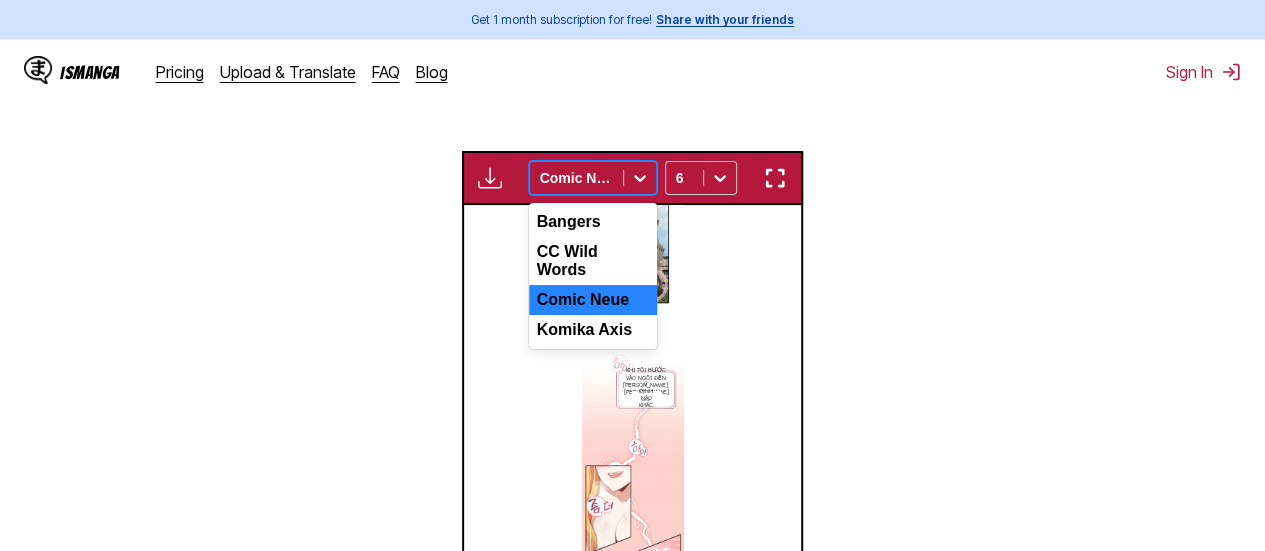 click 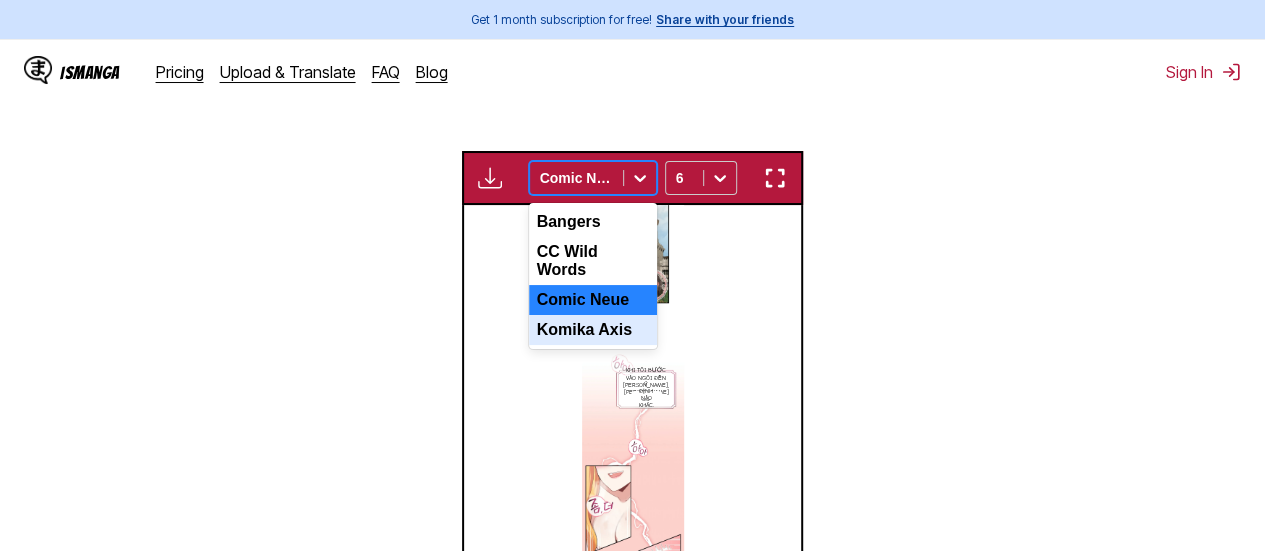 click on "Komika Axis" at bounding box center (593, 330) 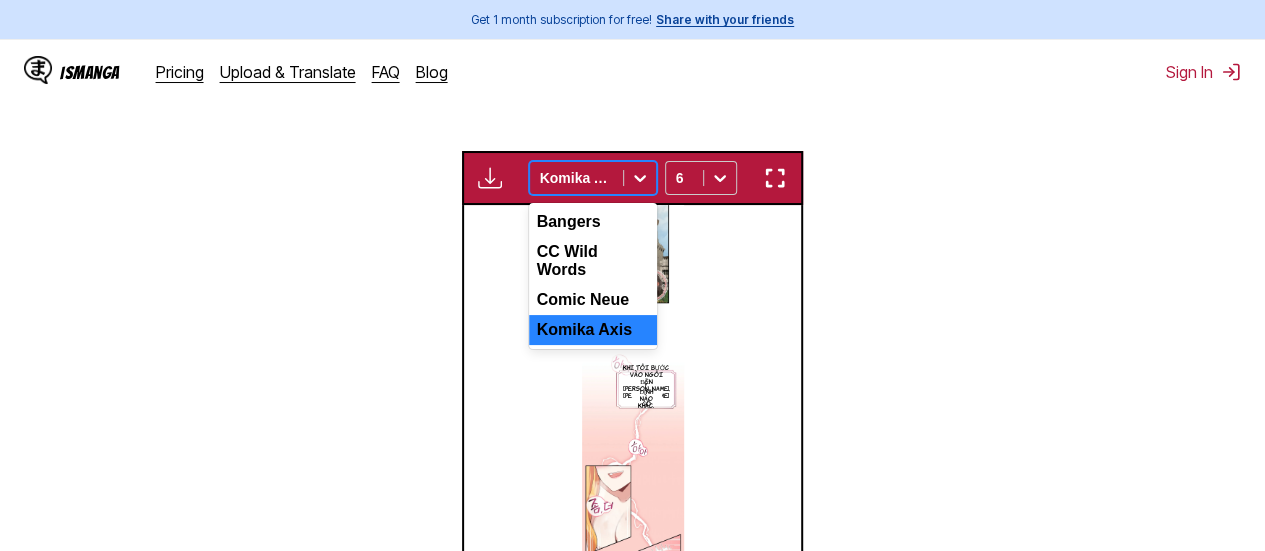 click 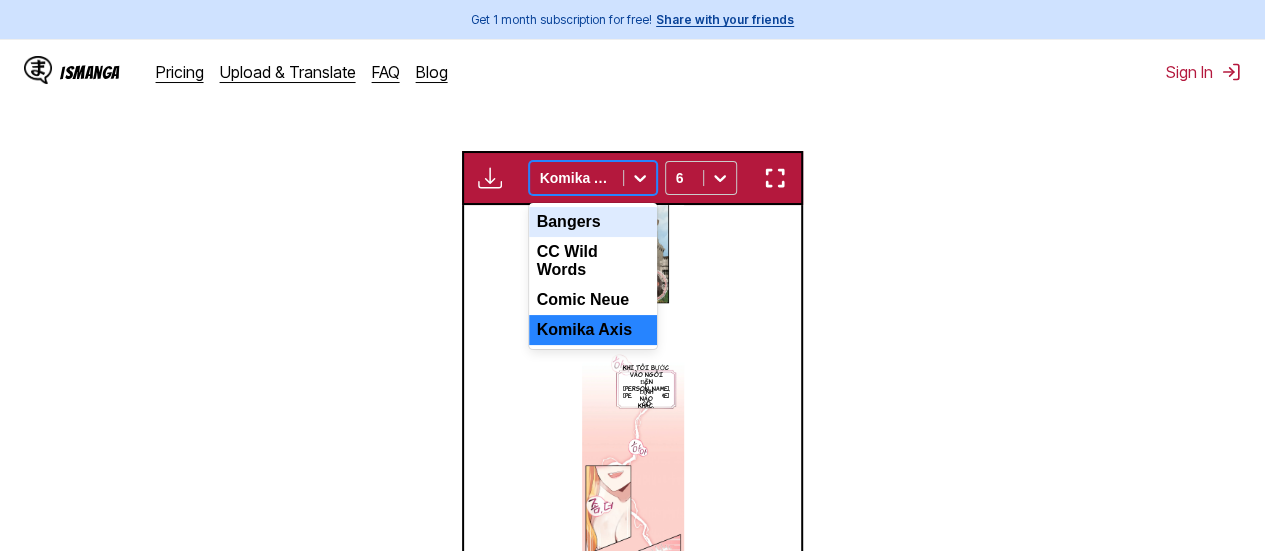 click on "Bangers" at bounding box center [593, 222] 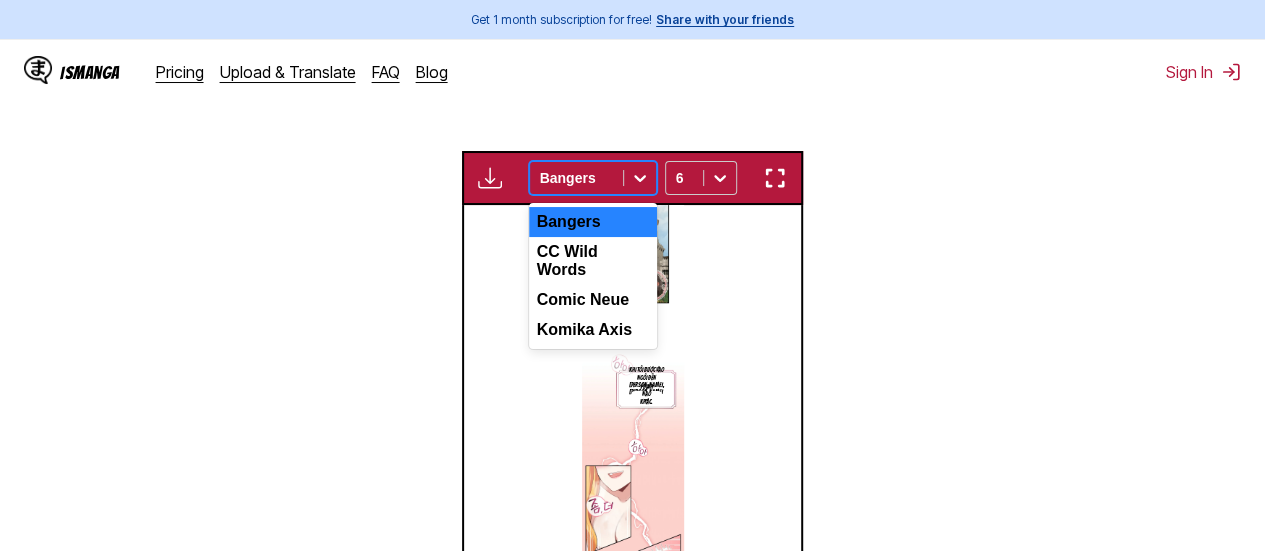 click 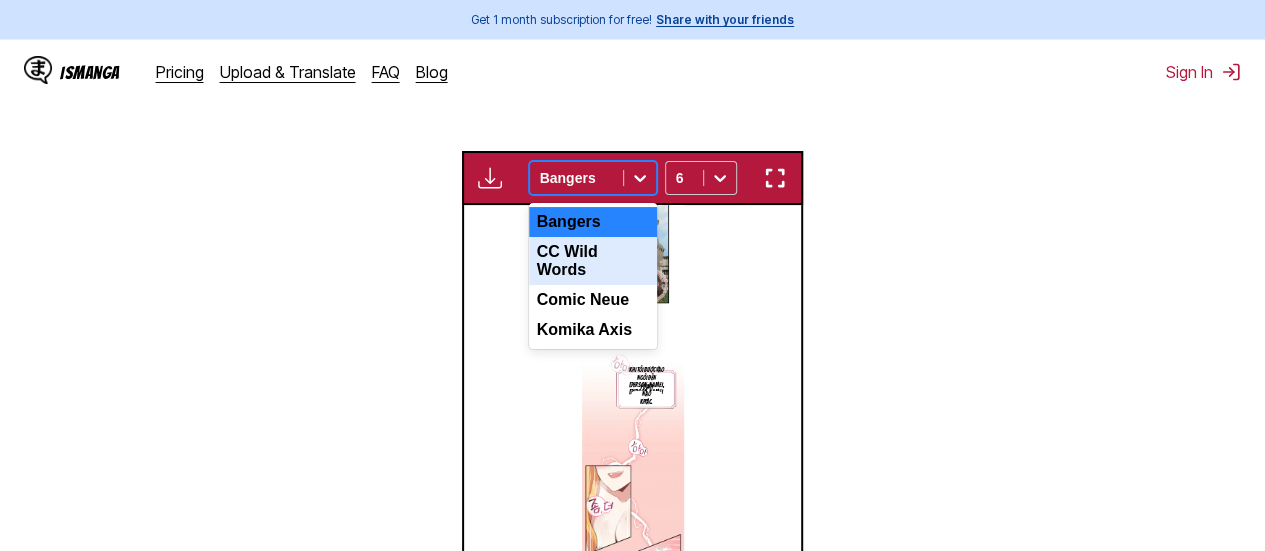 click on "CC Wild Words" at bounding box center (593, 261) 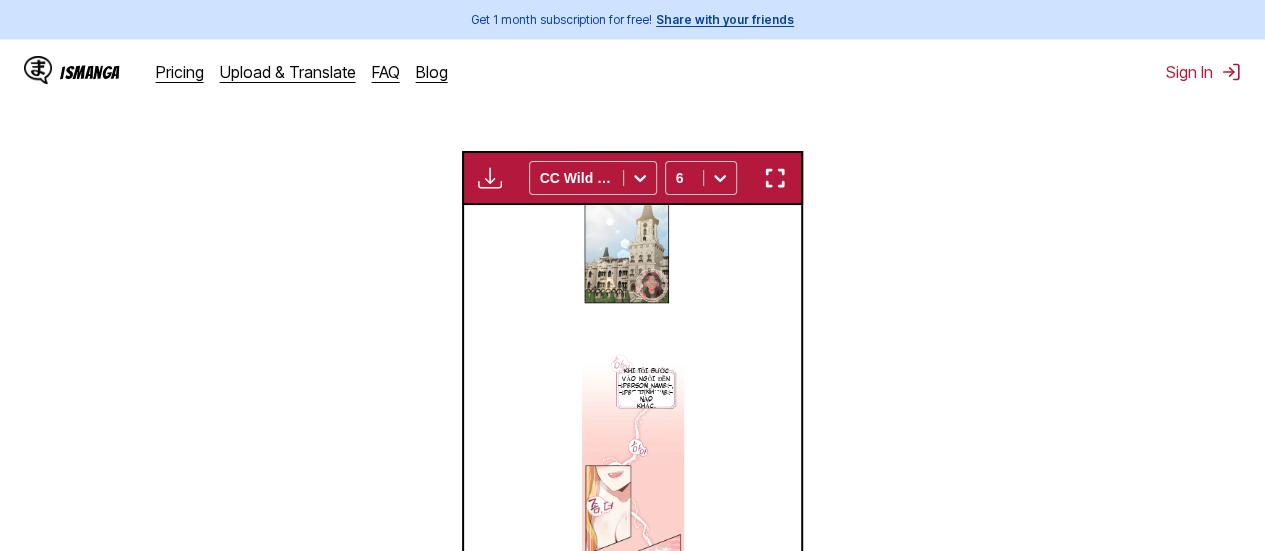 click on "ý định nào khác." at bounding box center (646, 395) 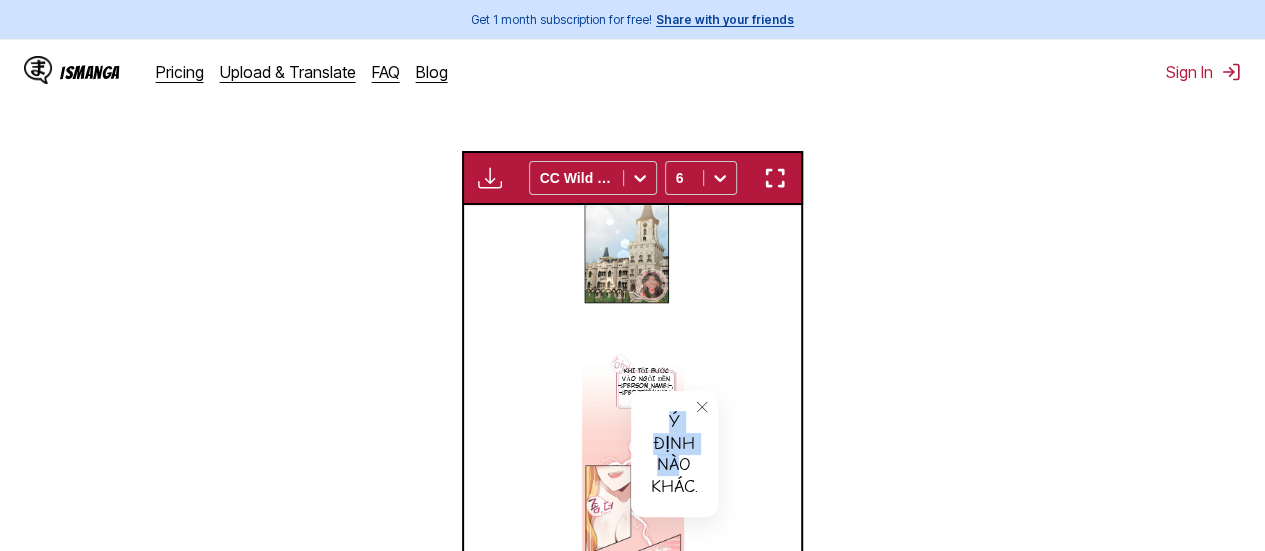 drag, startPoint x: 668, startPoint y: 349, endPoint x: 684, endPoint y: 401, distance: 54.405884 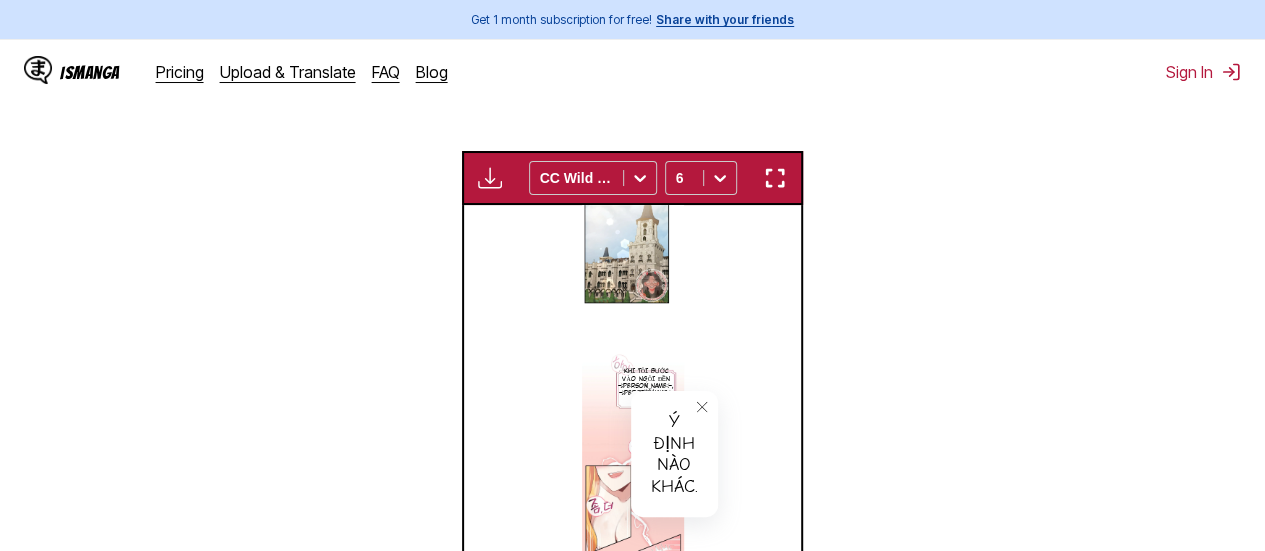click at bounding box center (775, 178) 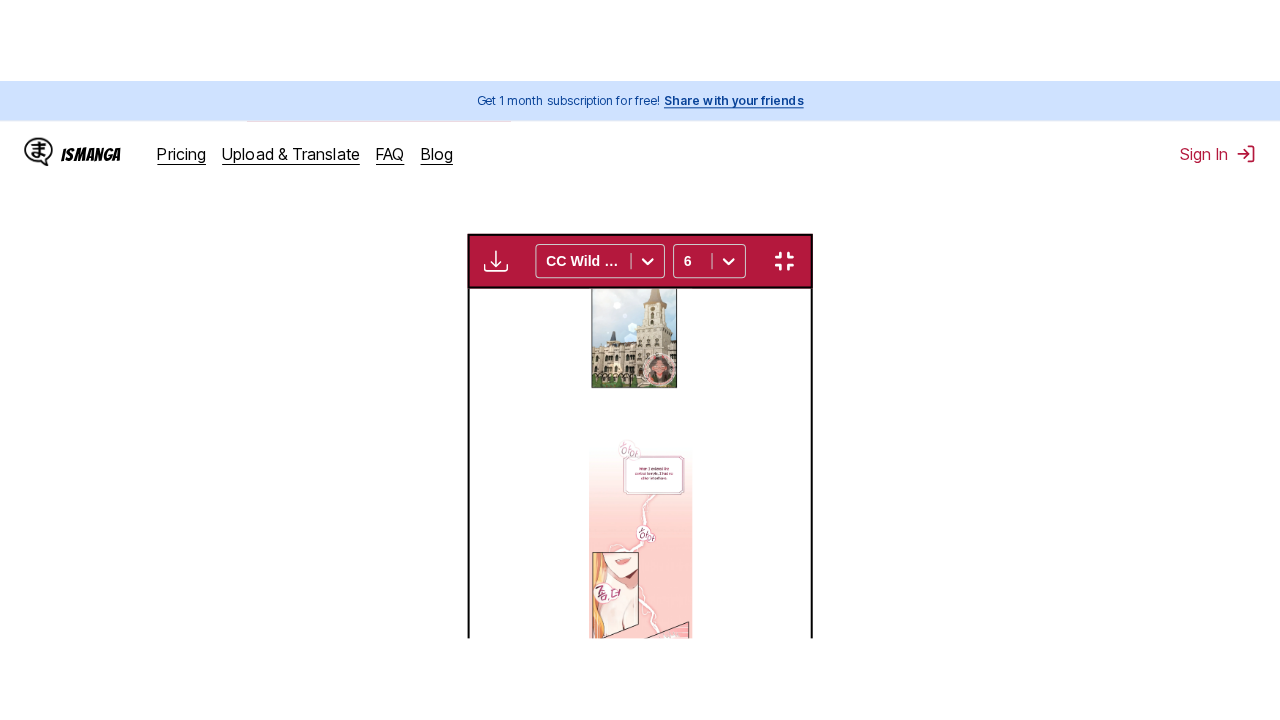 scroll, scrollTop: 246, scrollLeft: 0, axis: vertical 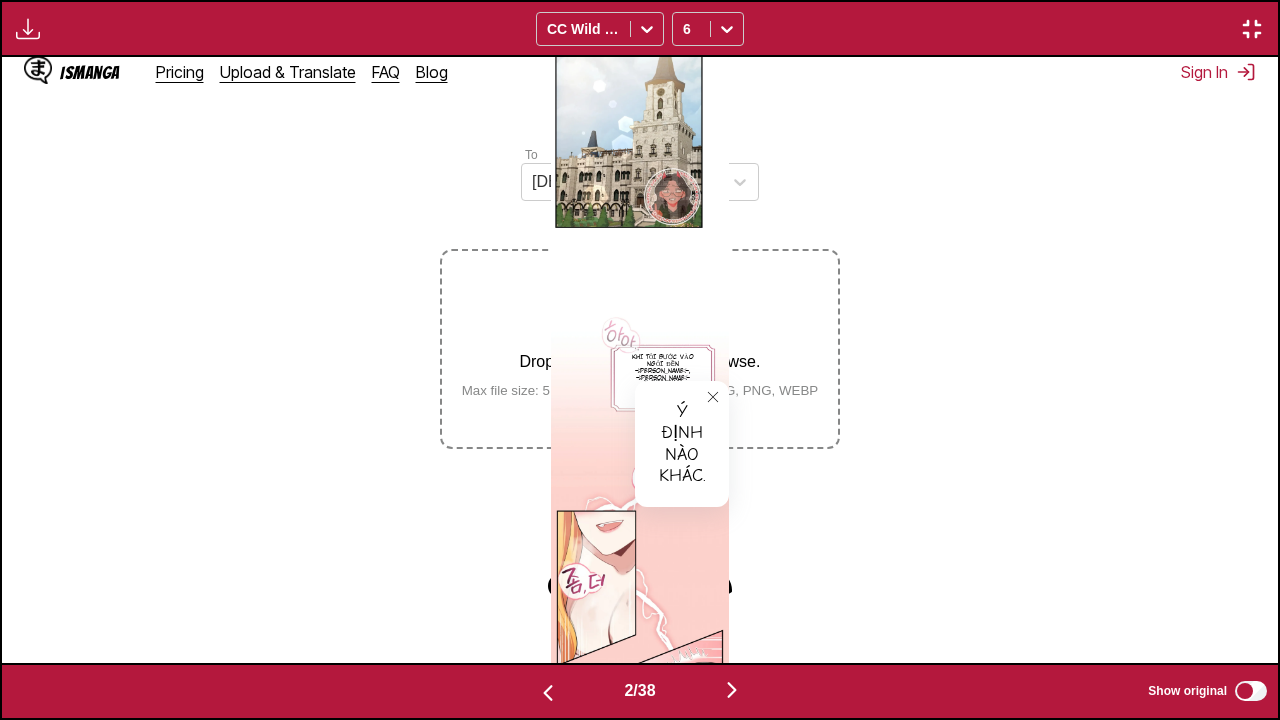 click 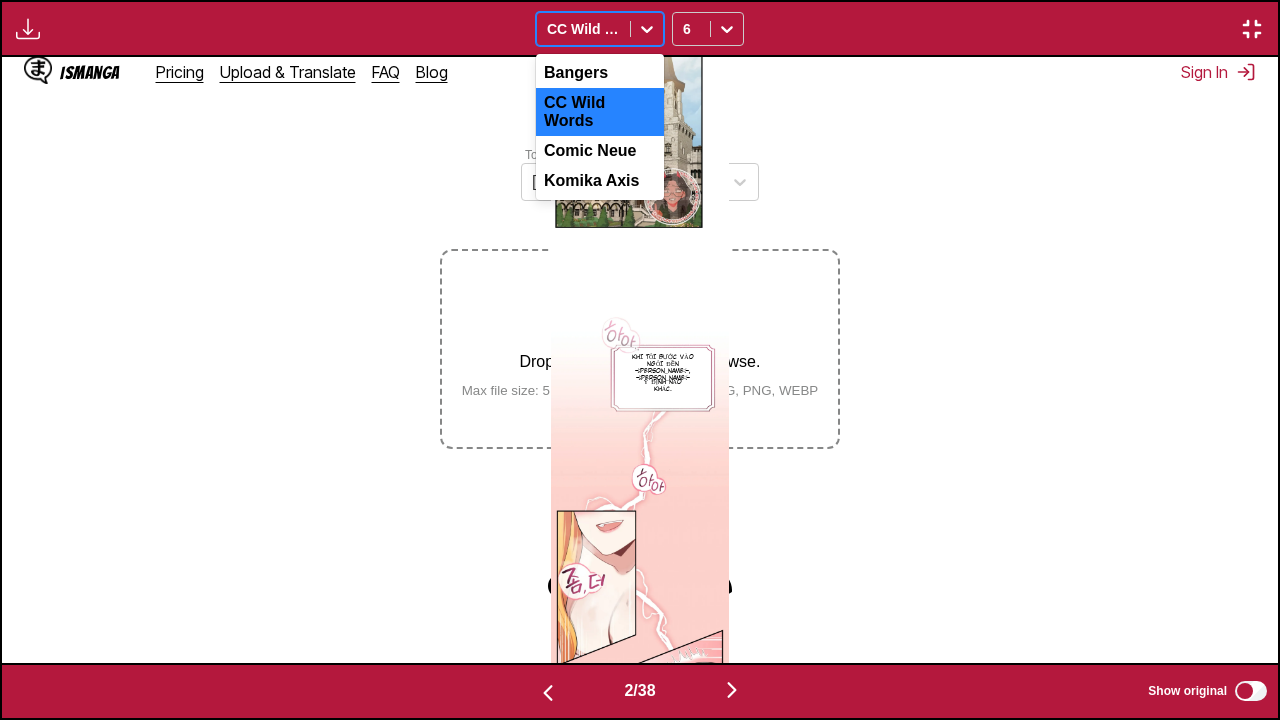 click 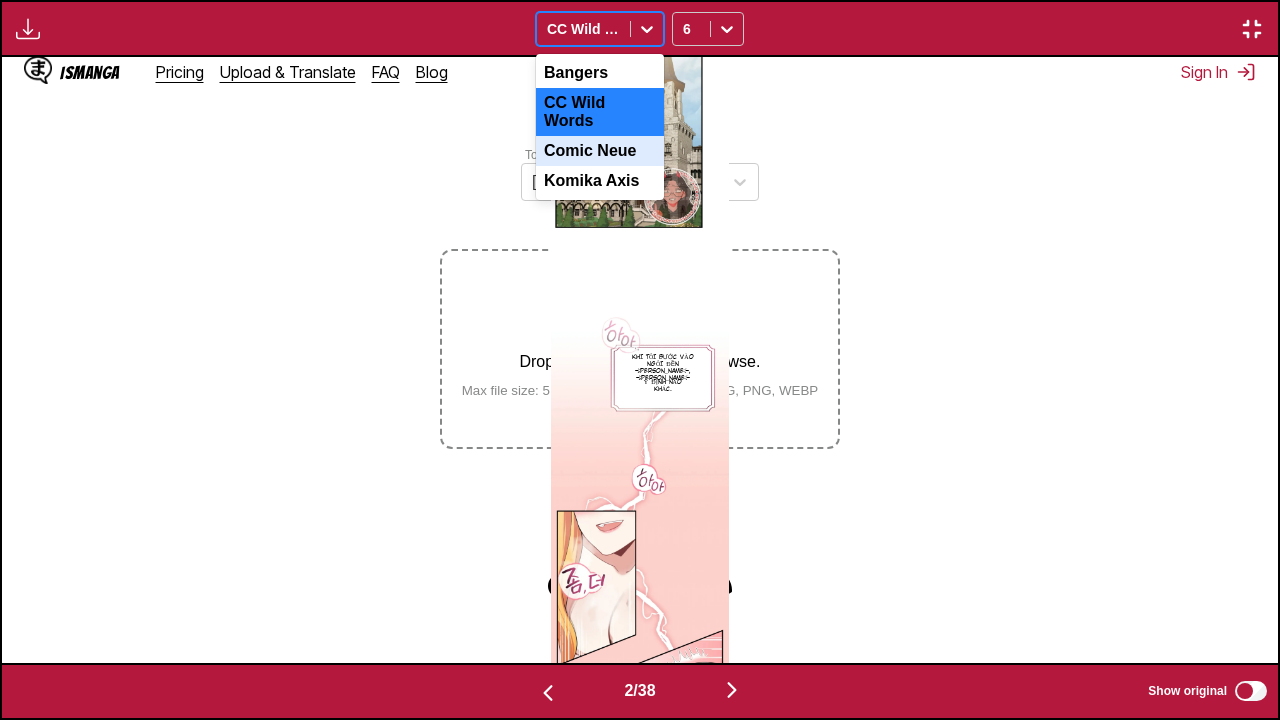 click on "Comic Neue" at bounding box center (600, 151) 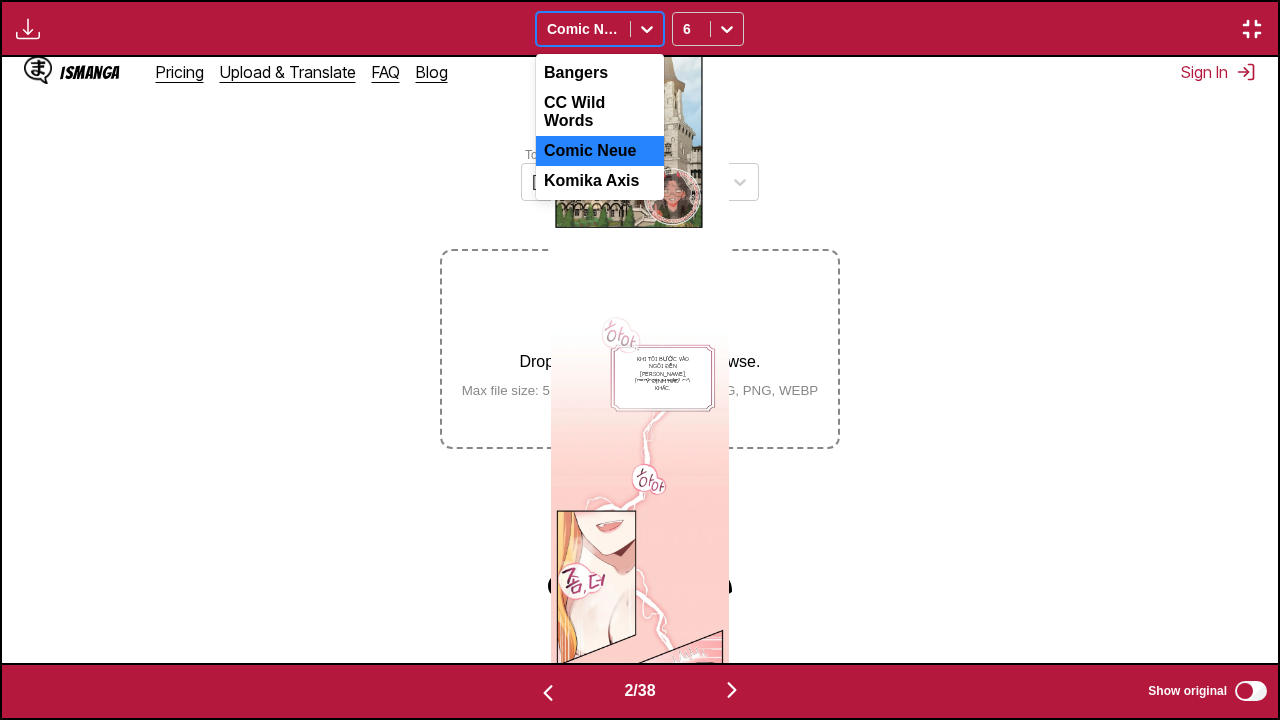 click 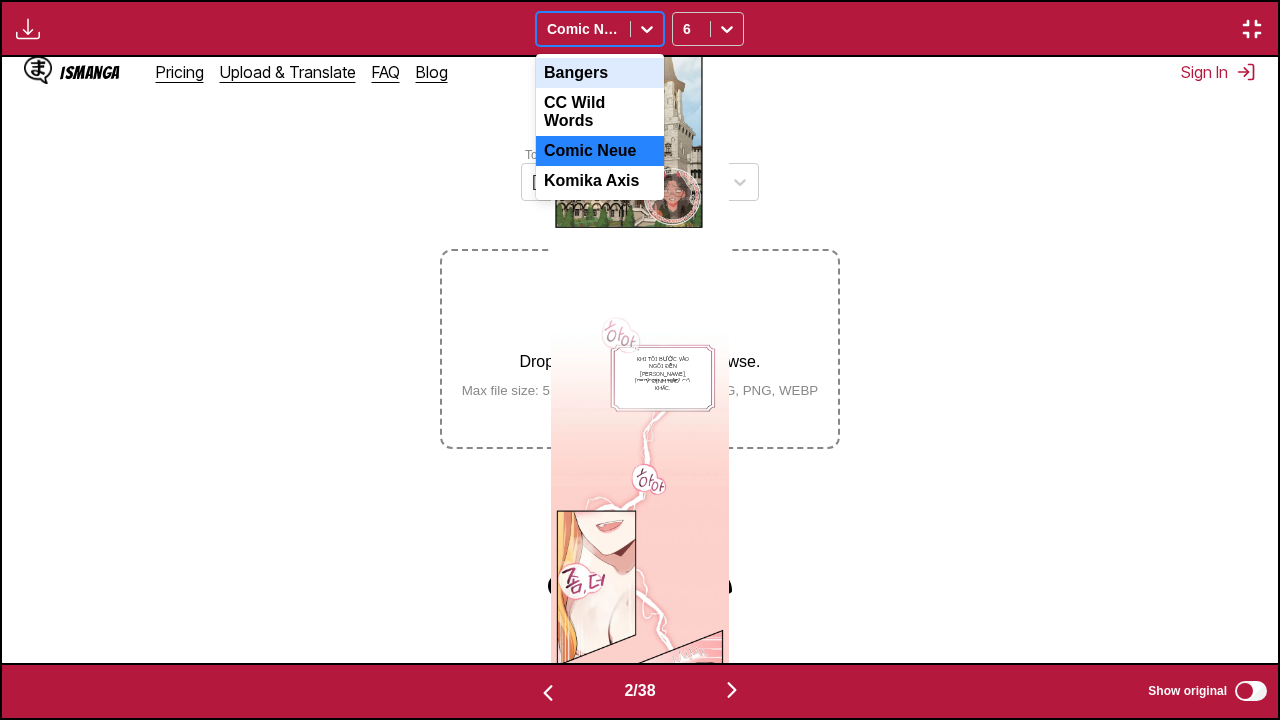 click on "Bangers" at bounding box center [600, 73] 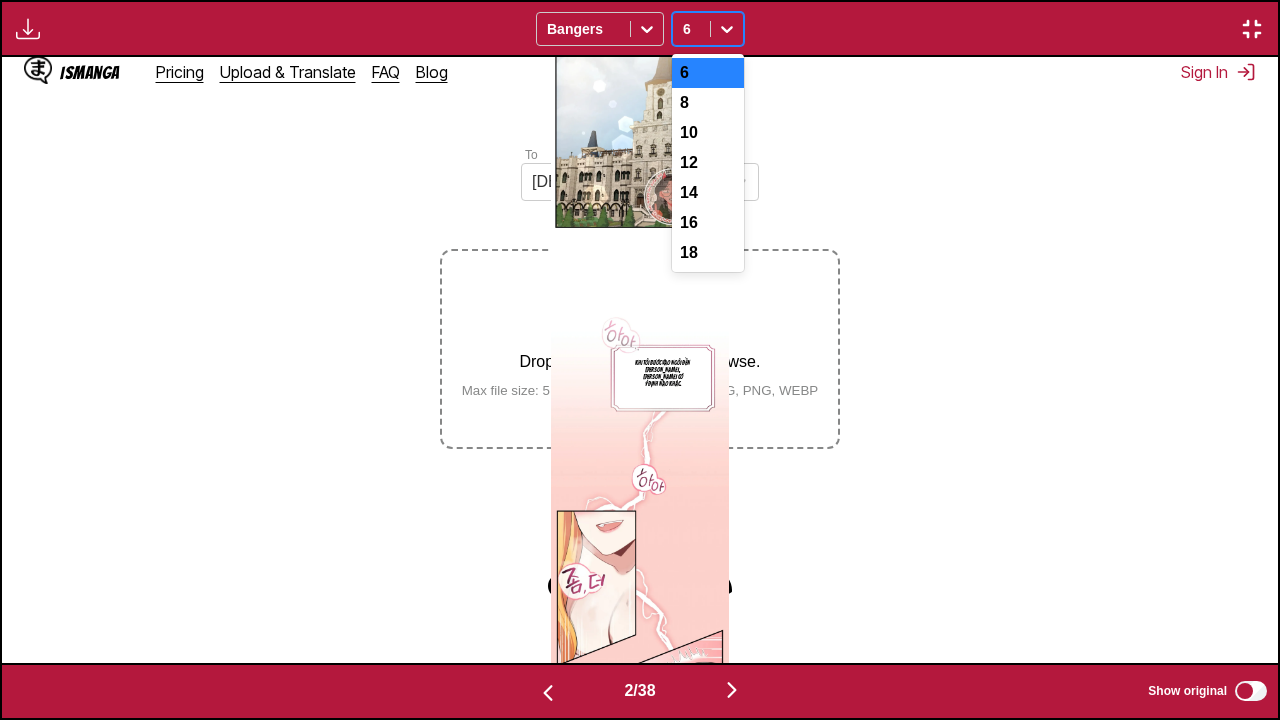 click 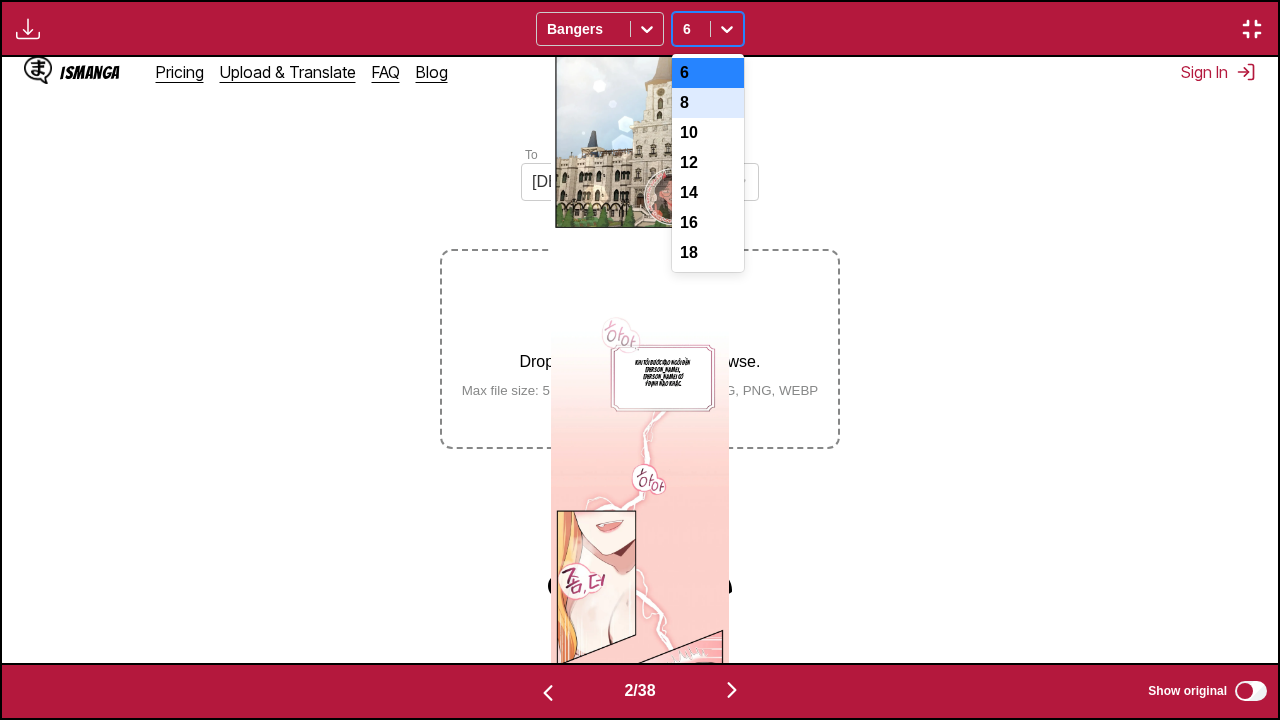 click on "8" at bounding box center [708, 103] 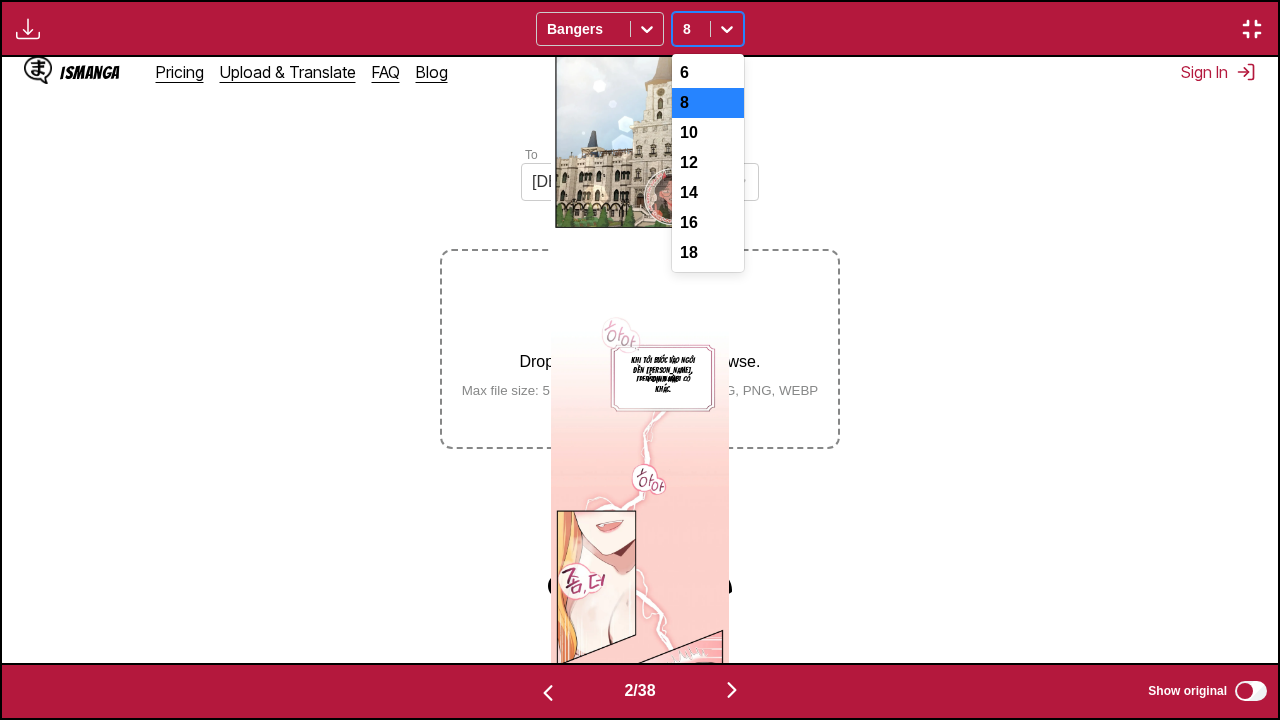 click at bounding box center [727, 29] 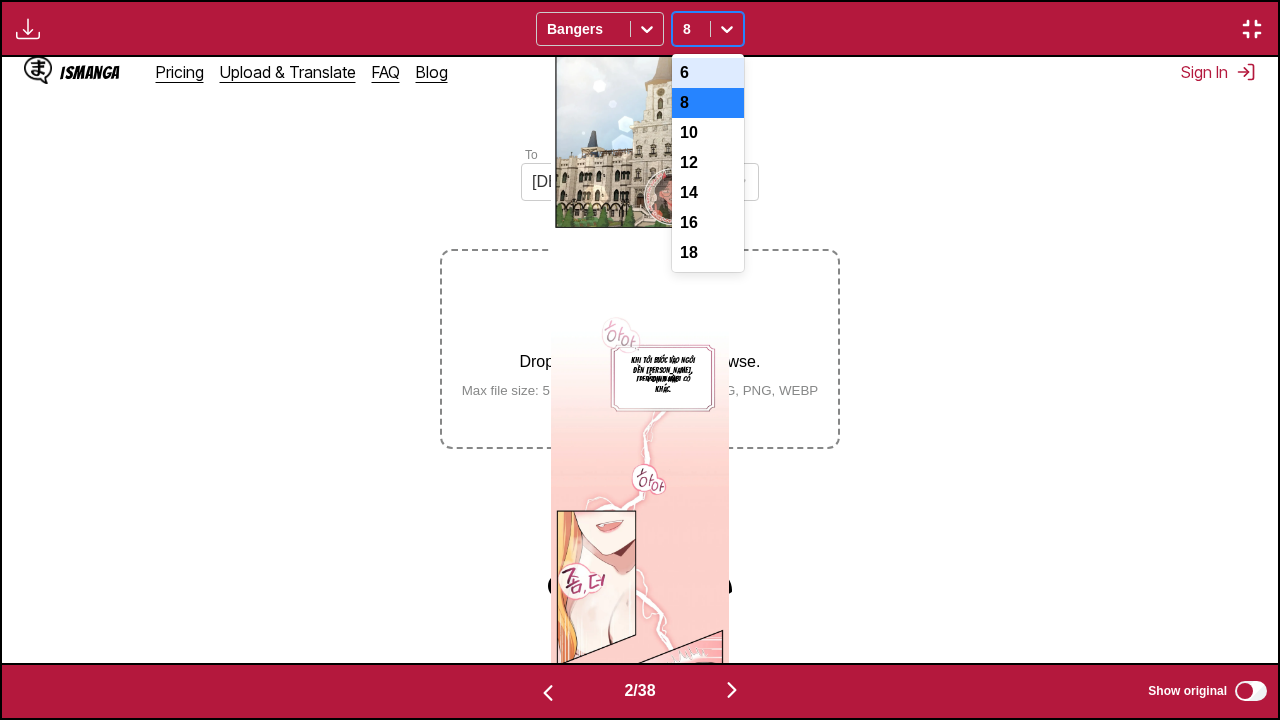 click on "6" at bounding box center [708, 73] 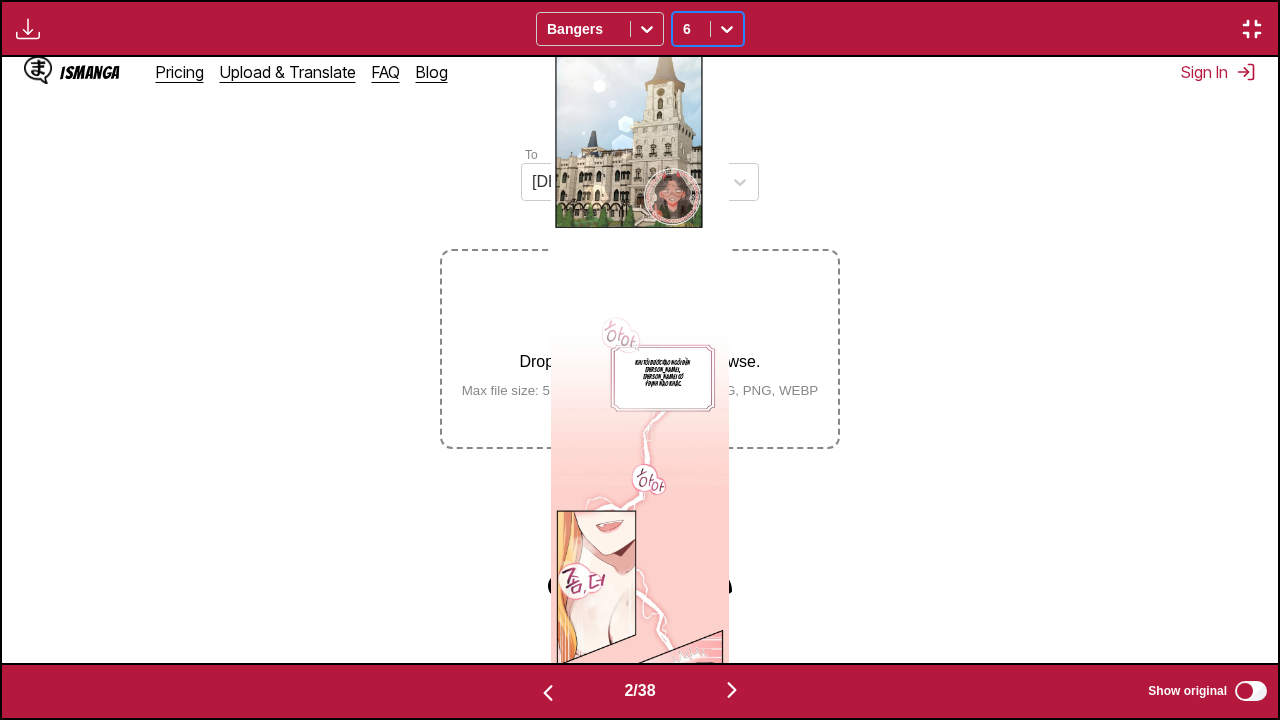 click at bounding box center (548, 693) 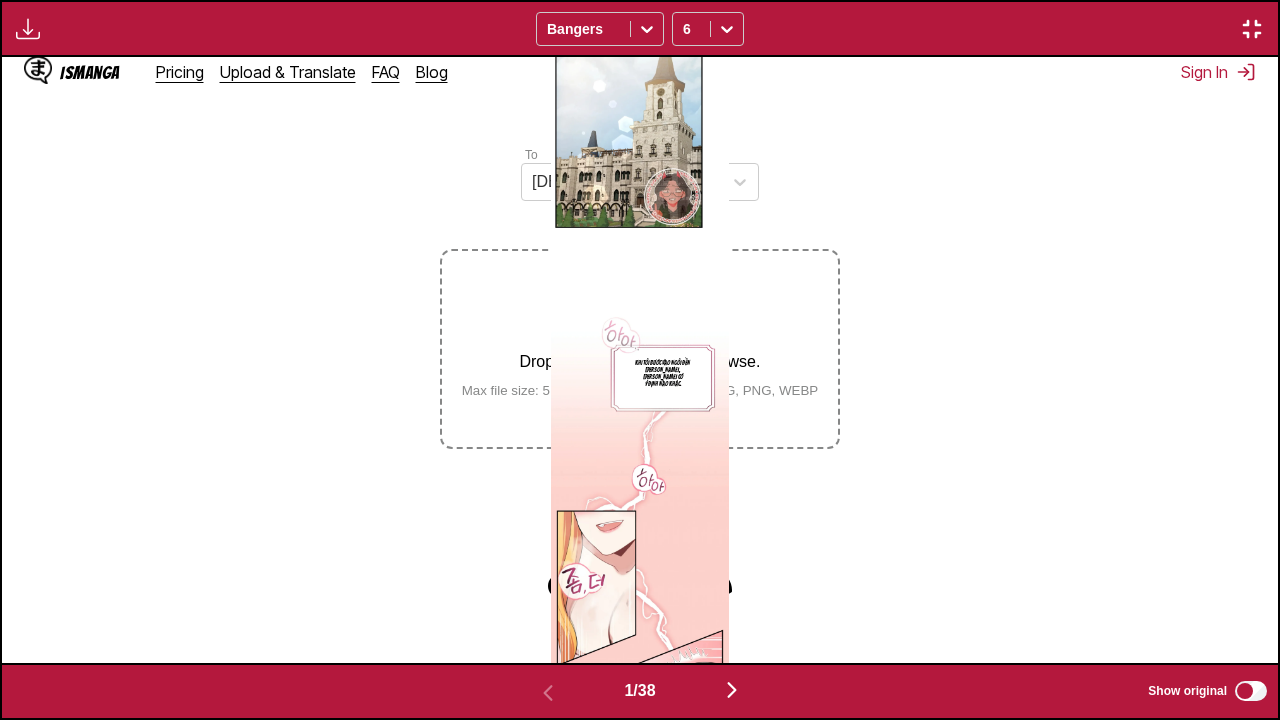 scroll, scrollTop: 0, scrollLeft: 0, axis: both 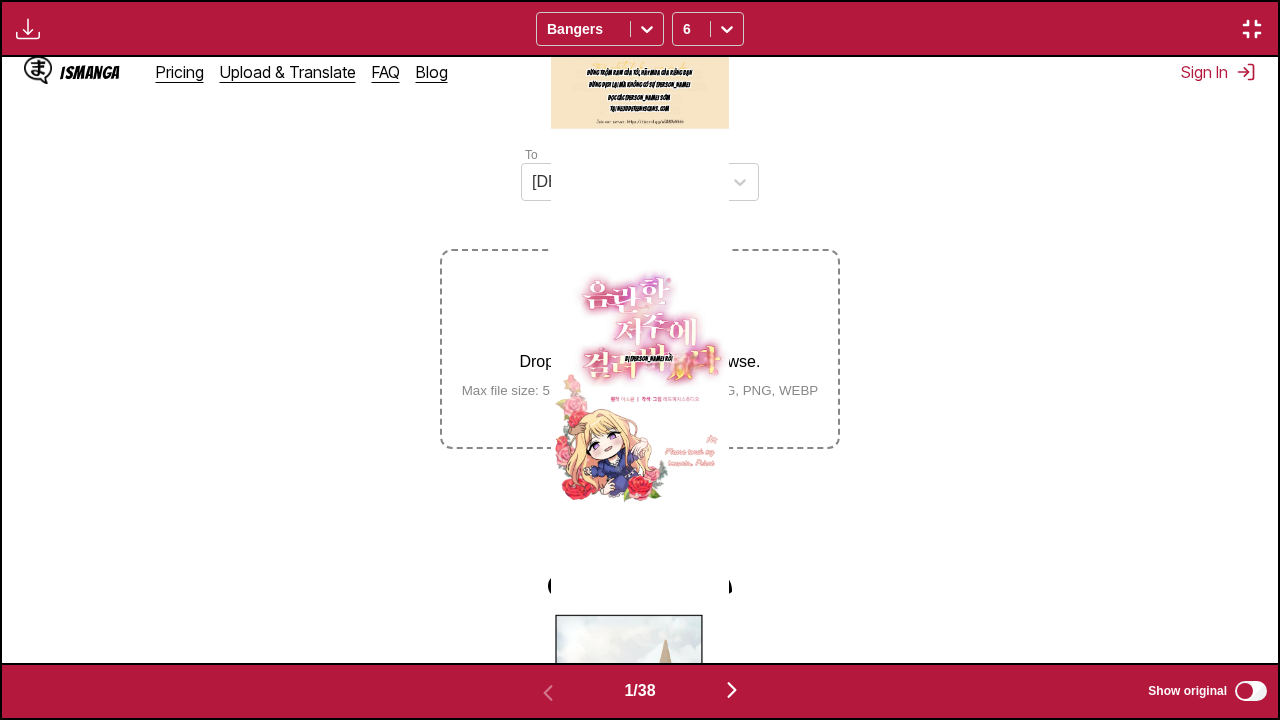 click at bounding box center [732, 690] 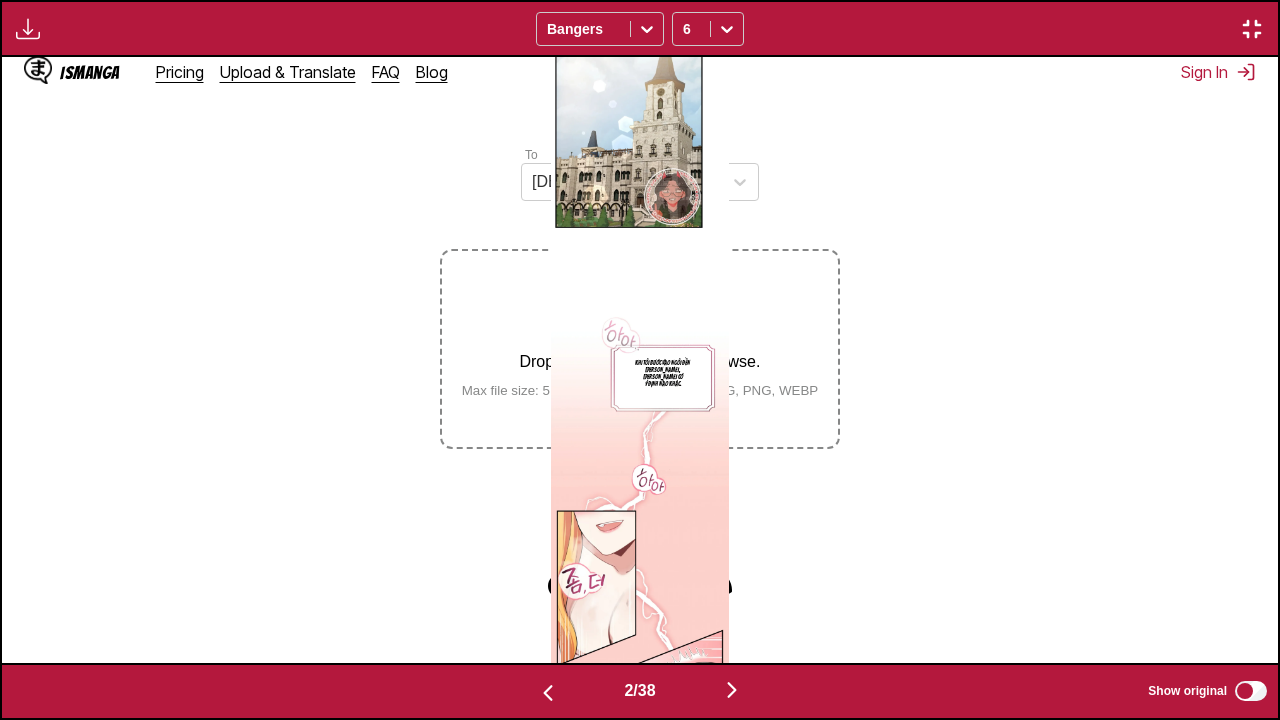 click at bounding box center [732, 690] 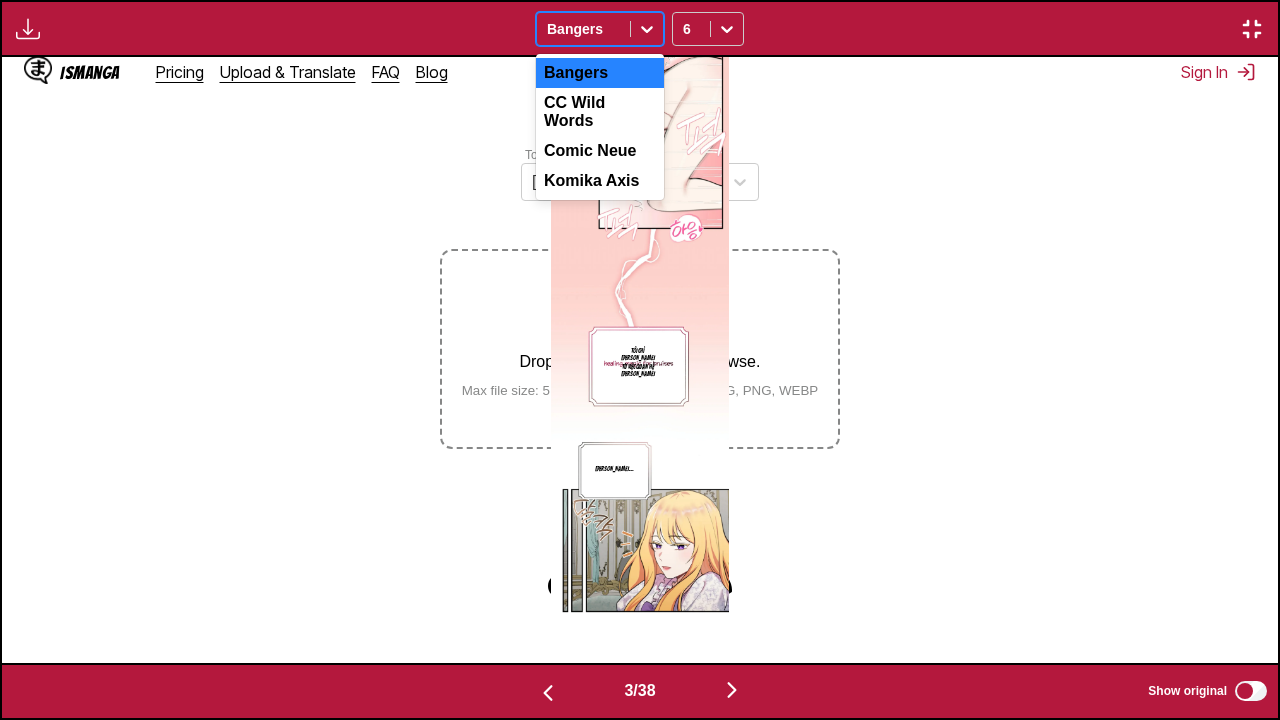 click 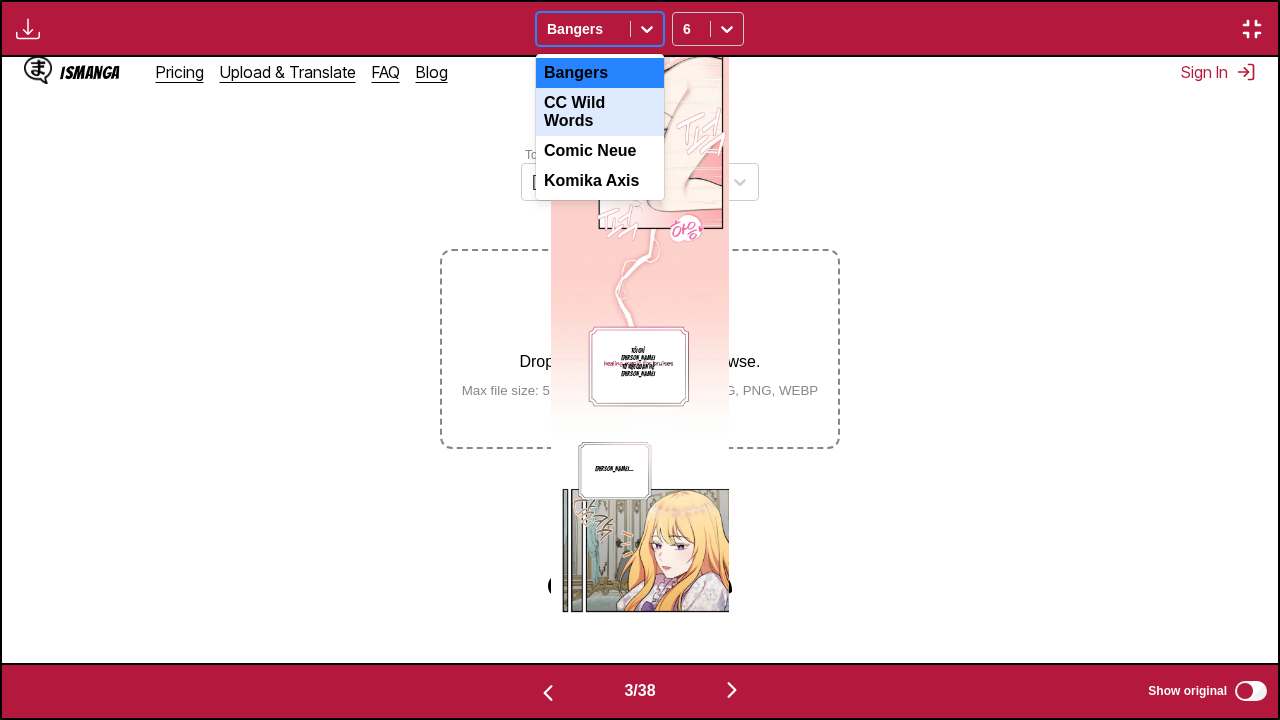 click on "CC Wild Words" at bounding box center (600, 112) 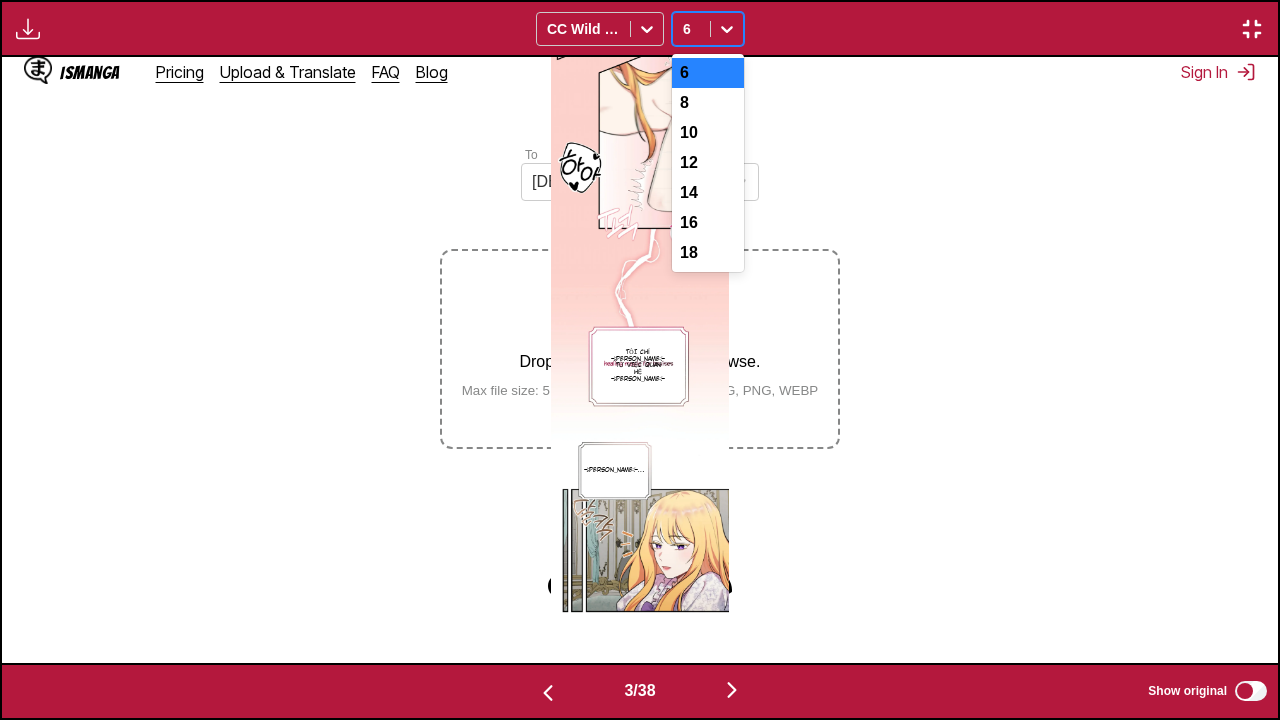 click 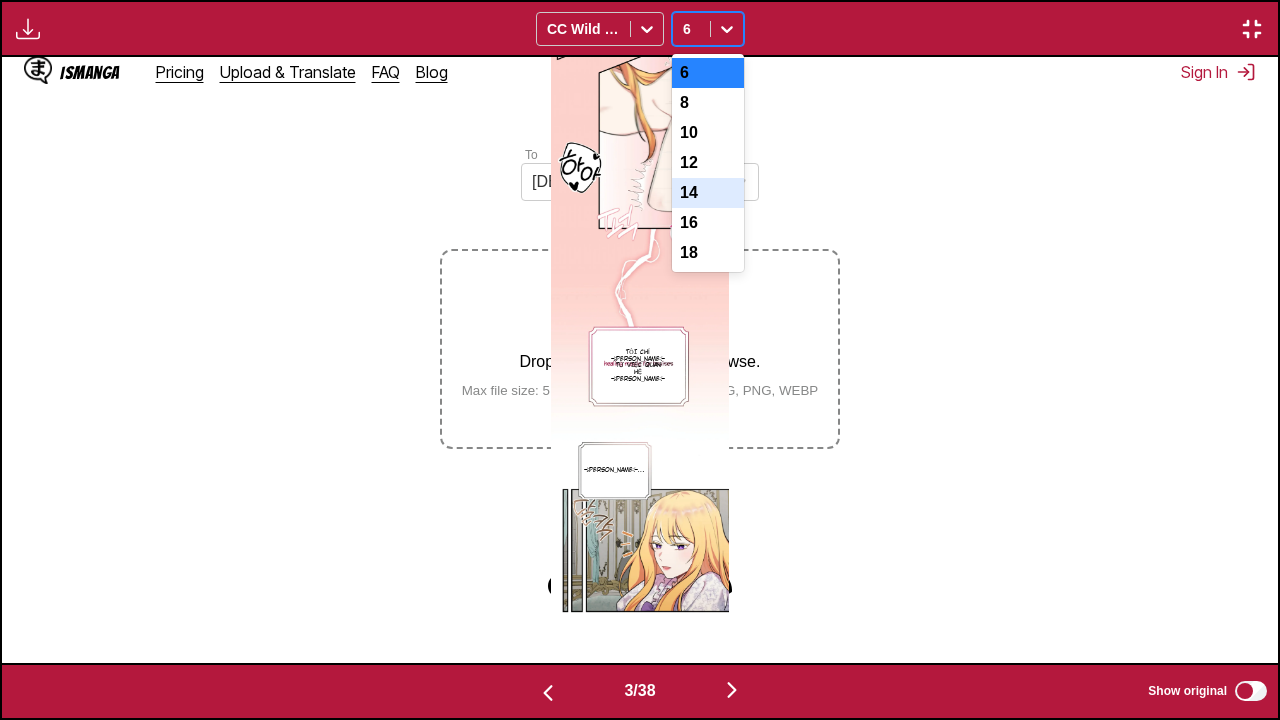 click on "14" at bounding box center (708, 193) 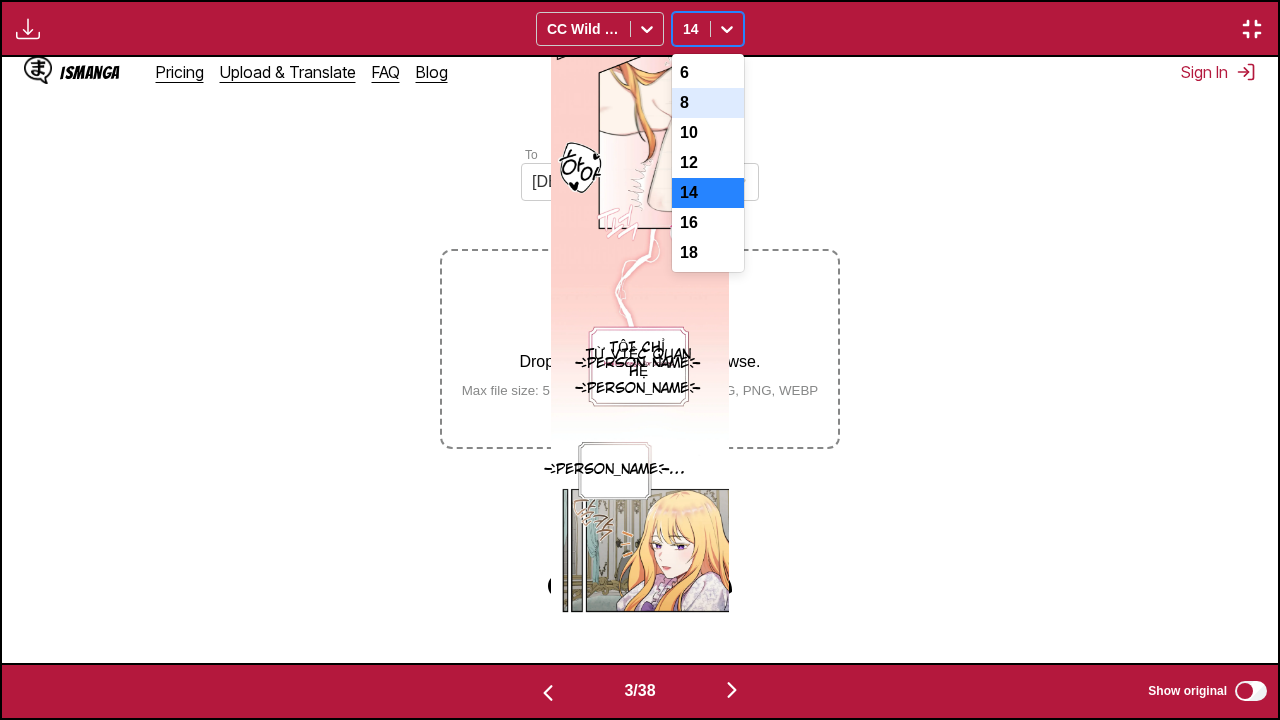 drag, startPoint x: 732, startPoint y: 24, endPoint x: 703, endPoint y: 113, distance: 93.60555 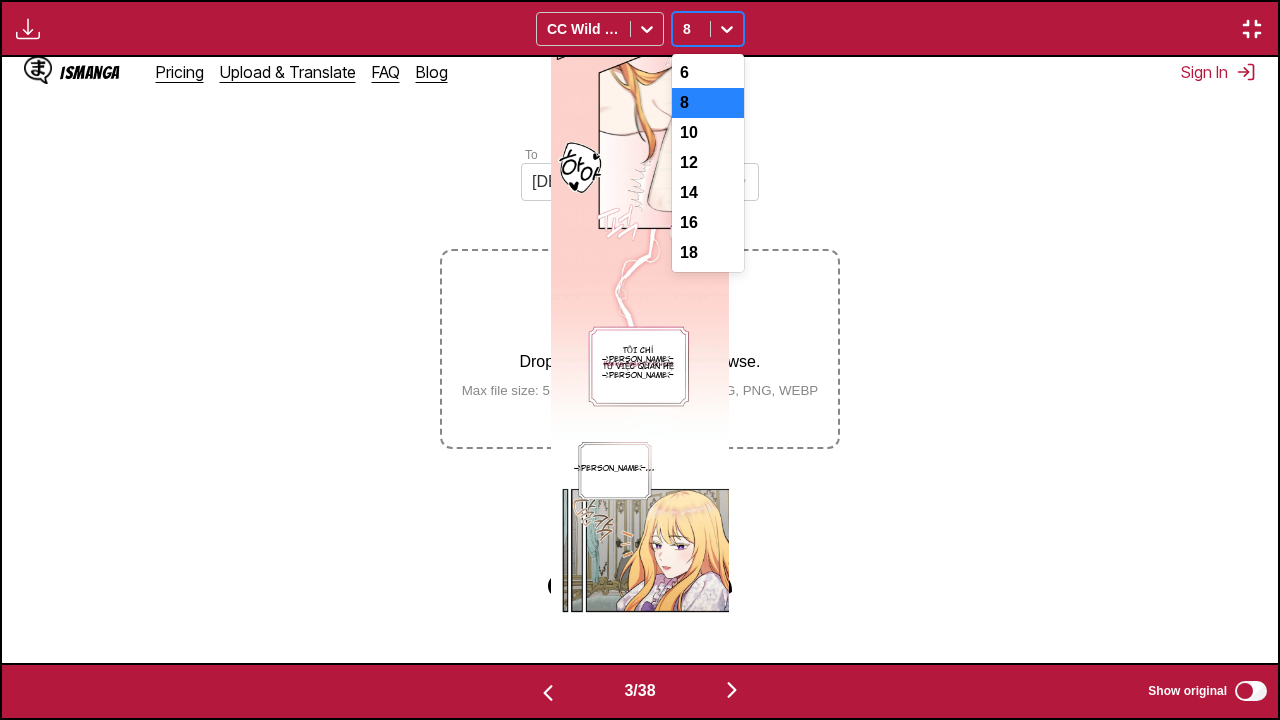 click 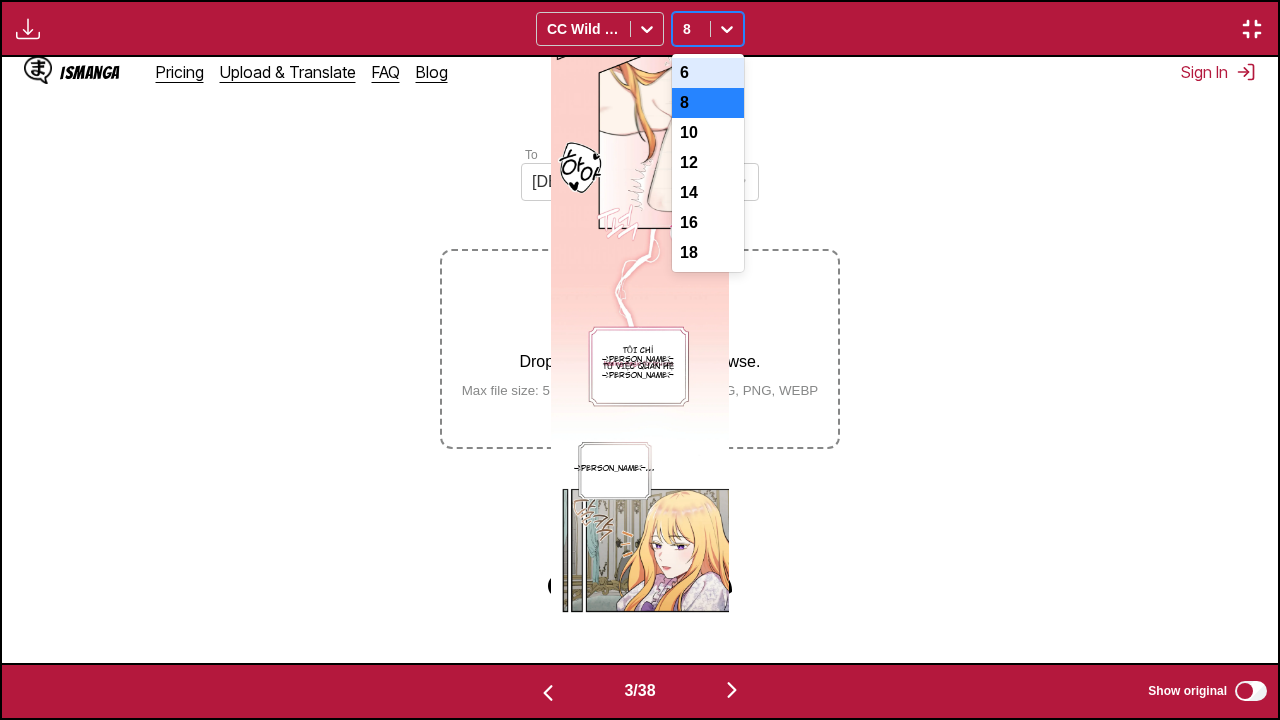 click on "6" at bounding box center [708, 73] 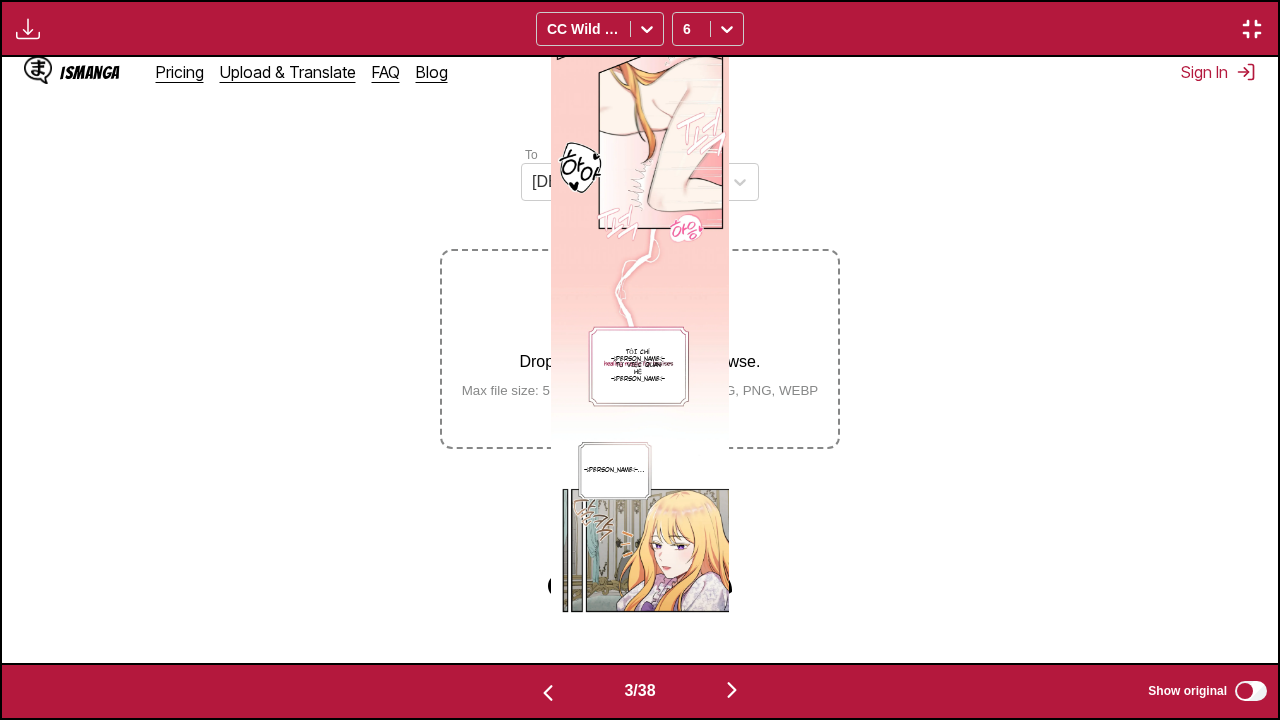 click at bounding box center (732, 690) 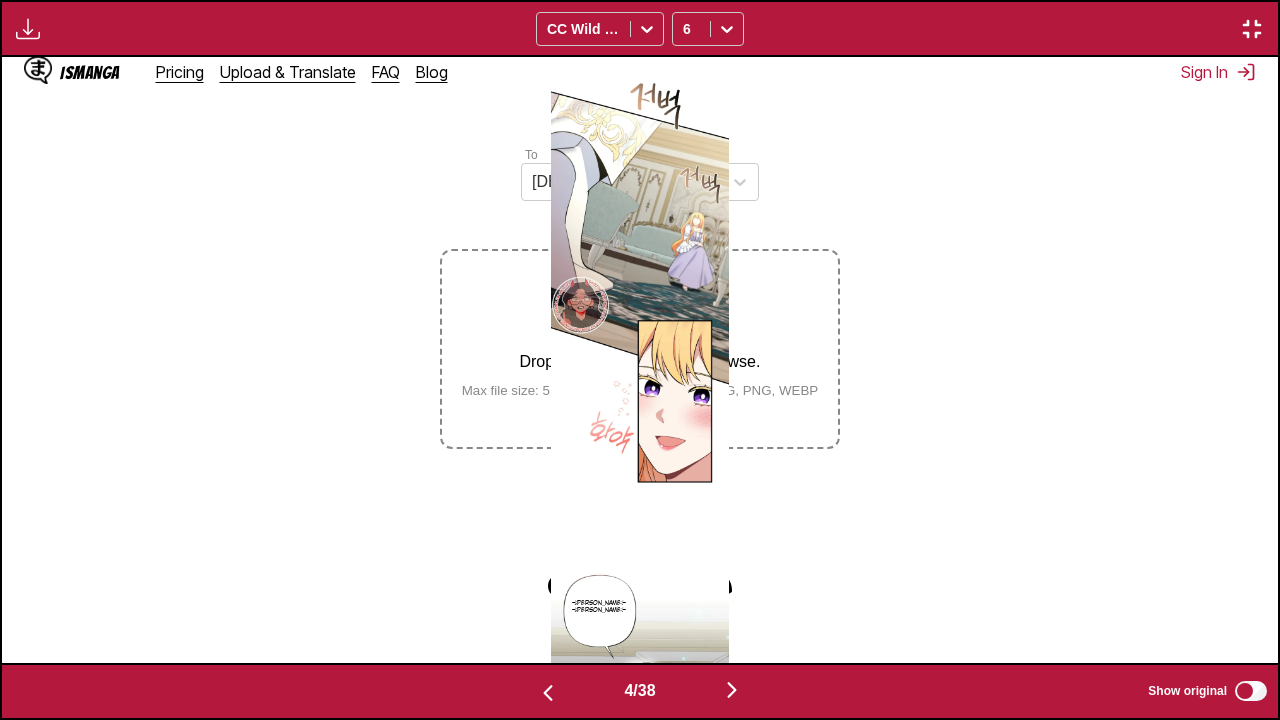 click at bounding box center (548, 693) 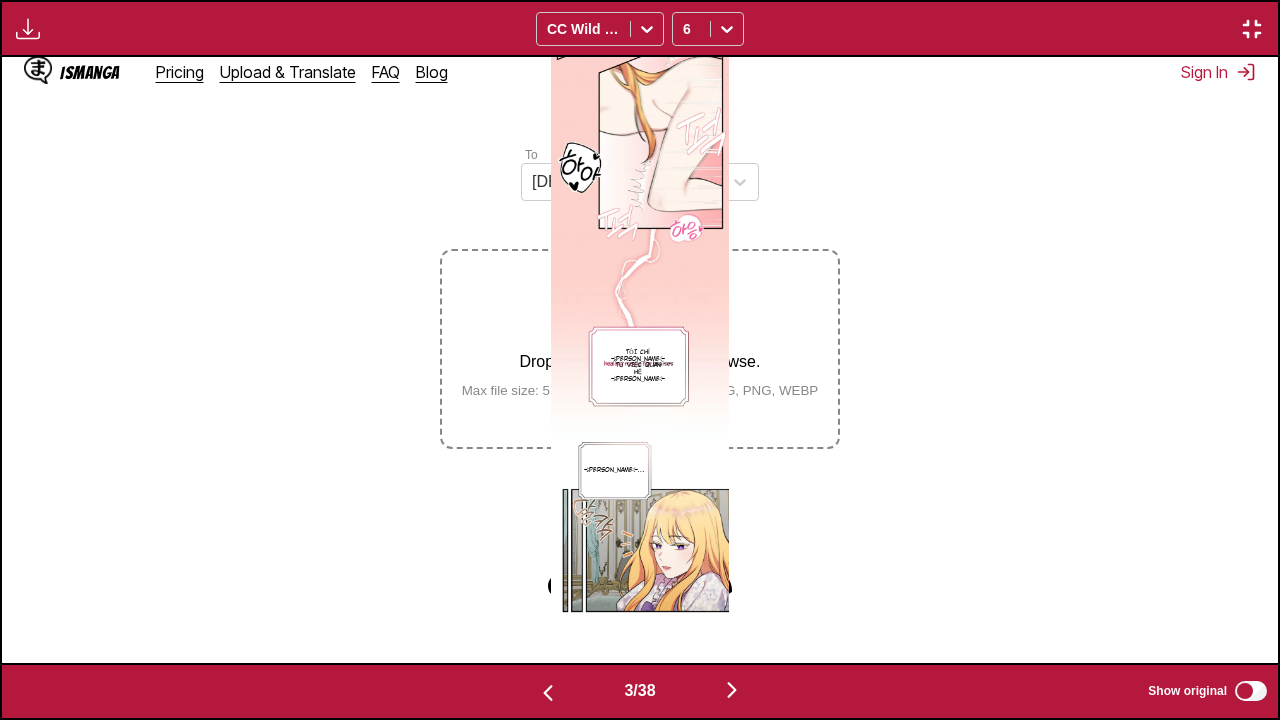 click at bounding box center [548, 693] 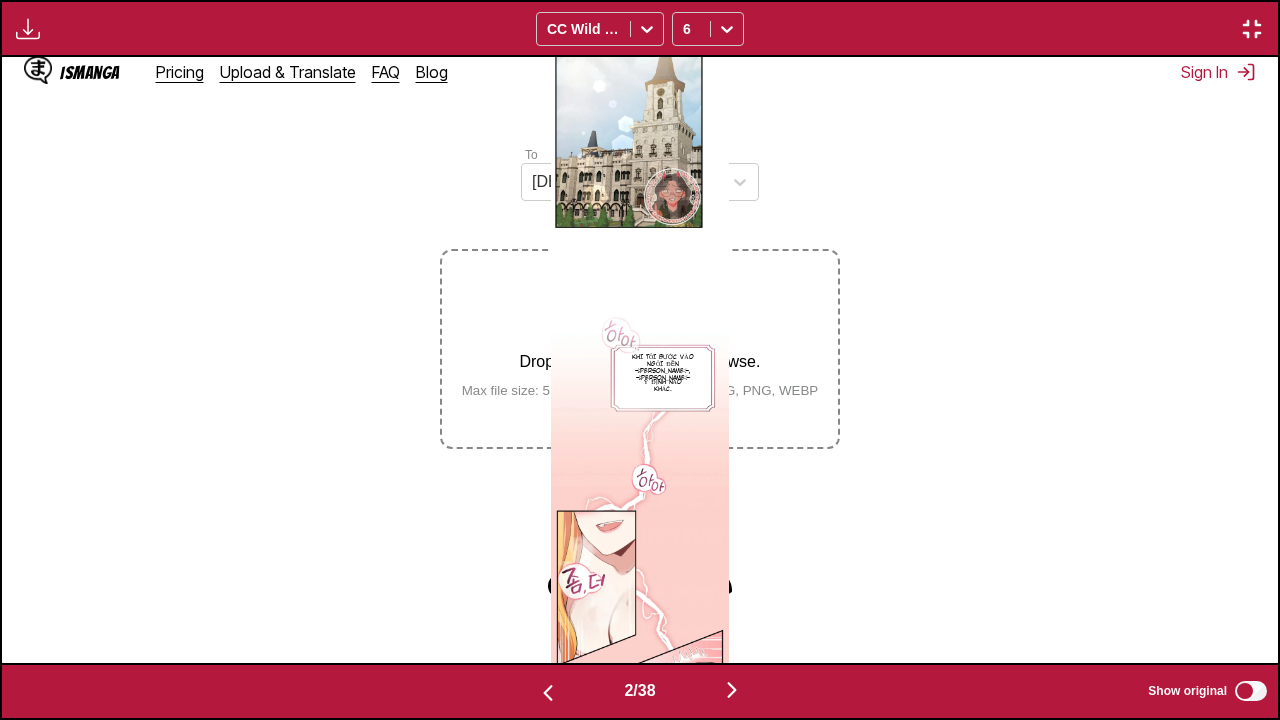 click at bounding box center [548, 693] 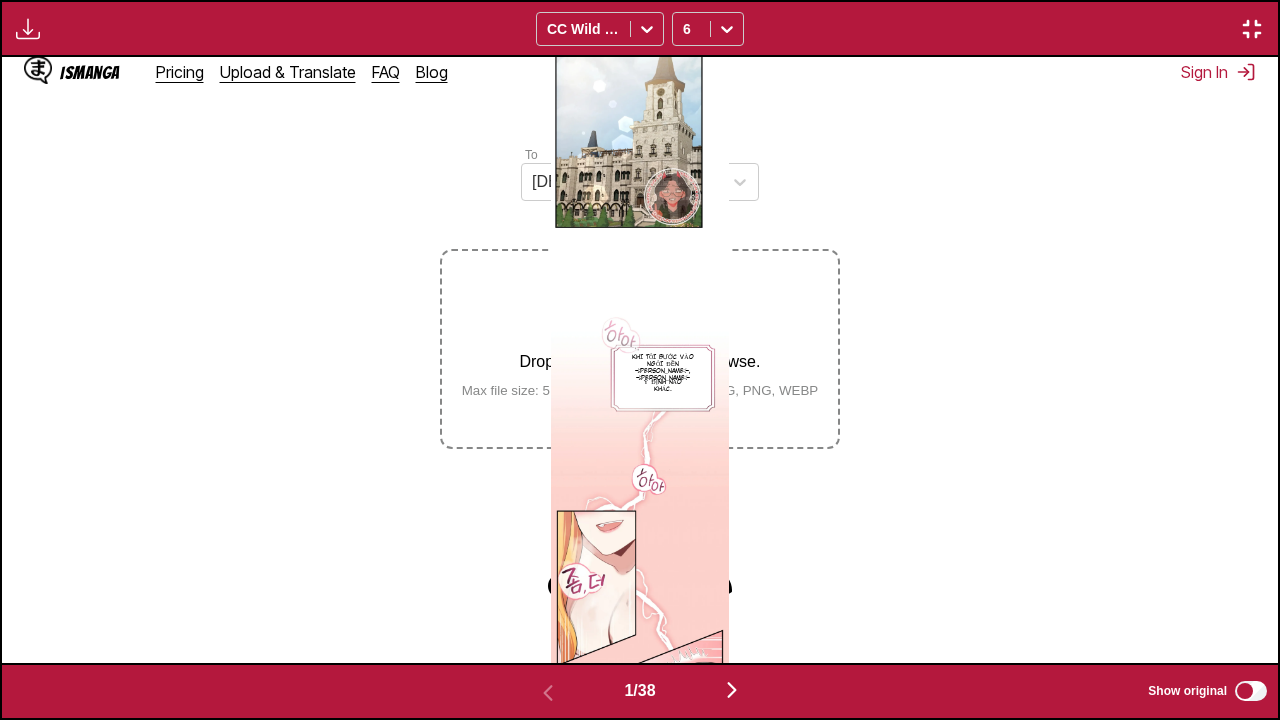 scroll, scrollTop: 0, scrollLeft: 0, axis: both 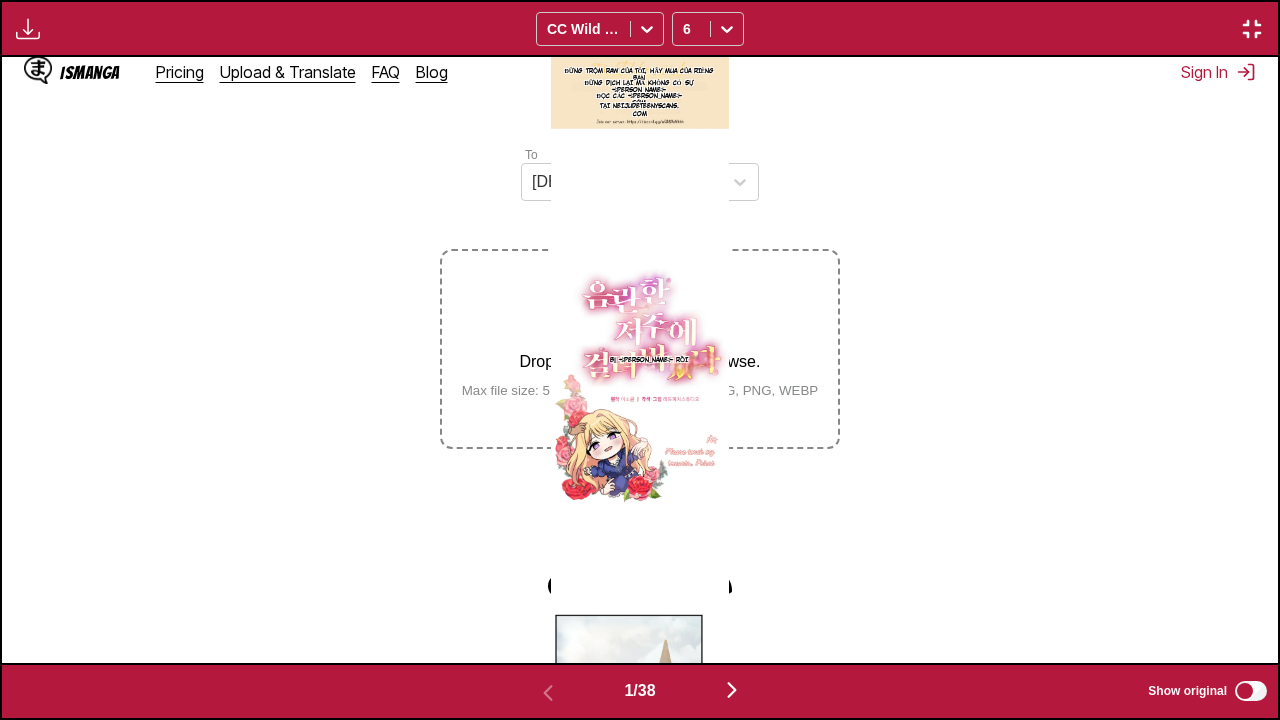 click at bounding box center (28, 29) 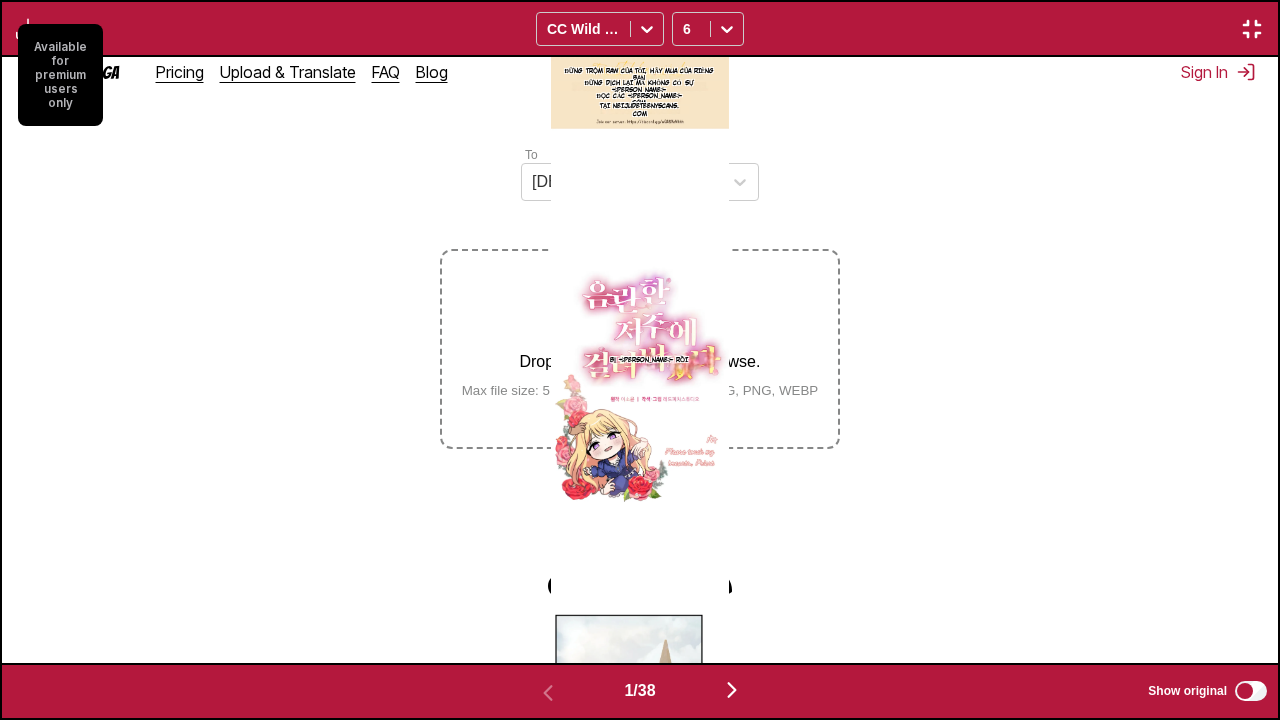 type 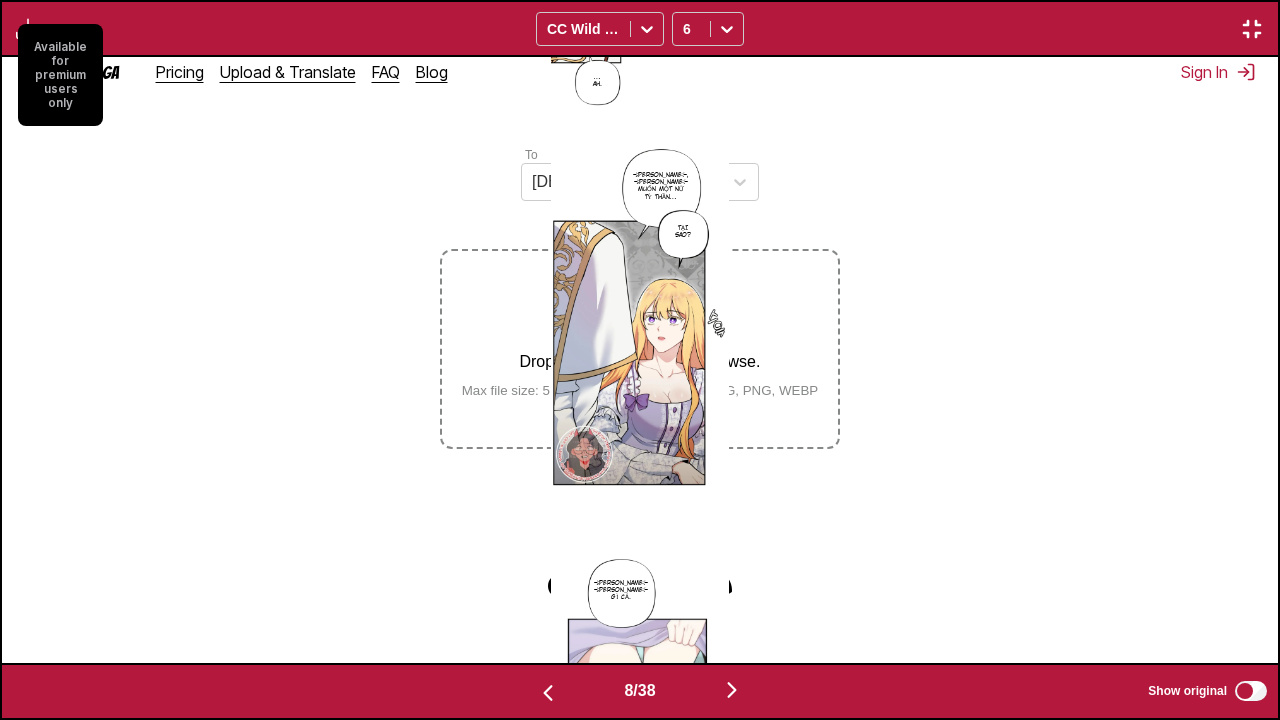 scroll, scrollTop: 0, scrollLeft: 7656, axis: horizontal 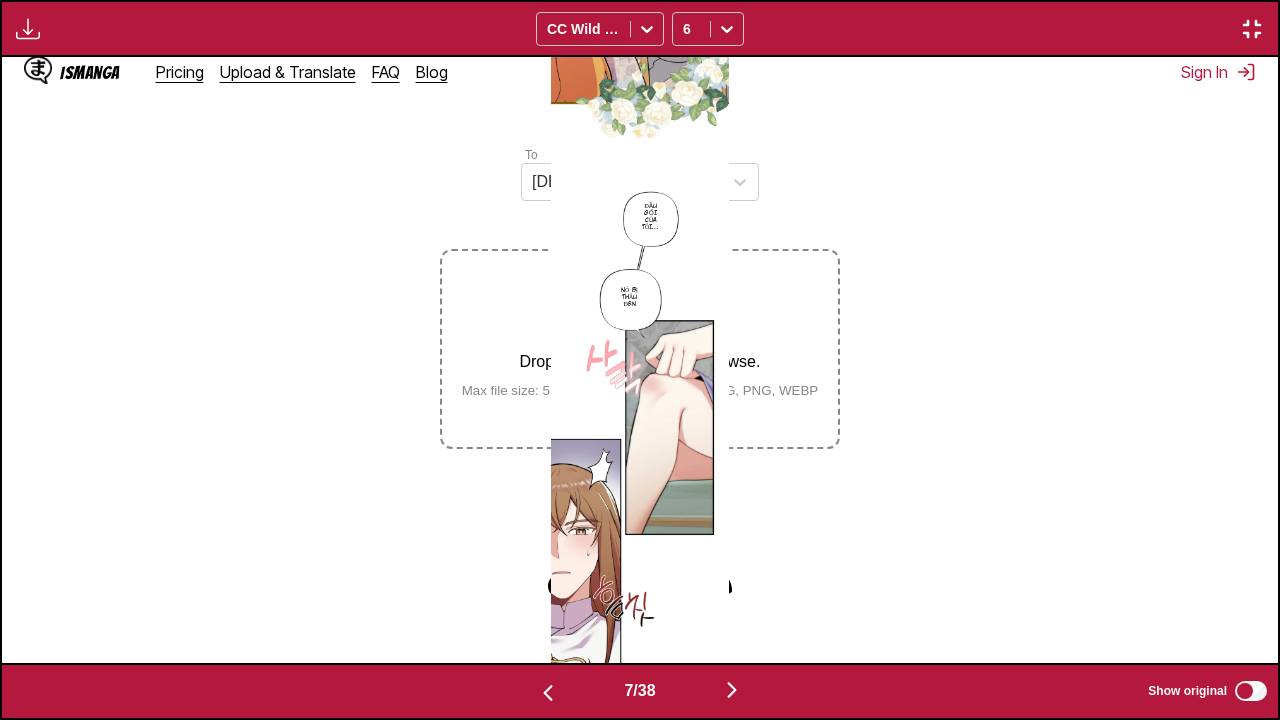 click at bounding box center [1252, 29] 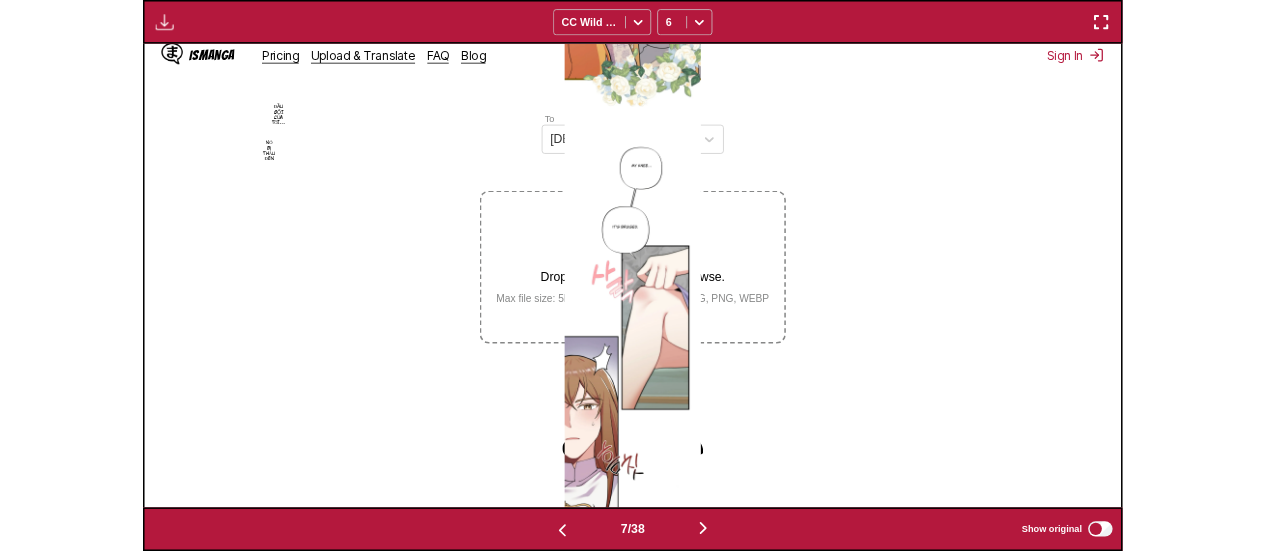 scroll, scrollTop: 524, scrollLeft: 0, axis: vertical 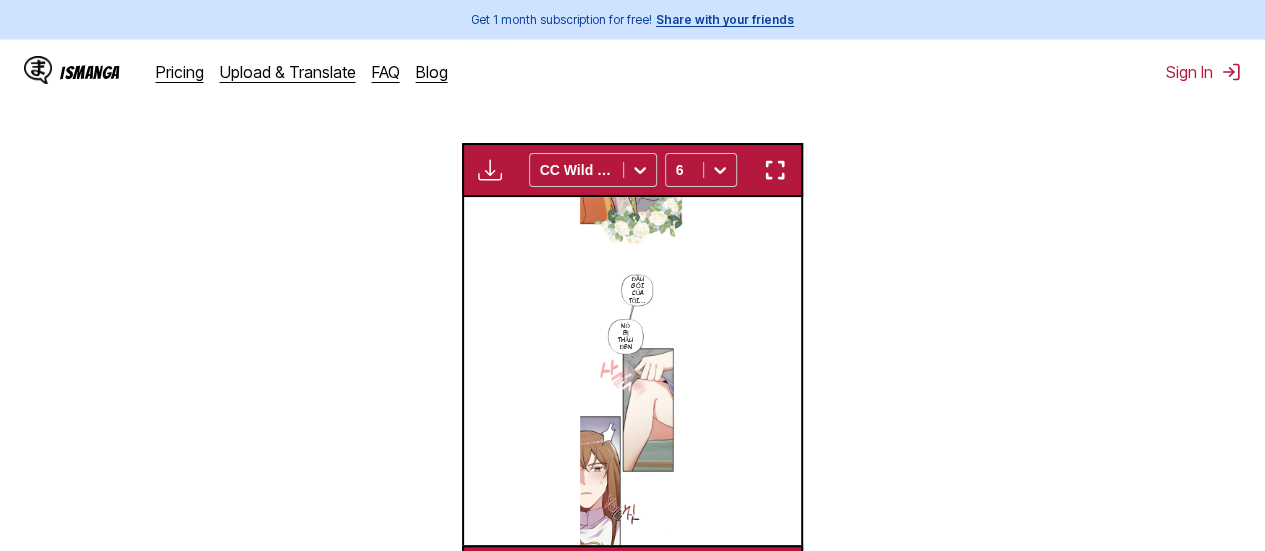 click at bounding box center [541, 573] 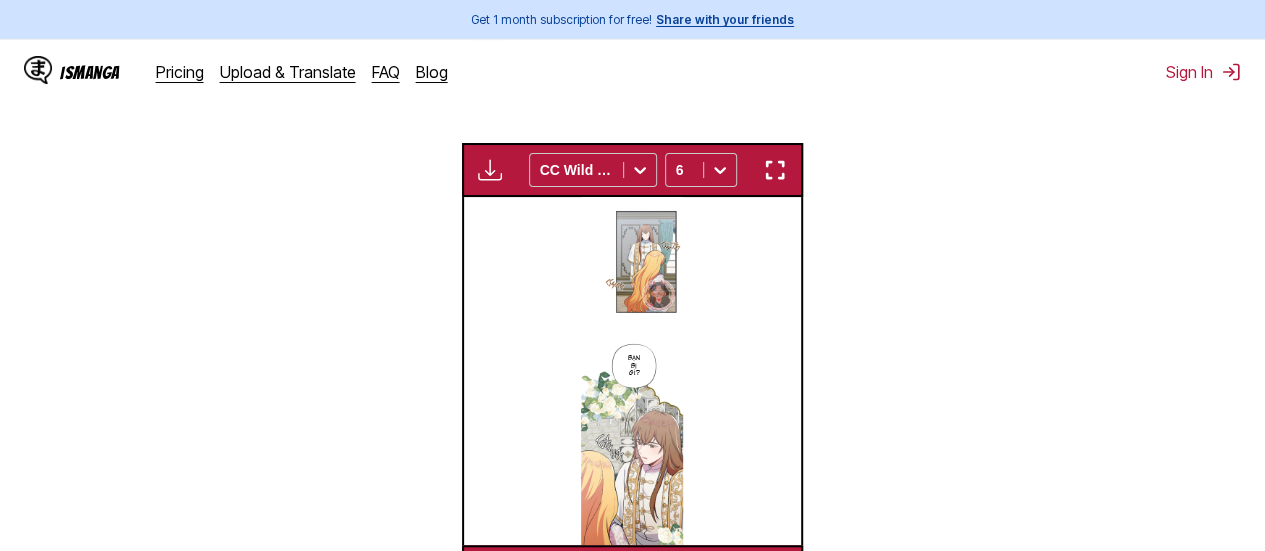 click at bounding box center [541, 573] 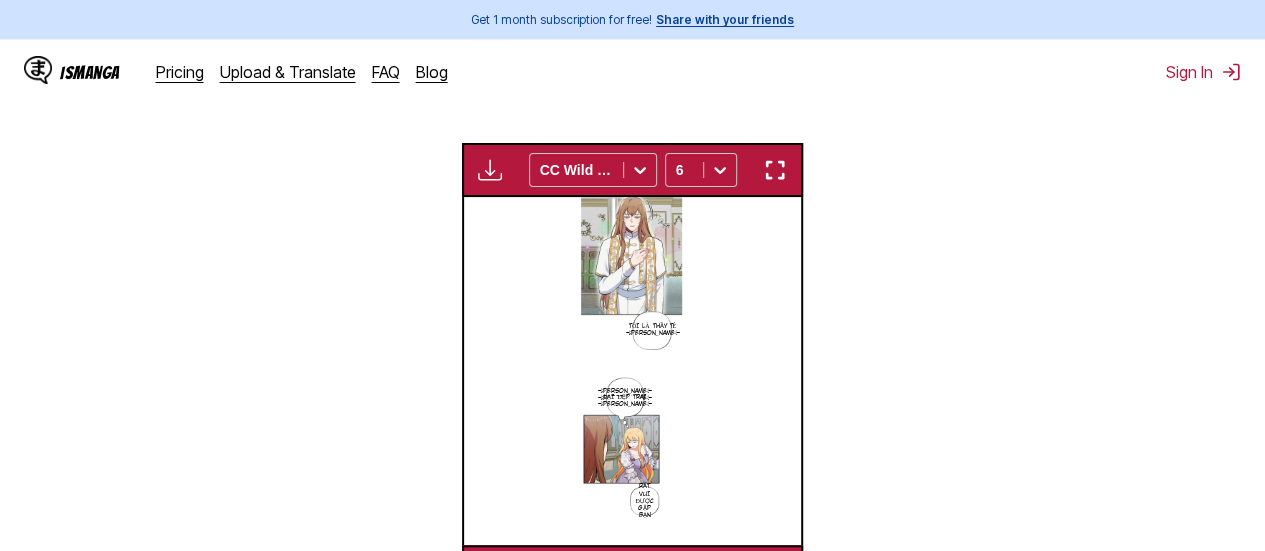 click at bounding box center (541, 573) 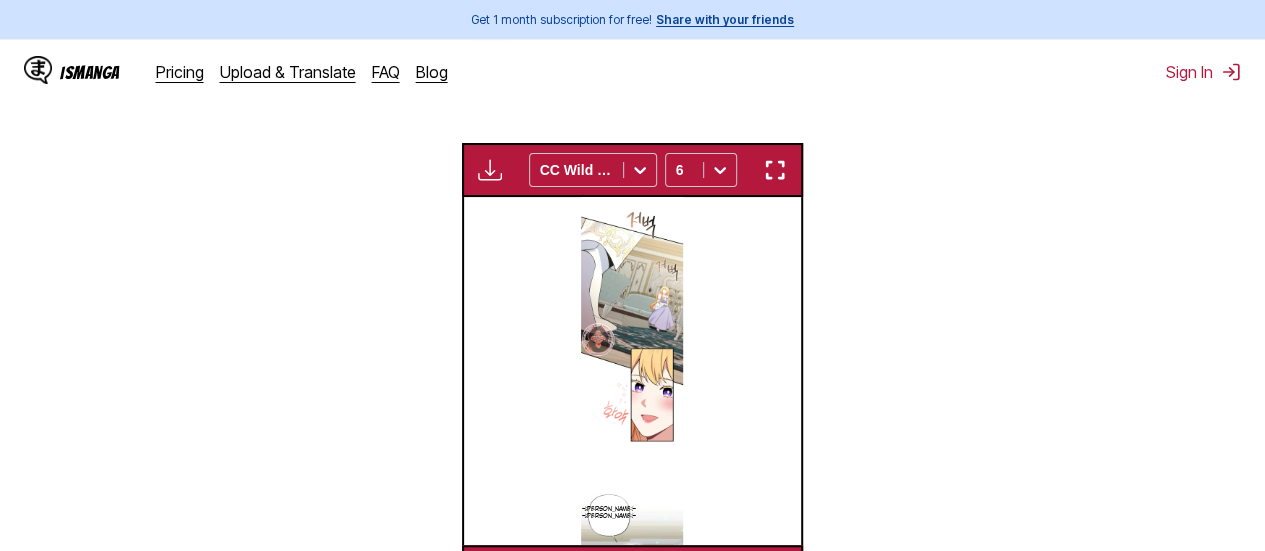 click at bounding box center [541, 573] 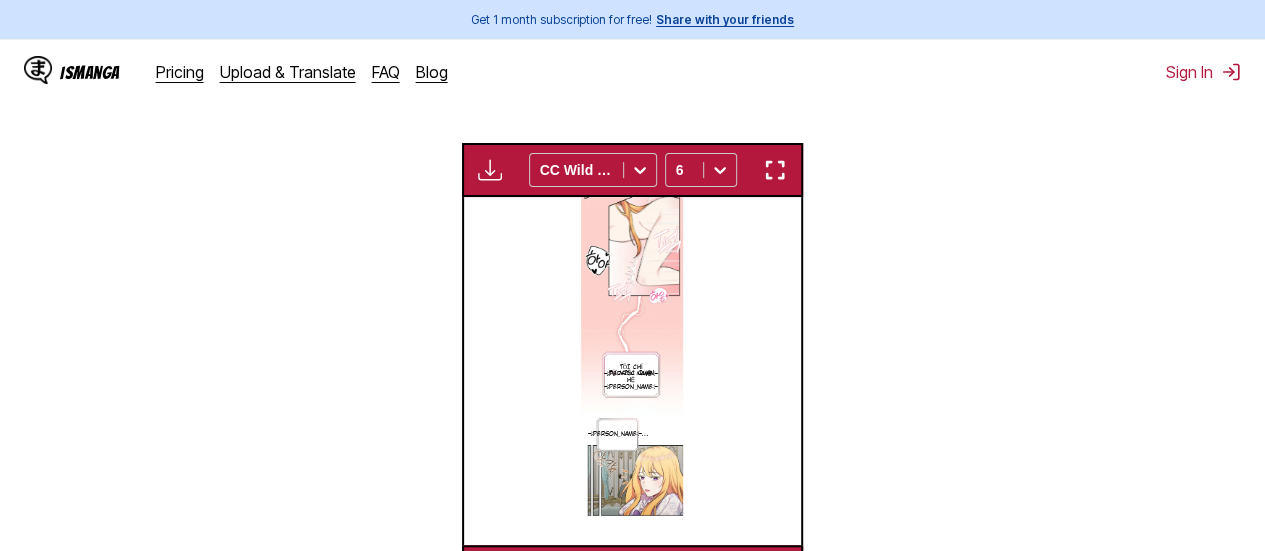 click at bounding box center [541, 573] 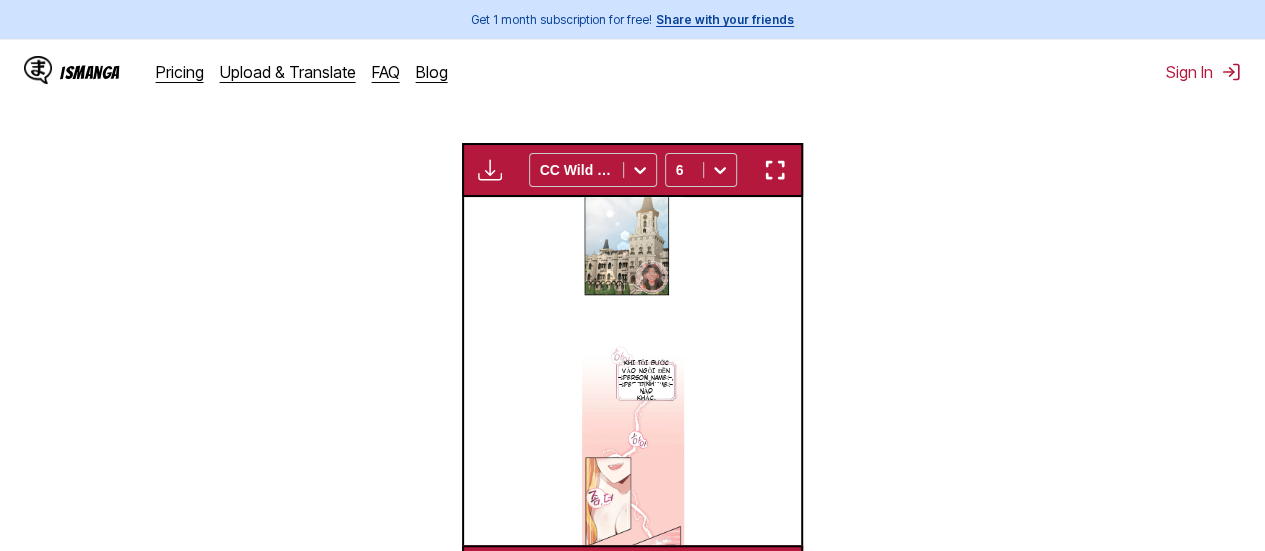 click at bounding box center (541, 573) 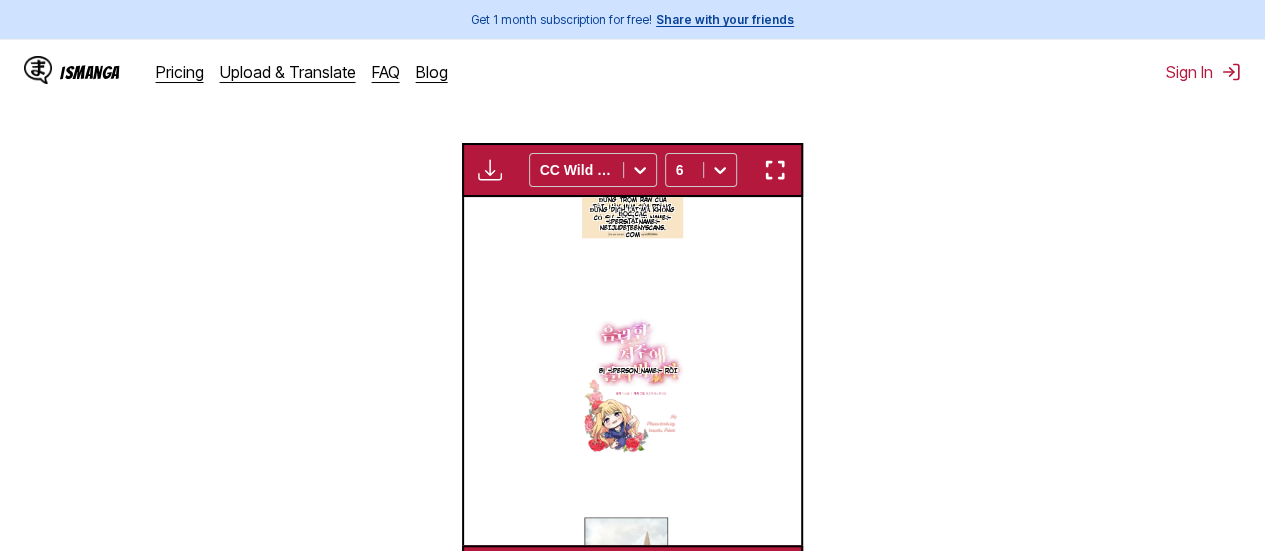 click at bounding box center (775, 170) 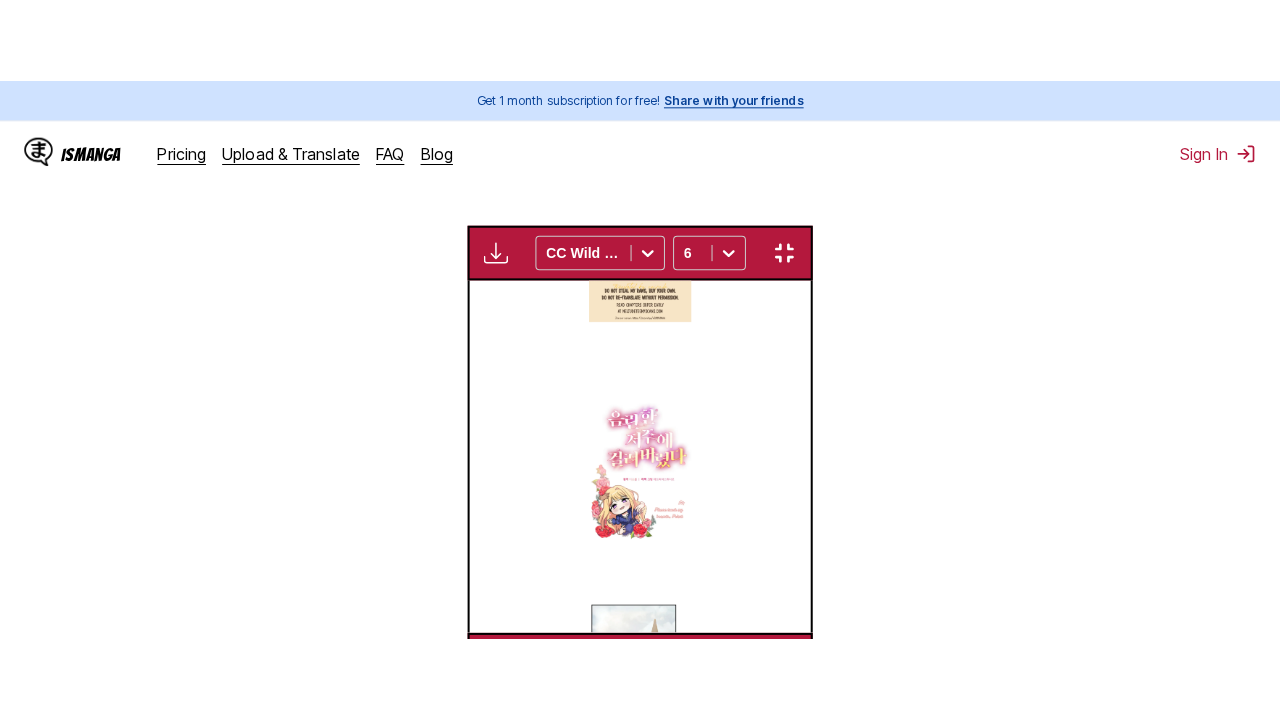 scroll, scrollTop: 246, scrollLeft: 0, axis: vertical 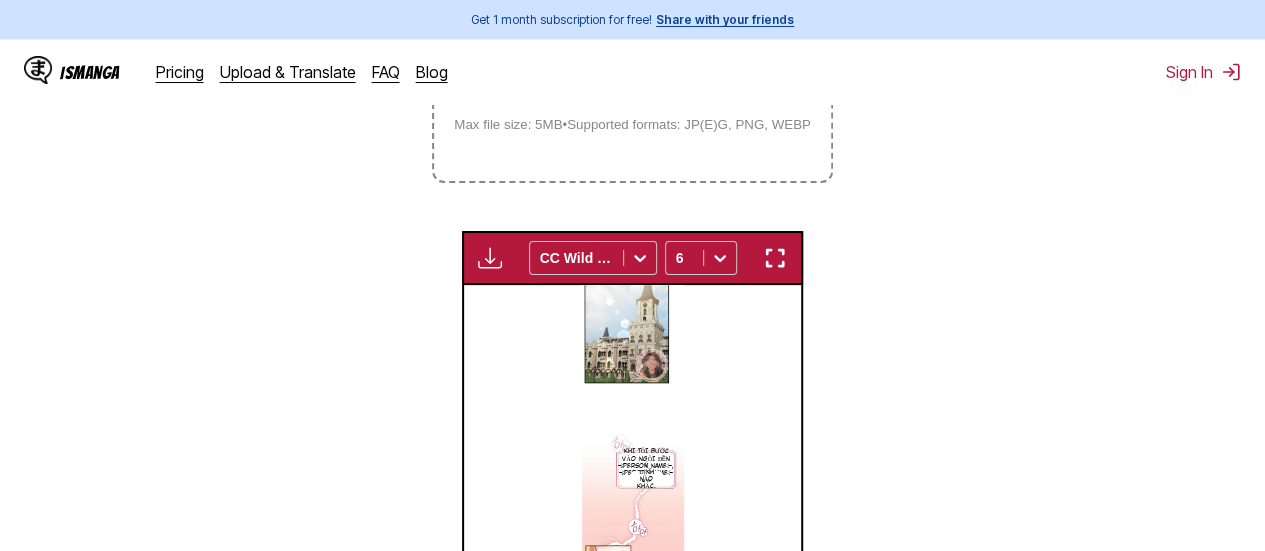 click at bounding box center [775, 258] 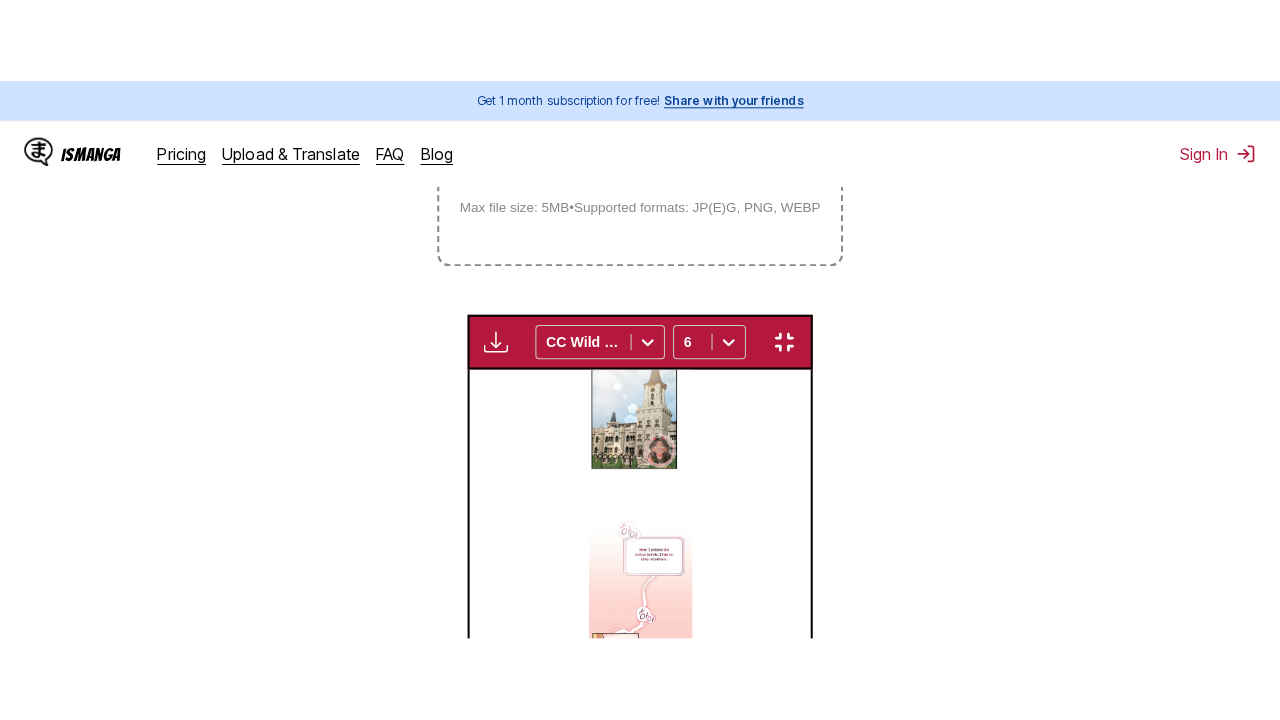 scroll, scrollTop: 246, scrollLeft: 0, axis: vertical 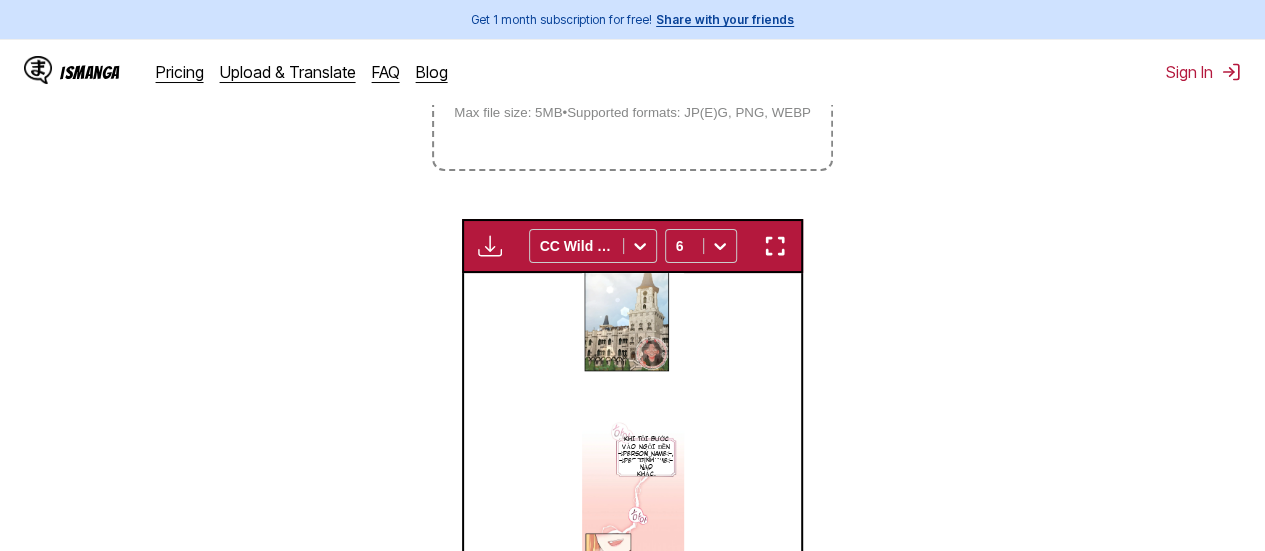 click at bounding box center (775, 246) 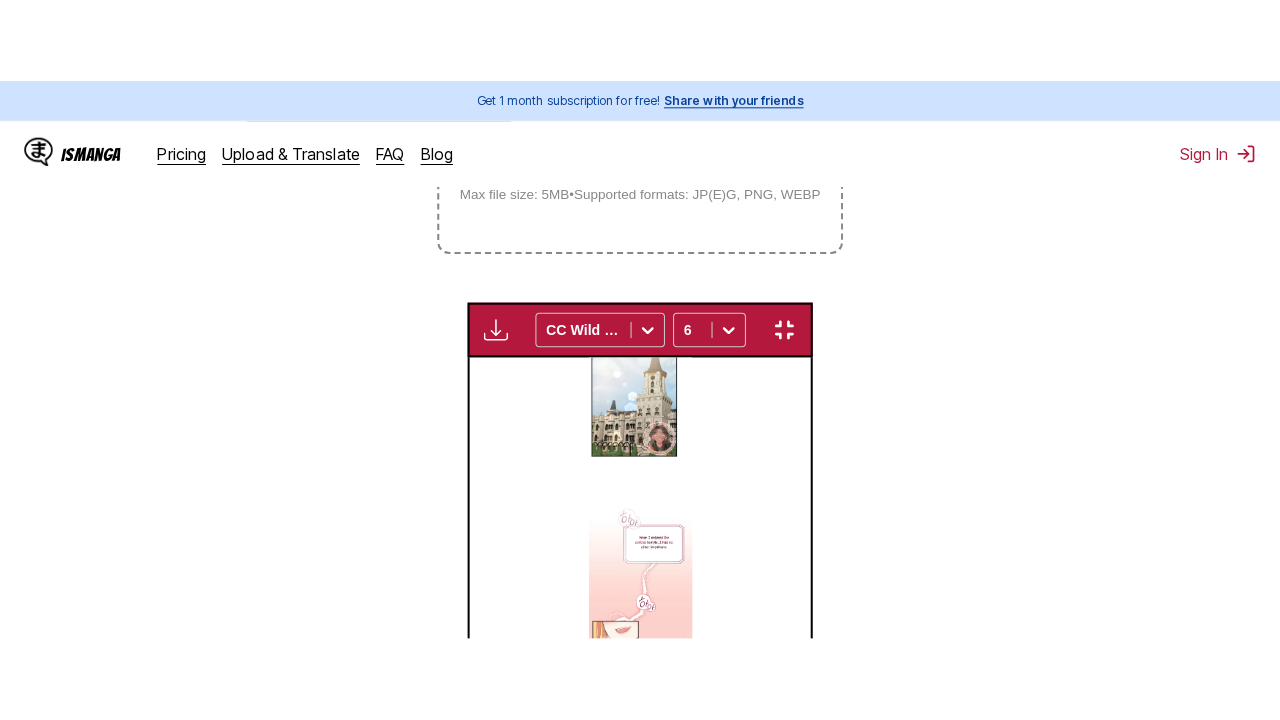 scroll, scrollTop: 246, scrollLeft: 0, axis: vertical 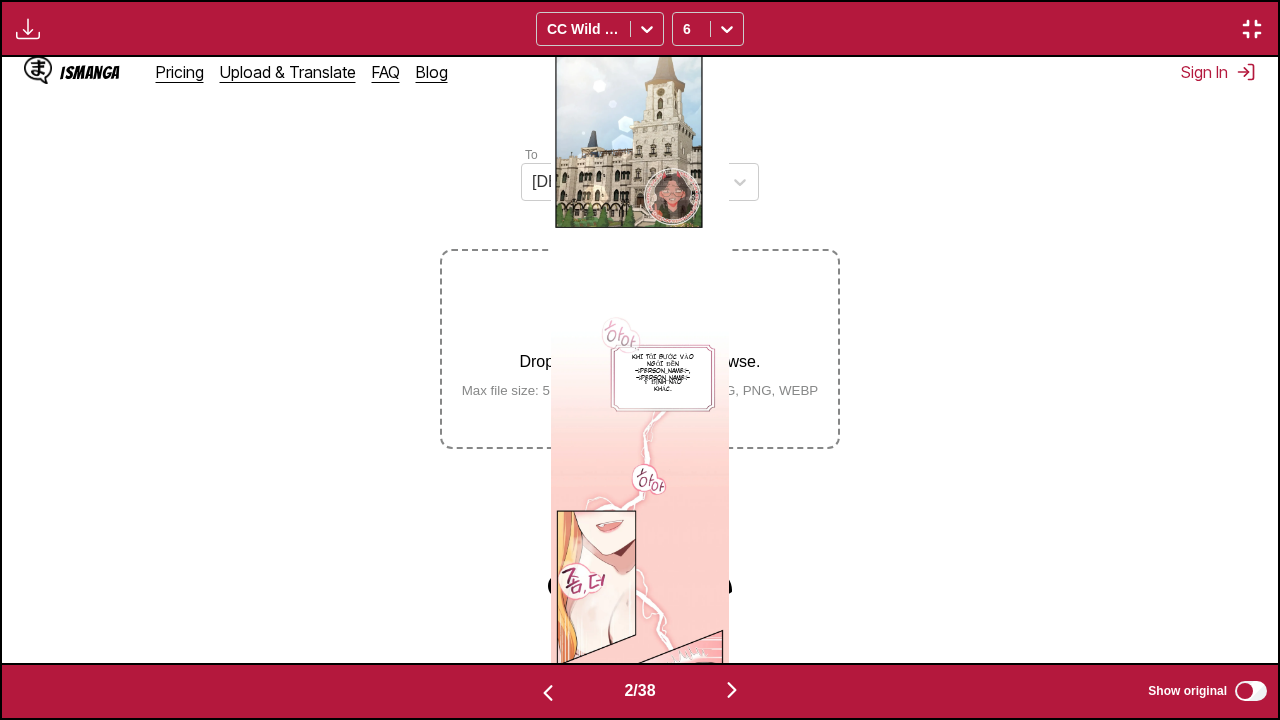 click at bounding box center [548, 693] 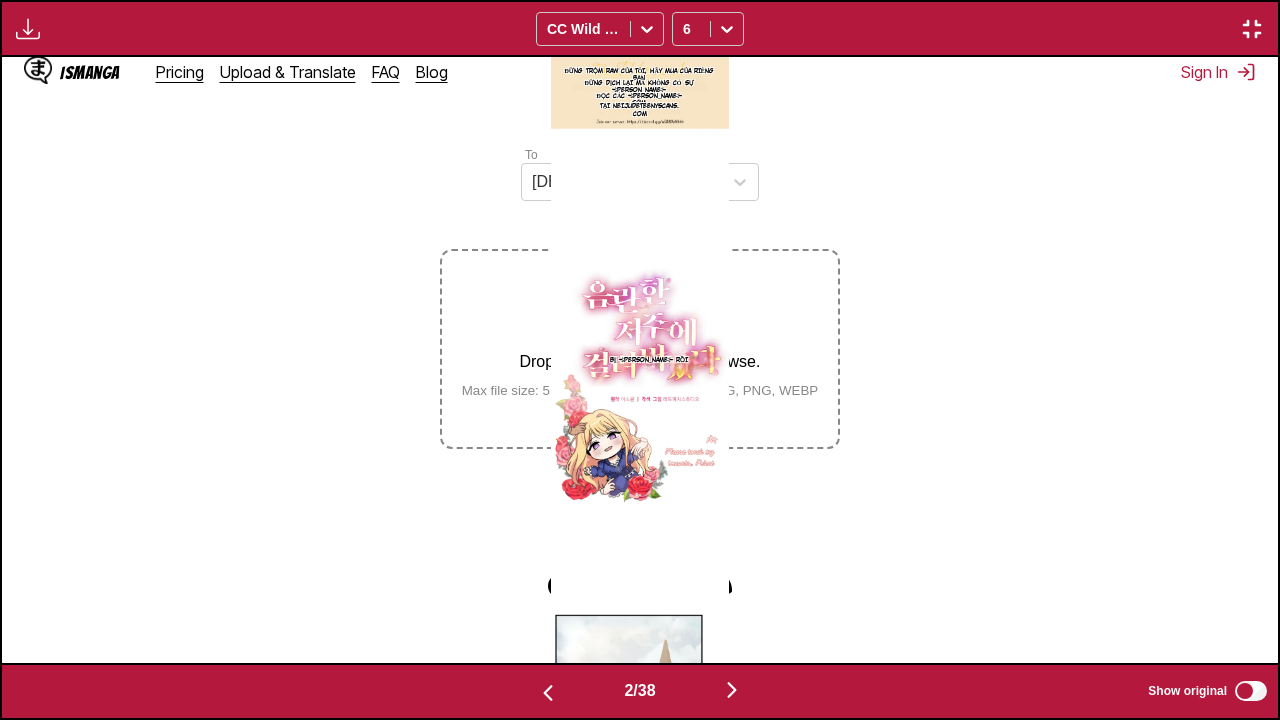 scroll, scrollTop: 0, scrollLeft: 1276, axis: horizontal 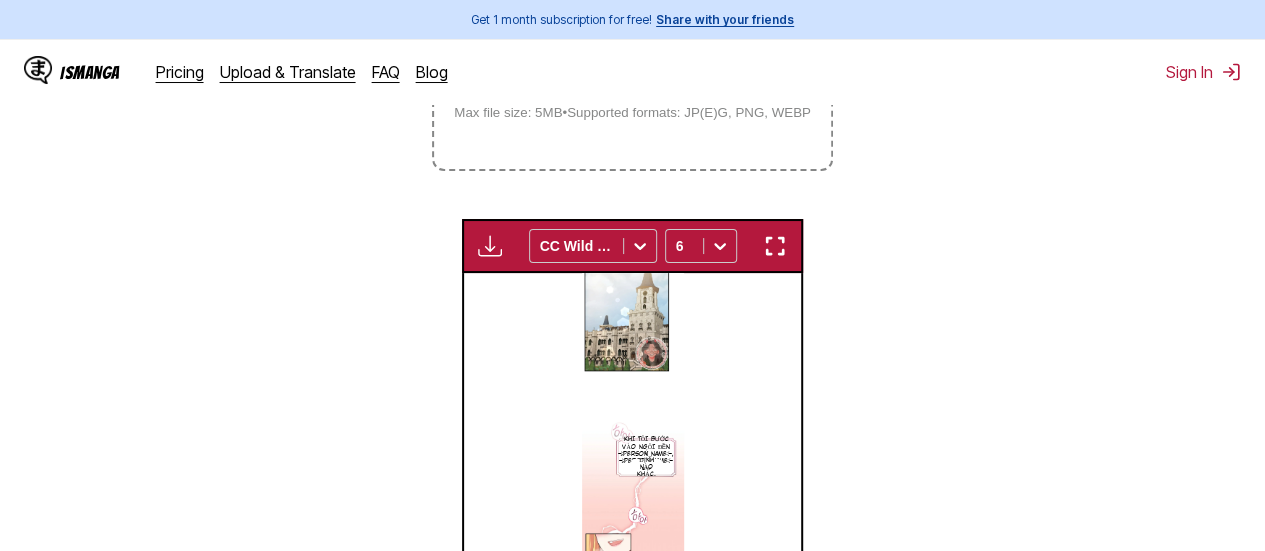 click at bounding box center (775, 246) 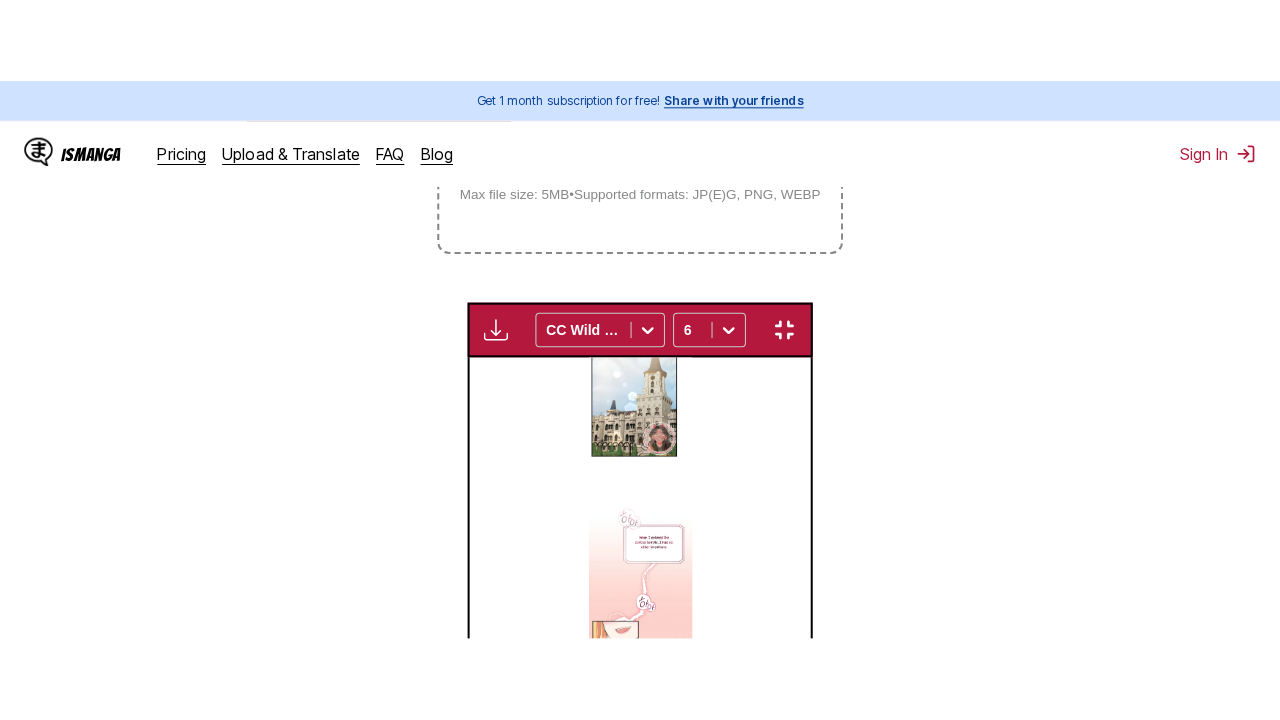 scroll, scrollTop: 246, scrollLeft: 0, axis: vertical 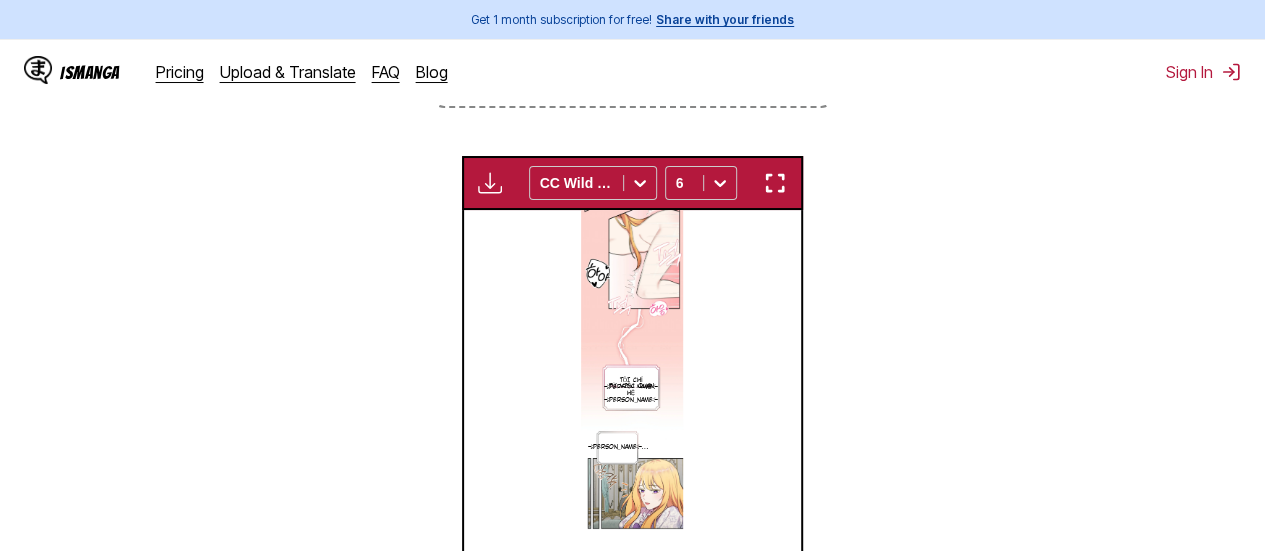 click at bounding box center (775, 183) 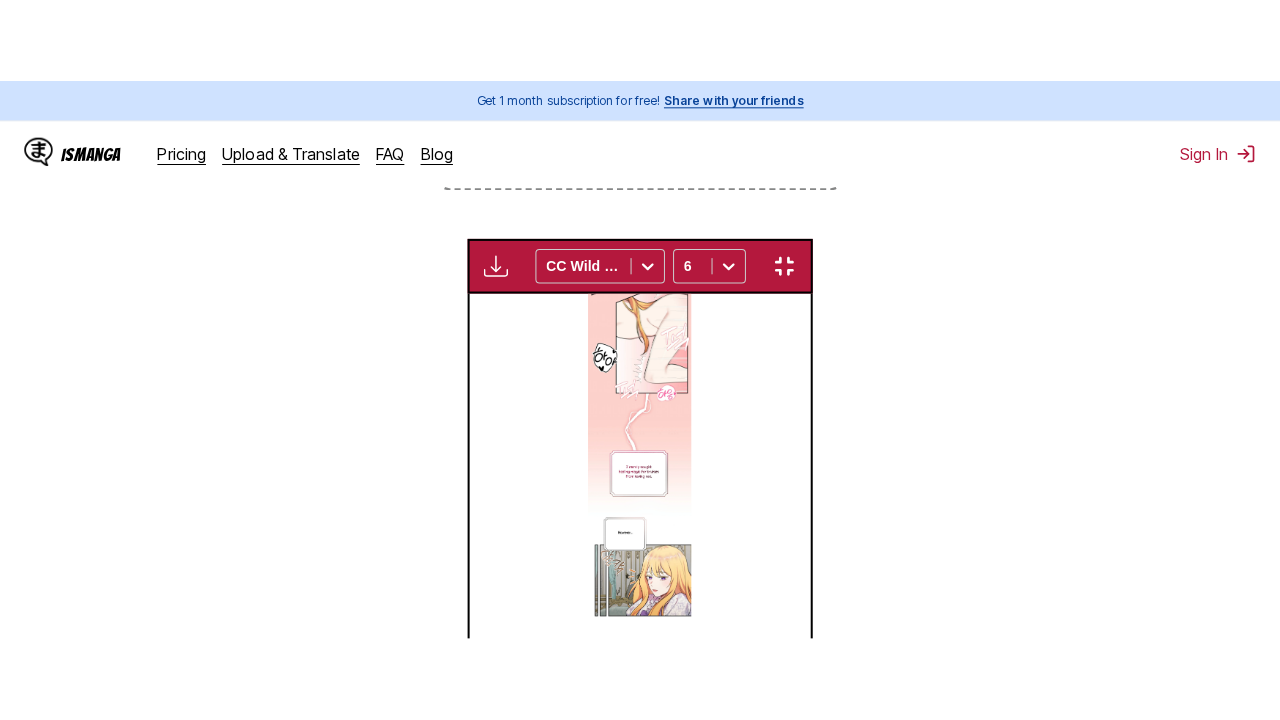 scroll, scrollTop: 246, scrollLeft: 0, axis: vertical 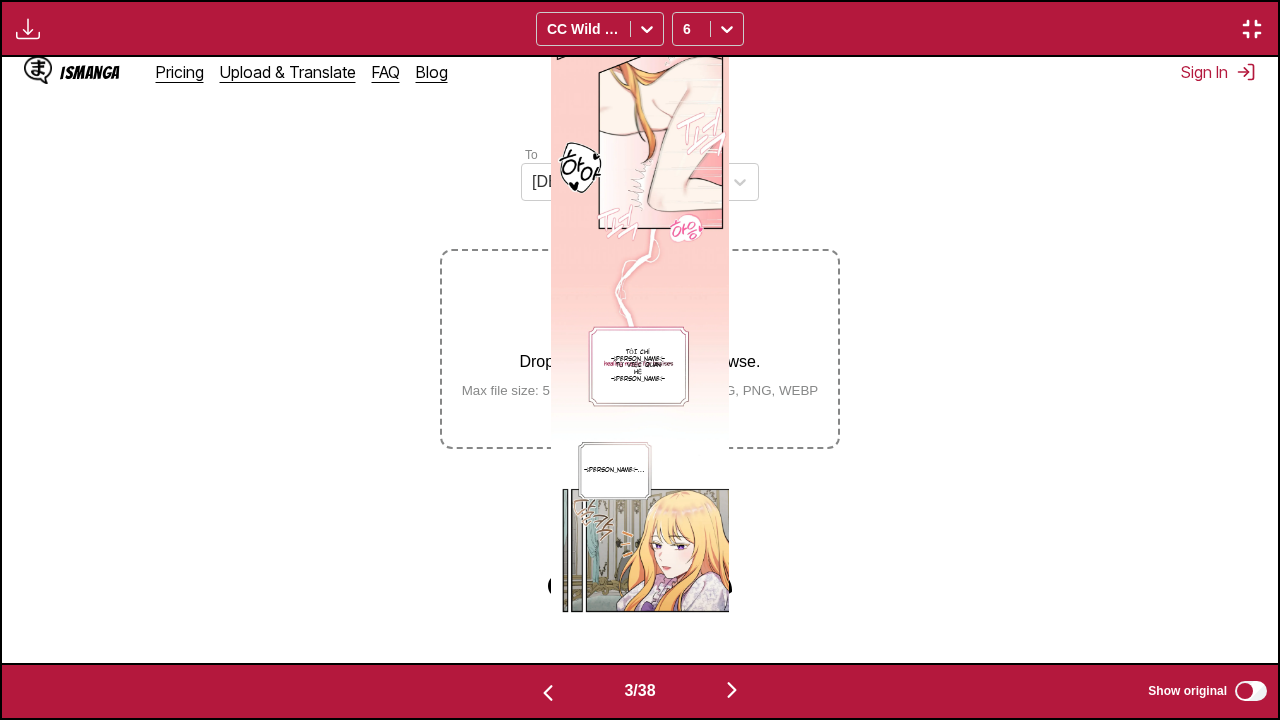 click at bounding box center (732, 690) 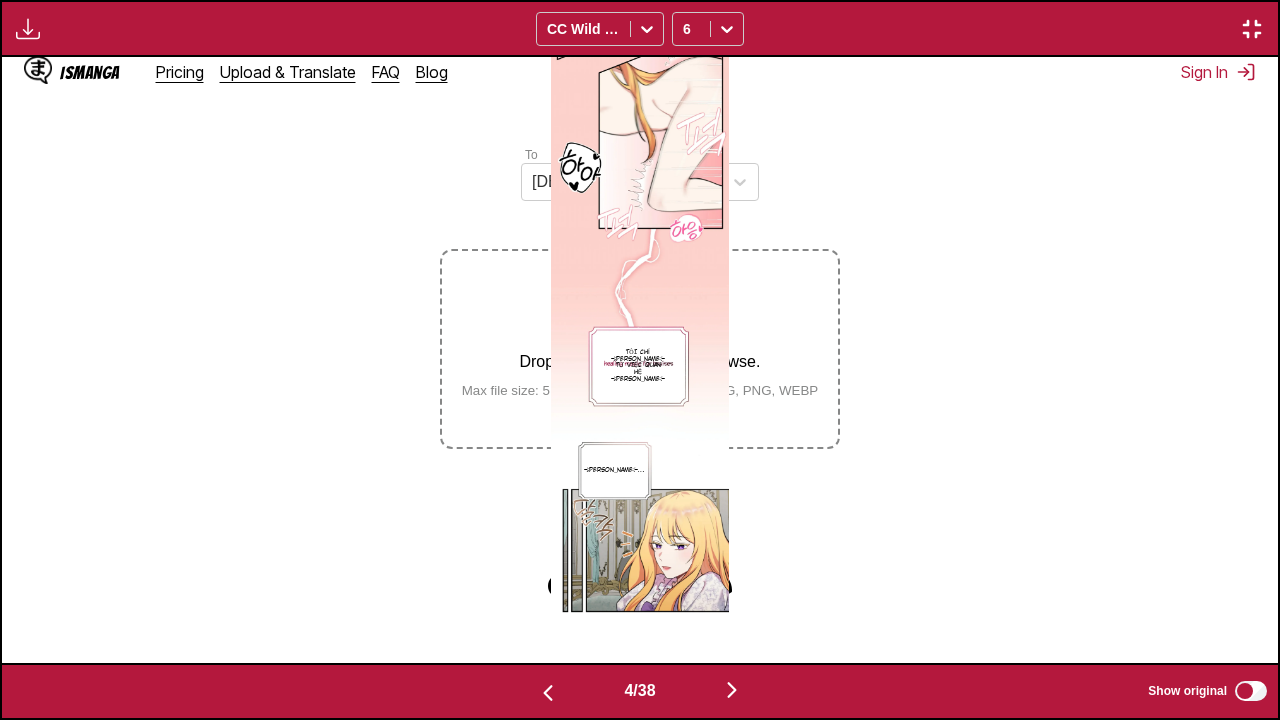 scroll, scrollTop: 0, scrollLeft: 3828, axis: horizontal 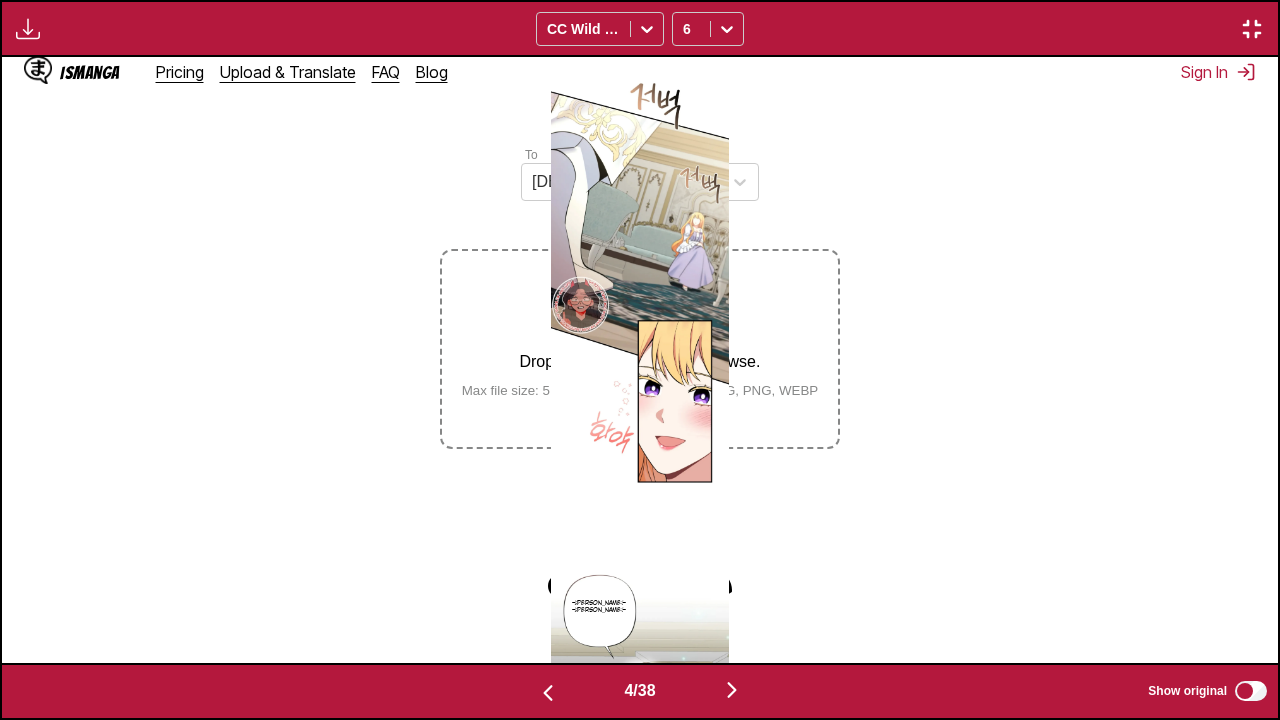 click at bounding box center (732, 690) 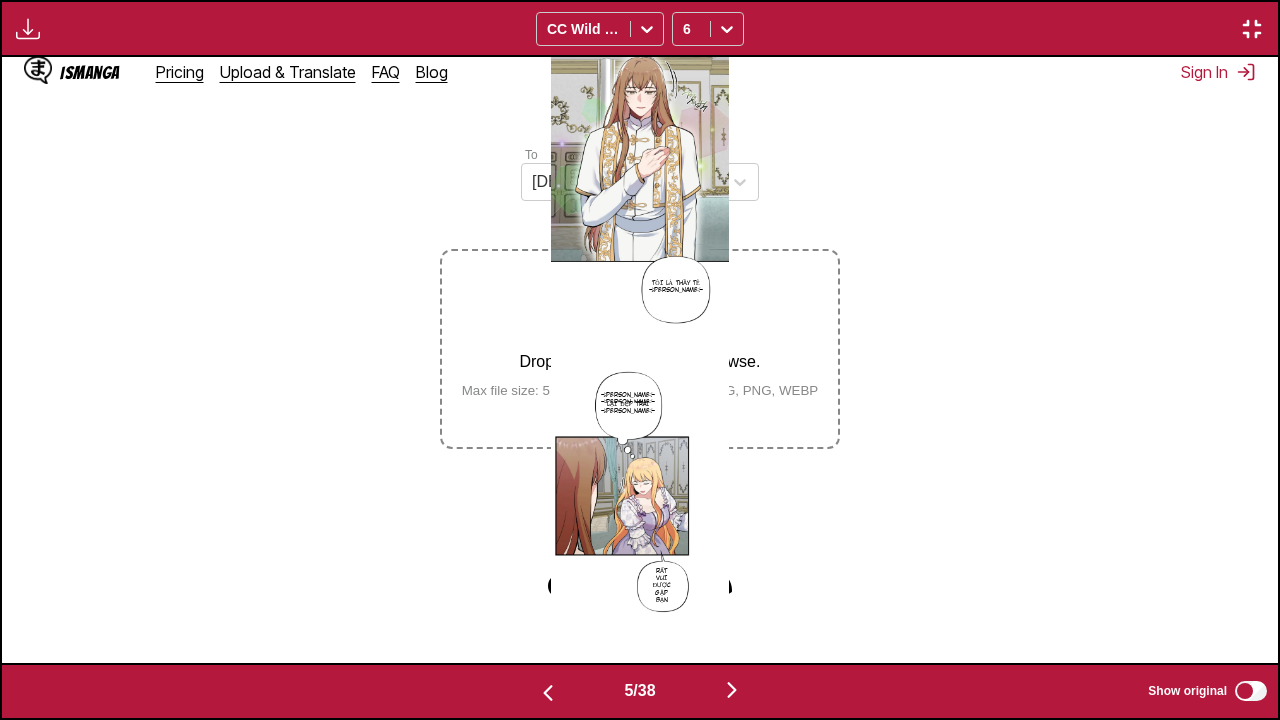 click at bounding box center (732, 690) 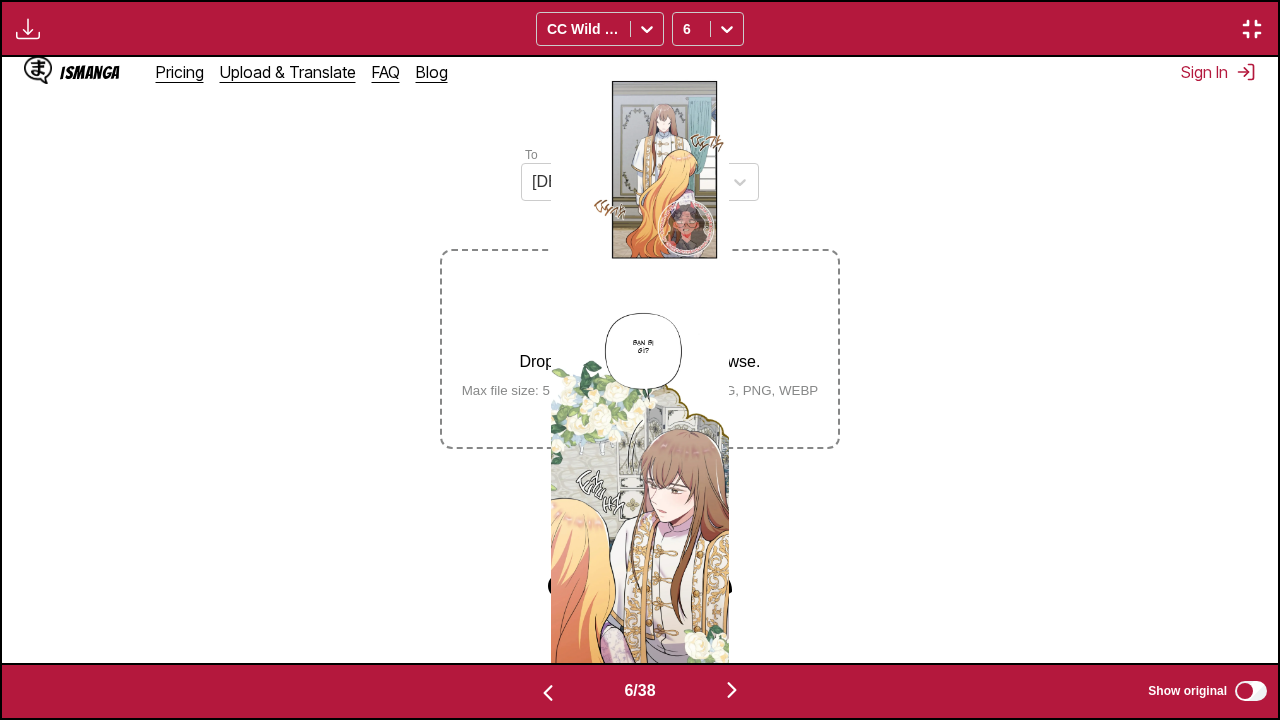click at bounding box center [548, 693] 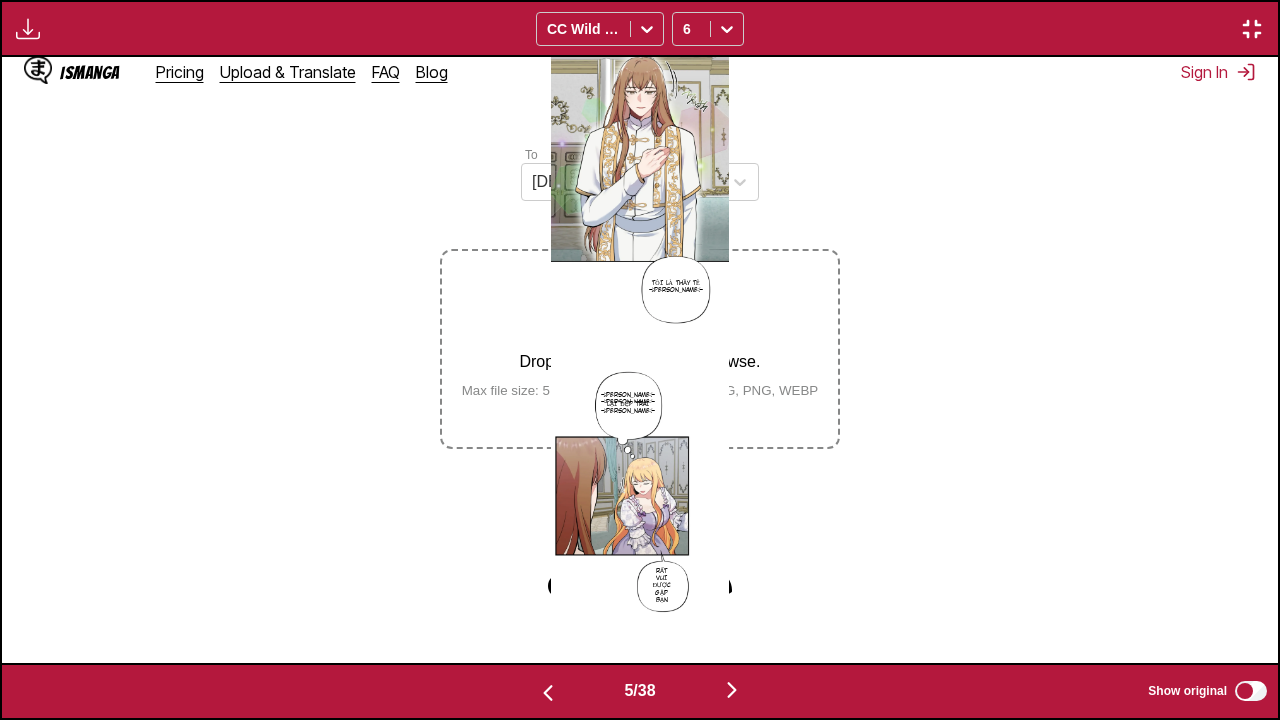 click at bounding box center [548, 693] 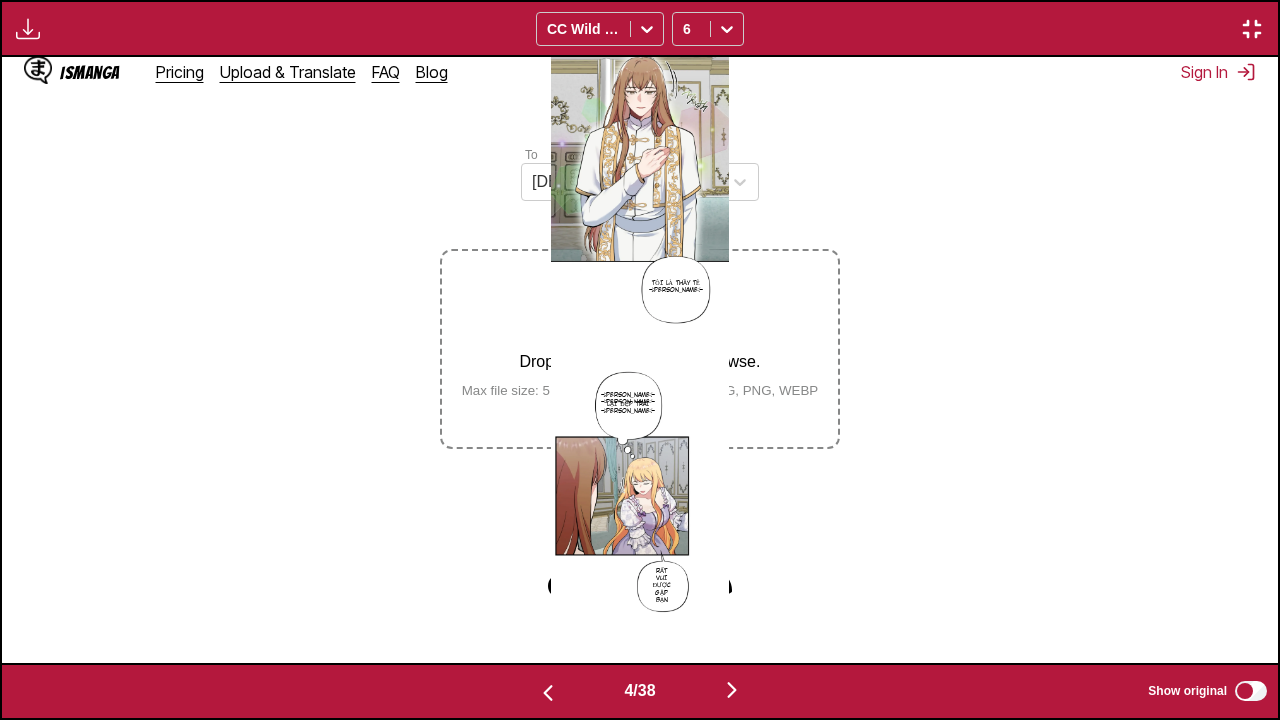 scroll, scrollTop: 0, scrollLeft: 3828, axis: horizontal 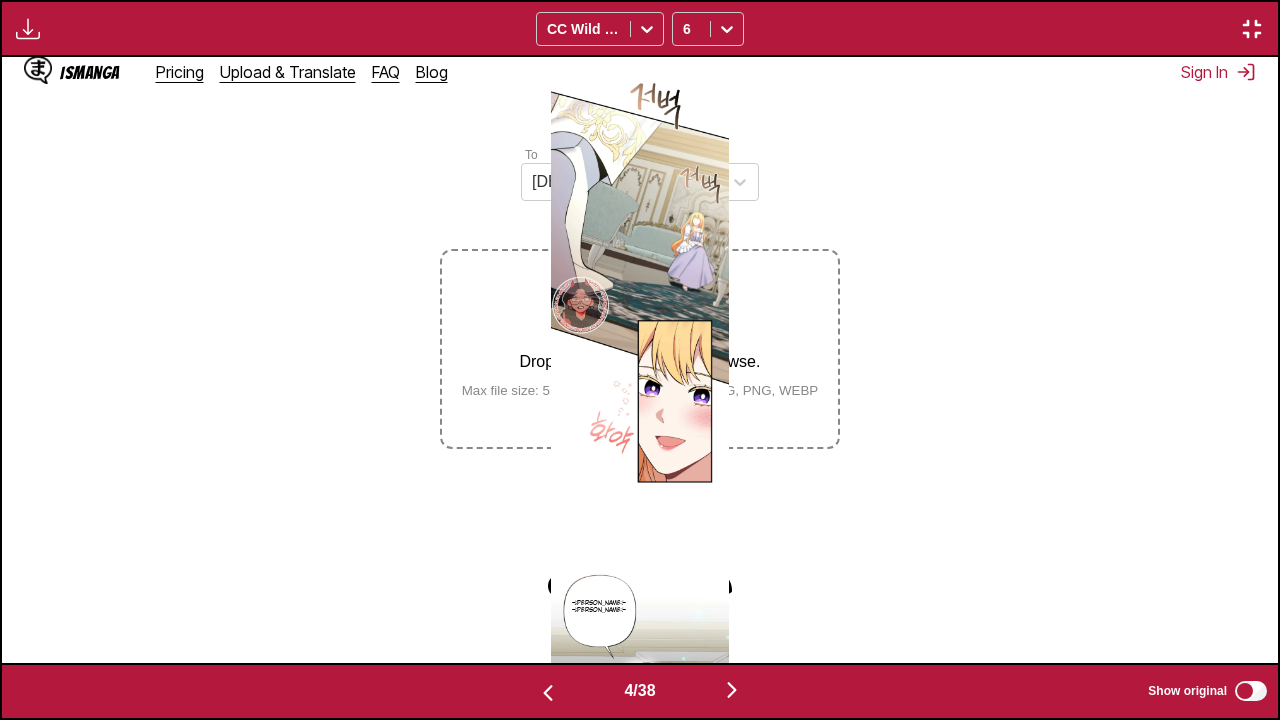 type 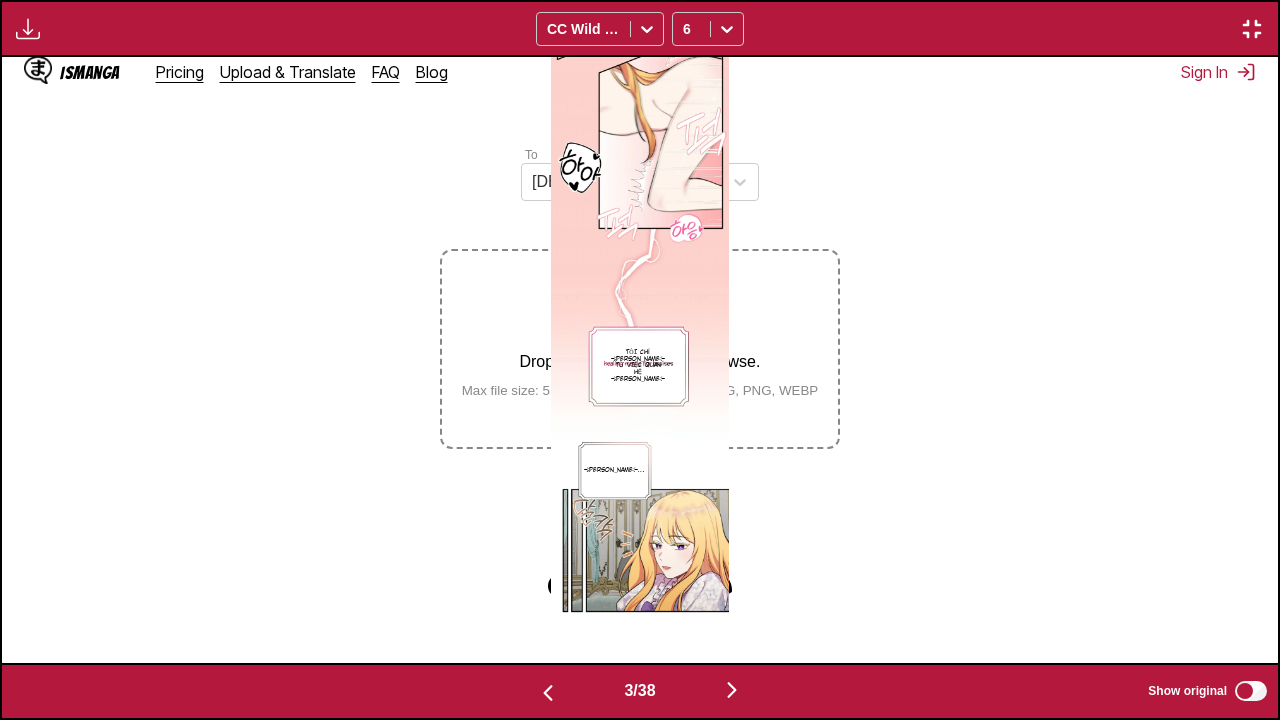 scroll, scrollTop: 0, scrollLeft: 3828, axis: horizontal 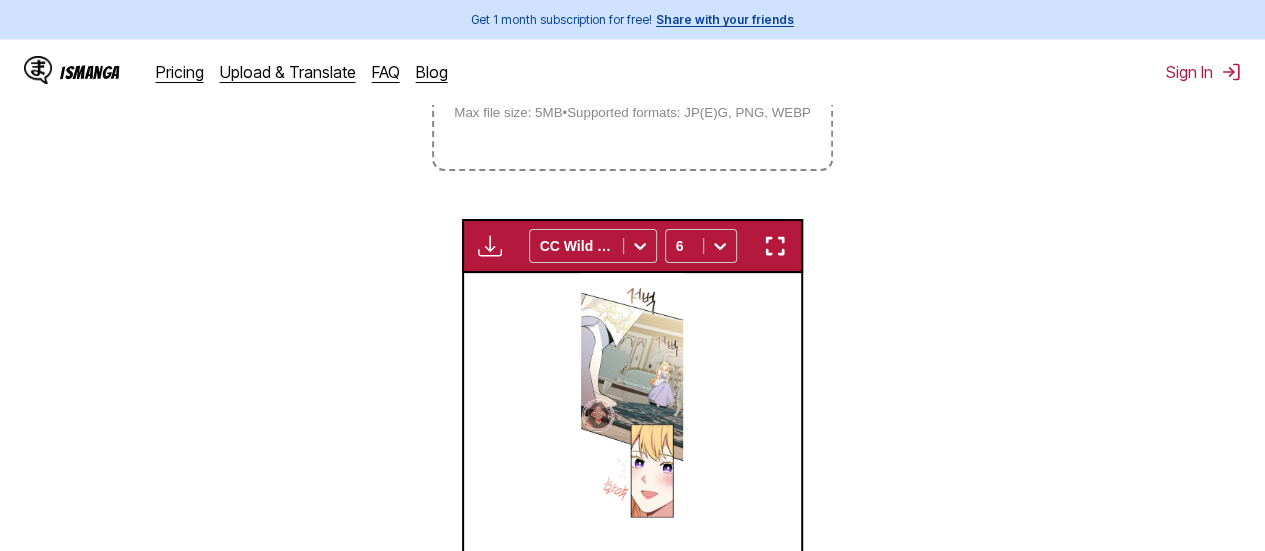 click at bounding box center (775, 246) 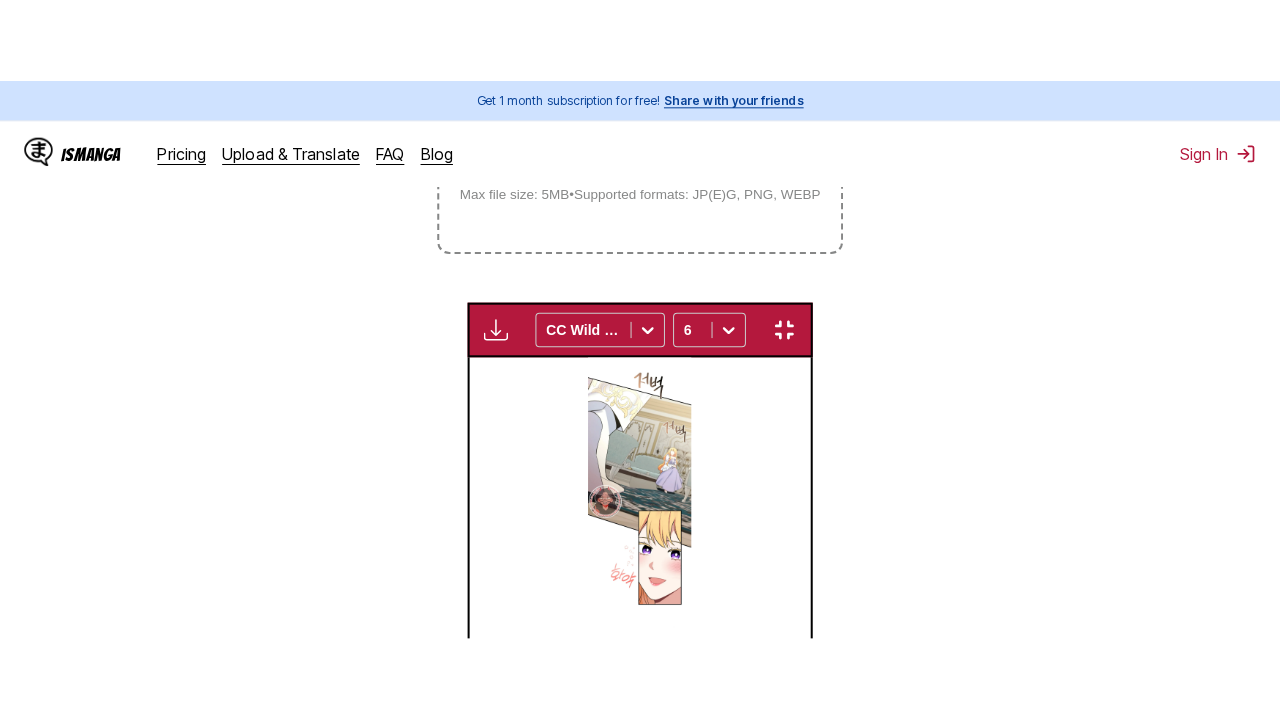 scroll, scrollTop: 246, scrollLeft: 0, axis: vertical 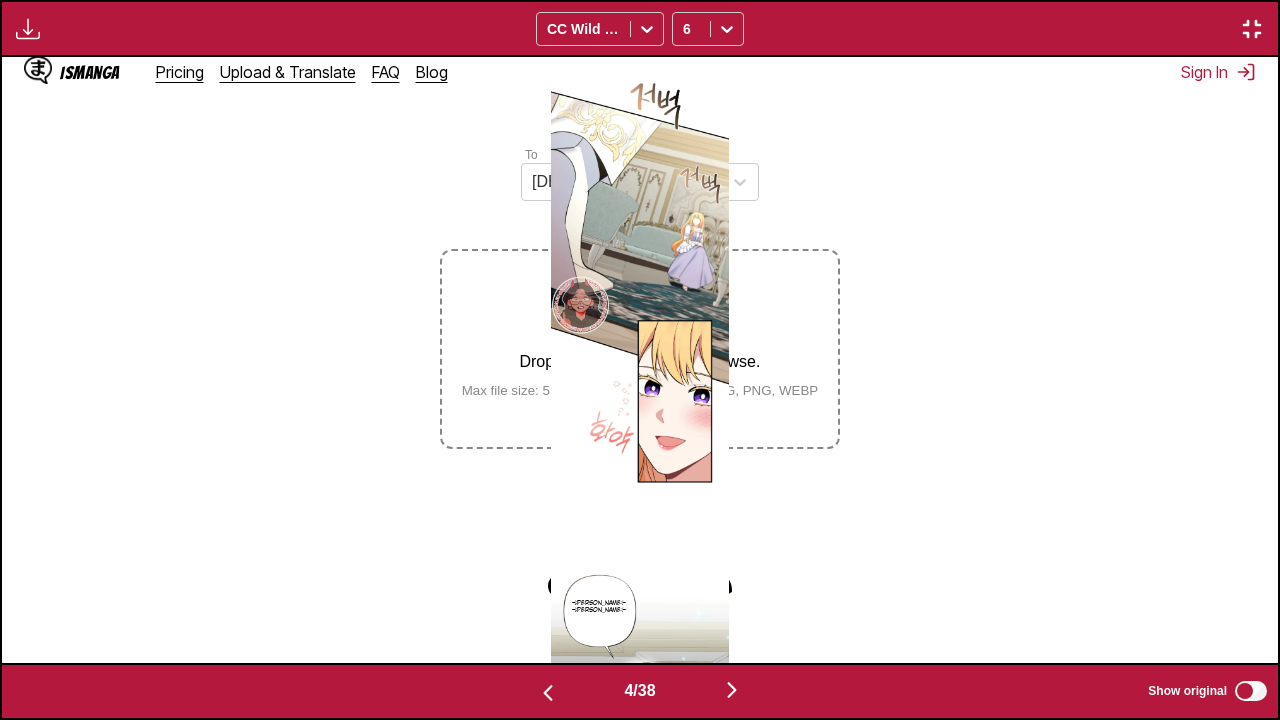 click at bounding box center (732, 691) 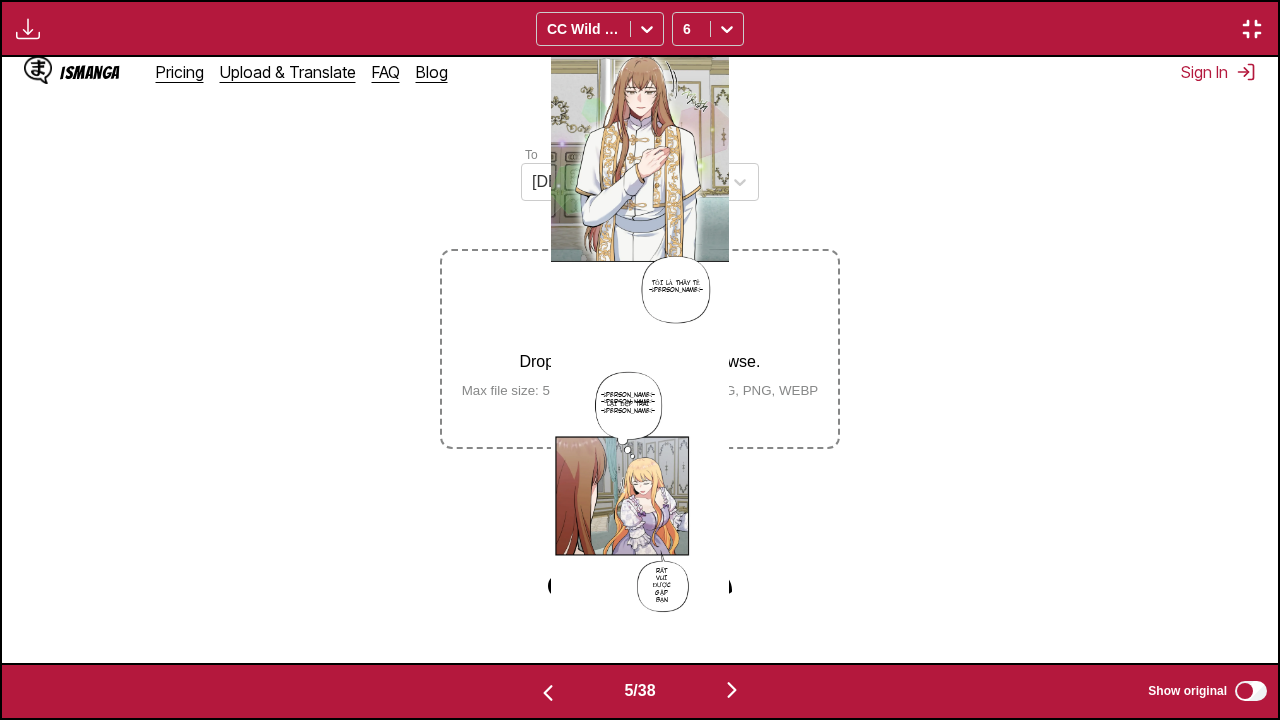 click on "TÔI LÀ THẦY TÊ [PERSON_NAME] TÔI [PERSON_NAME] [PERSON_NAME] ĐẸP TRAI [PERSON_NAME] RẤT [PERSON_NAME] ĐƯỢC GẶP BẠN" at bounding box center (640, 360) 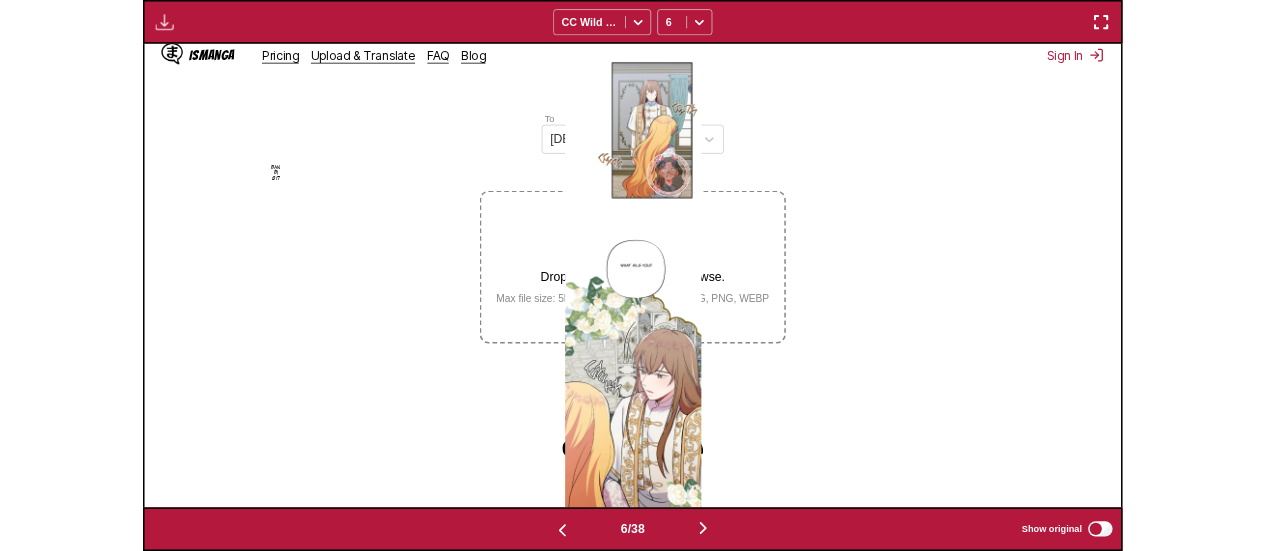 scroll, scrollTop: 524, scrollLeft: 0, axis: vertical 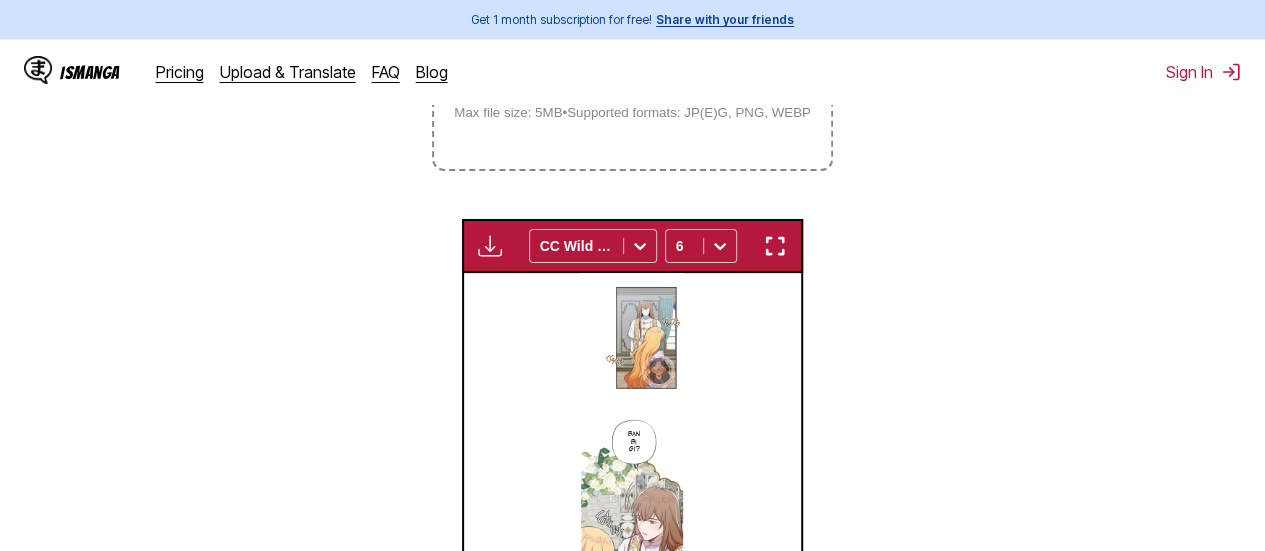 click at bounding box center (775, 246) 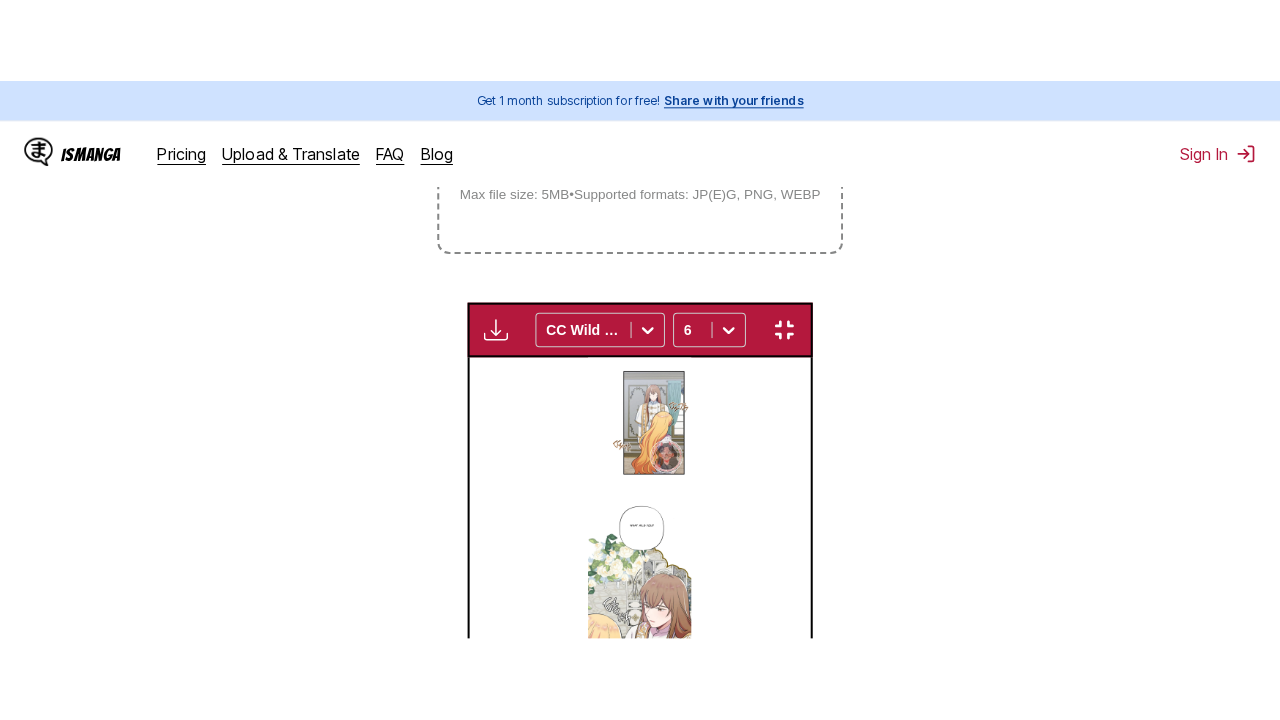 scroll, scrollTop: 246, scrollLeft: 0, axis: vertical 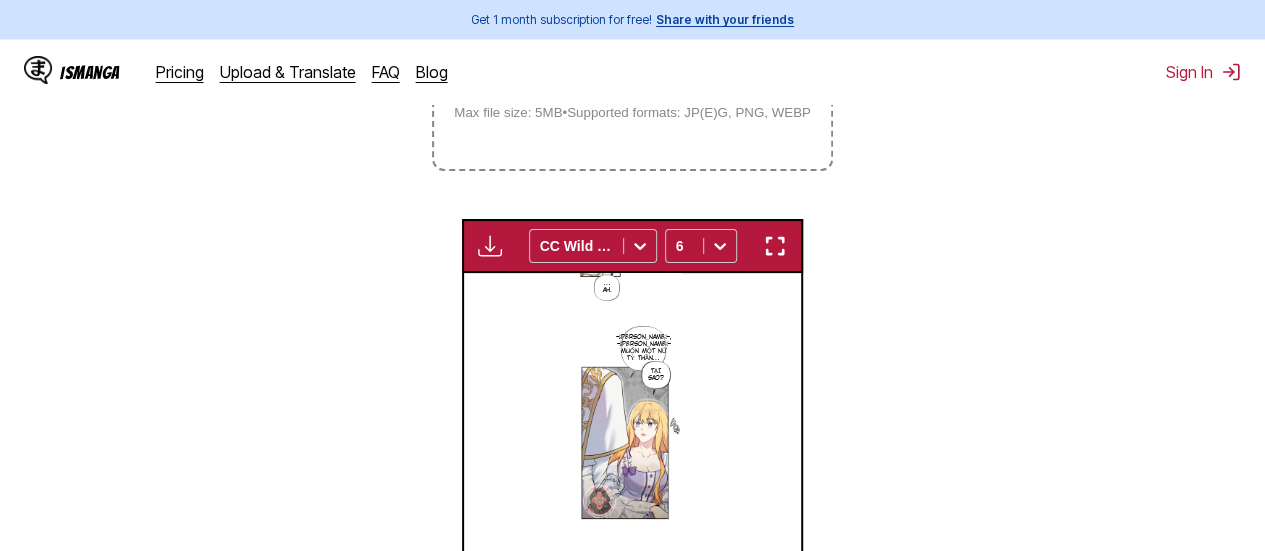 click at bounding box center (775, 246) 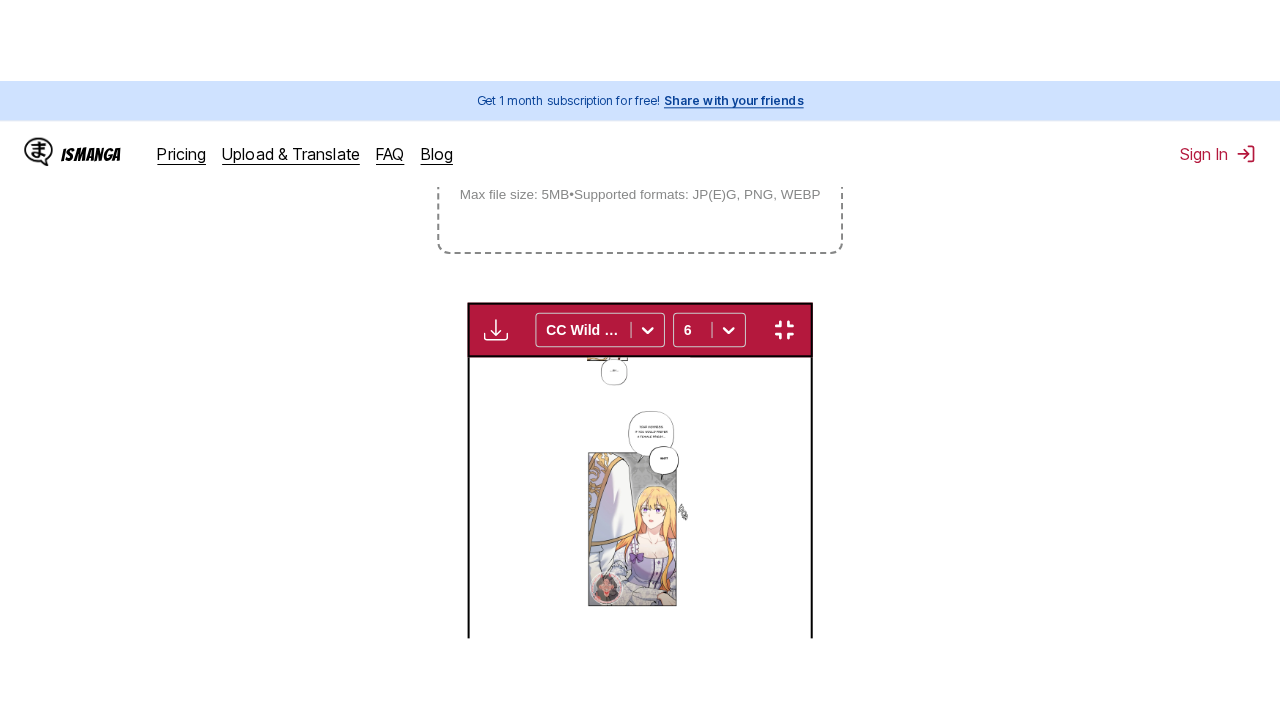 scroll, scrollTop: 246, scrollLeft: 0, axis: vertical 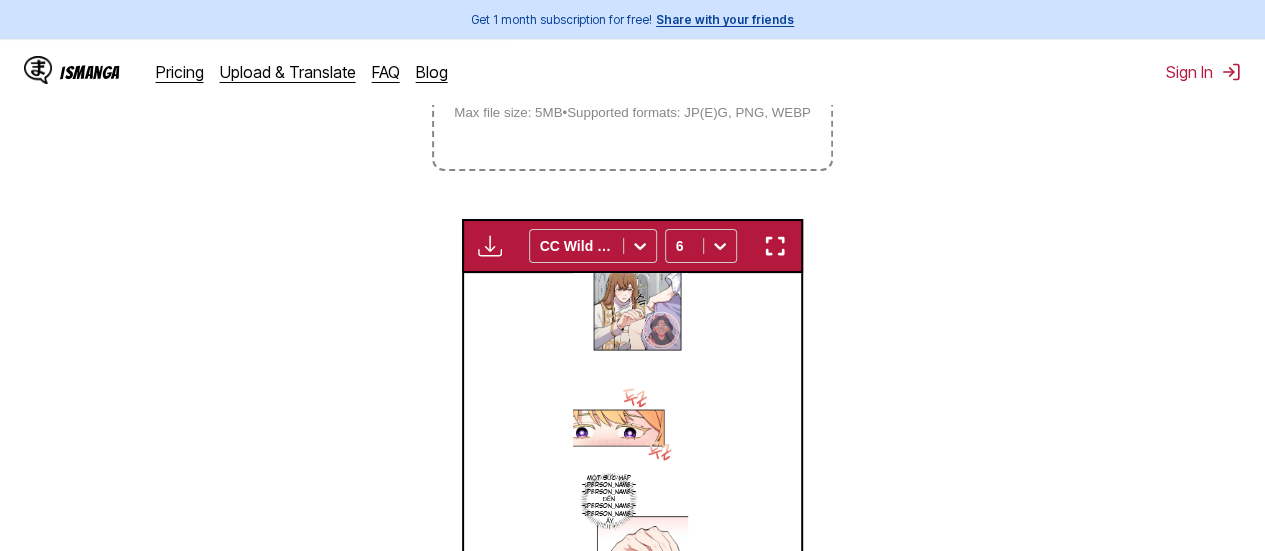 click at bounding box center (775, 246) 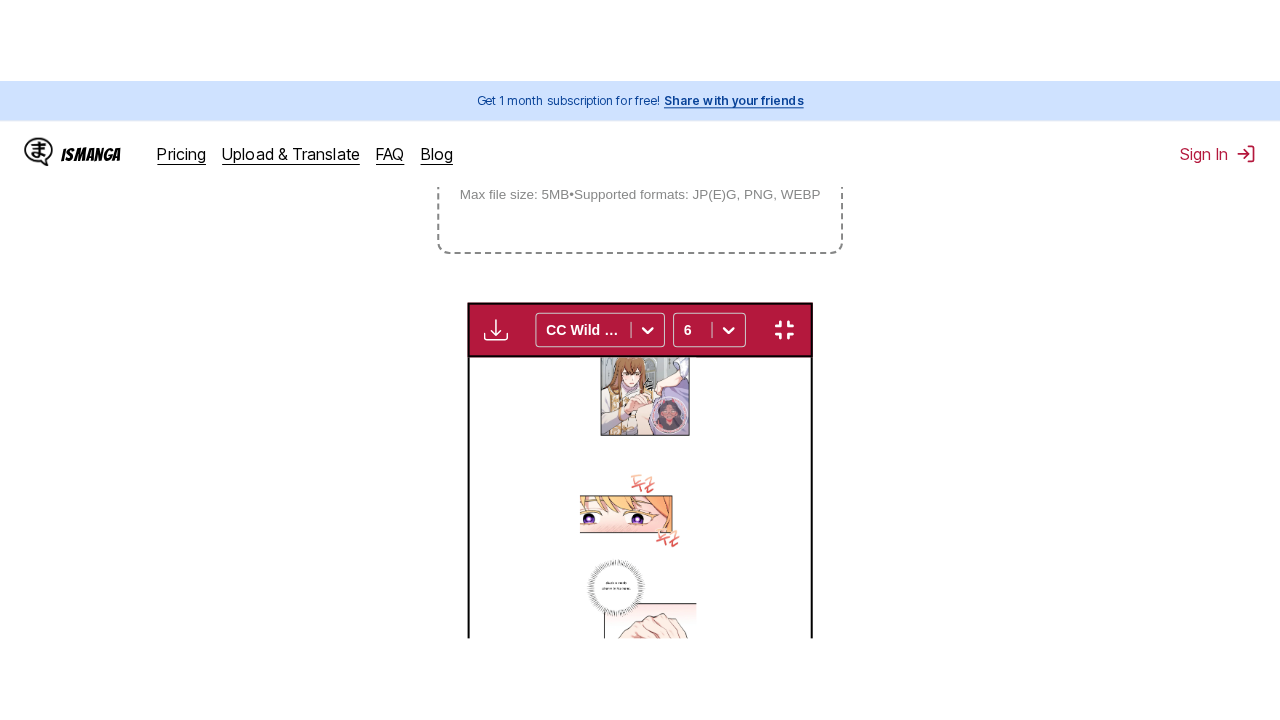 scroll, scrollTop: 246, scrollLeft: 0, axis: vertical 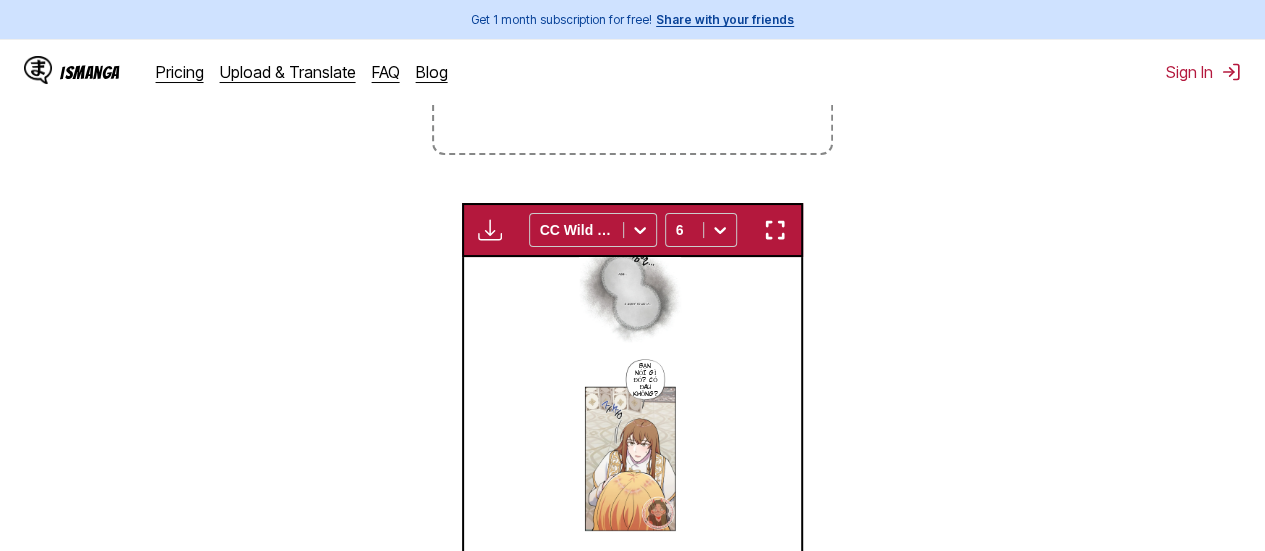 click at bounding box center (775, 230) 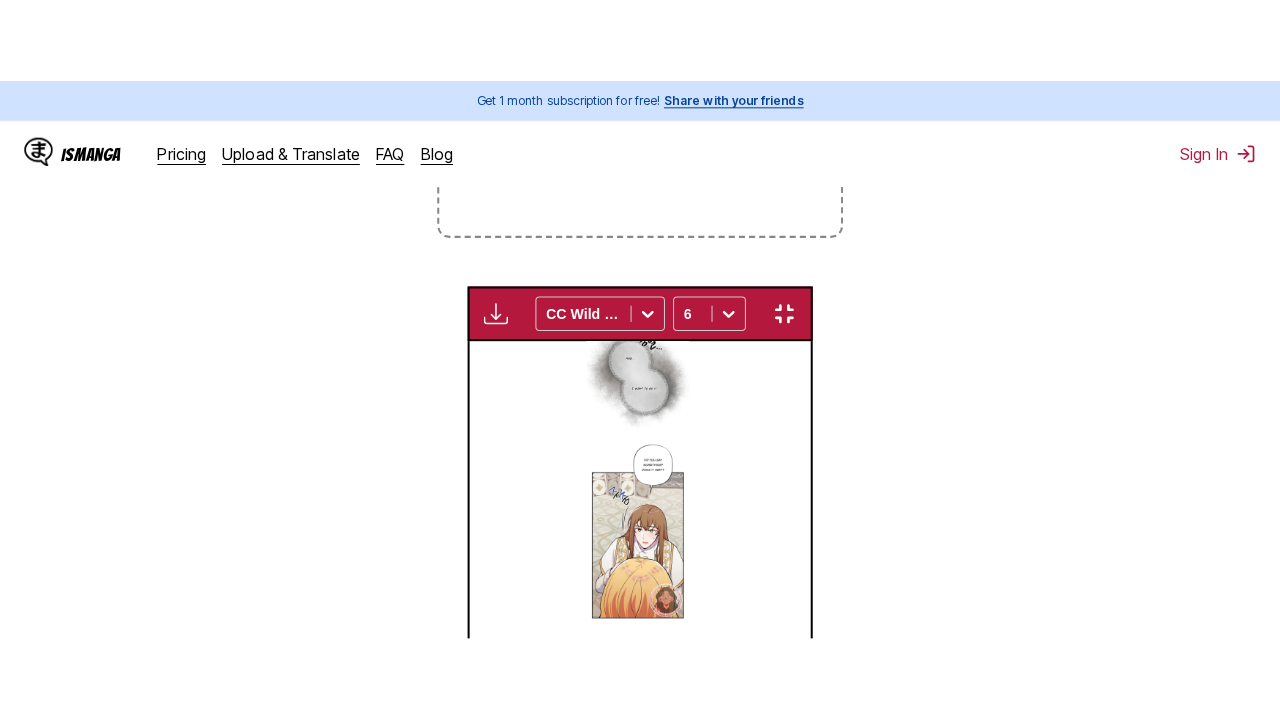 scroll, scrollTop: 246, scrollLeft: 0, axis: vertical 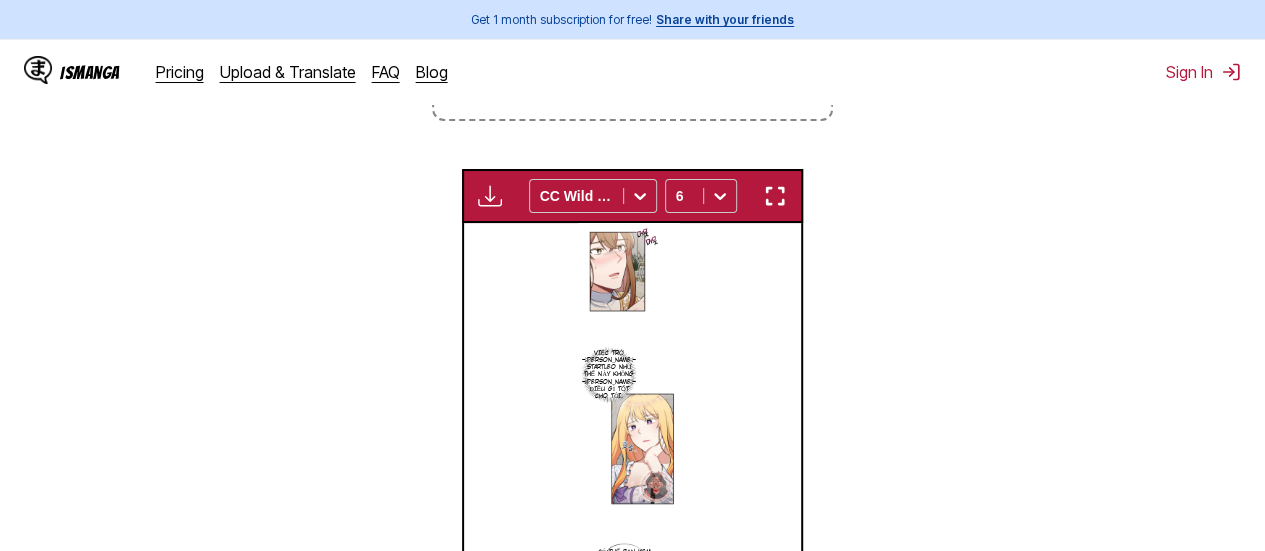 click at bounding box center (775, 196) 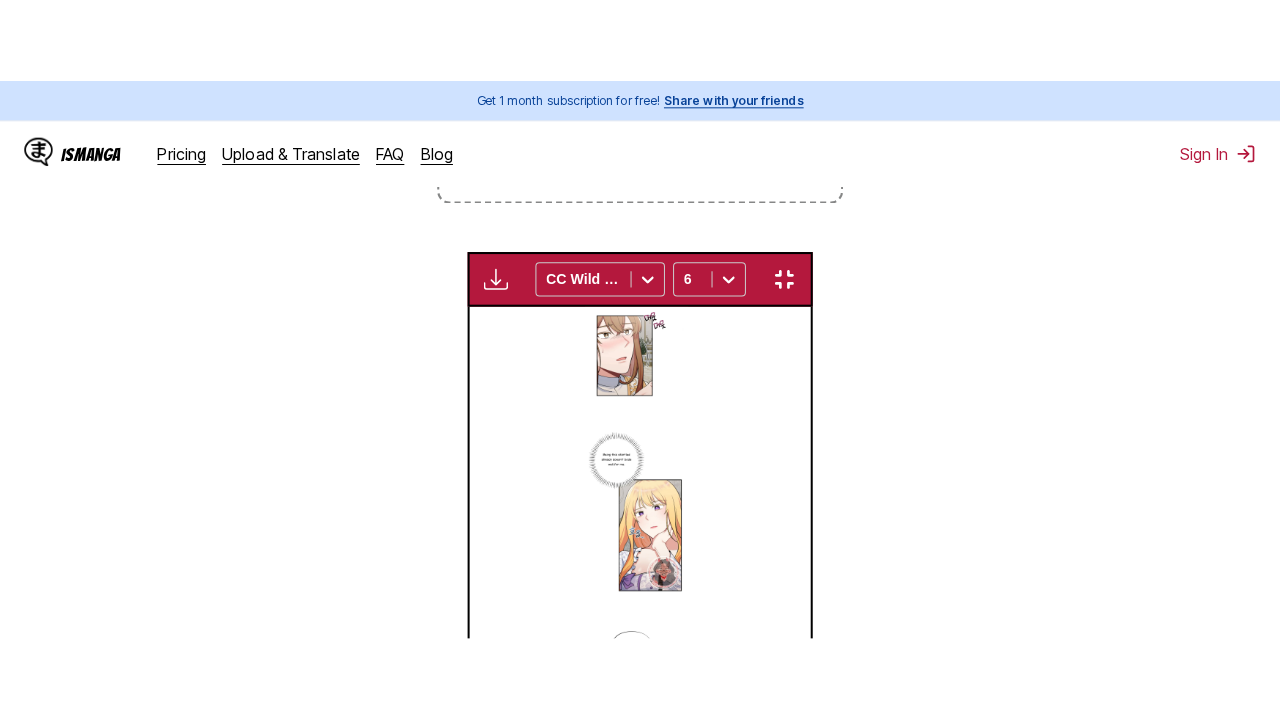 scroll, scrollTop: 246, scrollLeft: 0, axis: vertical 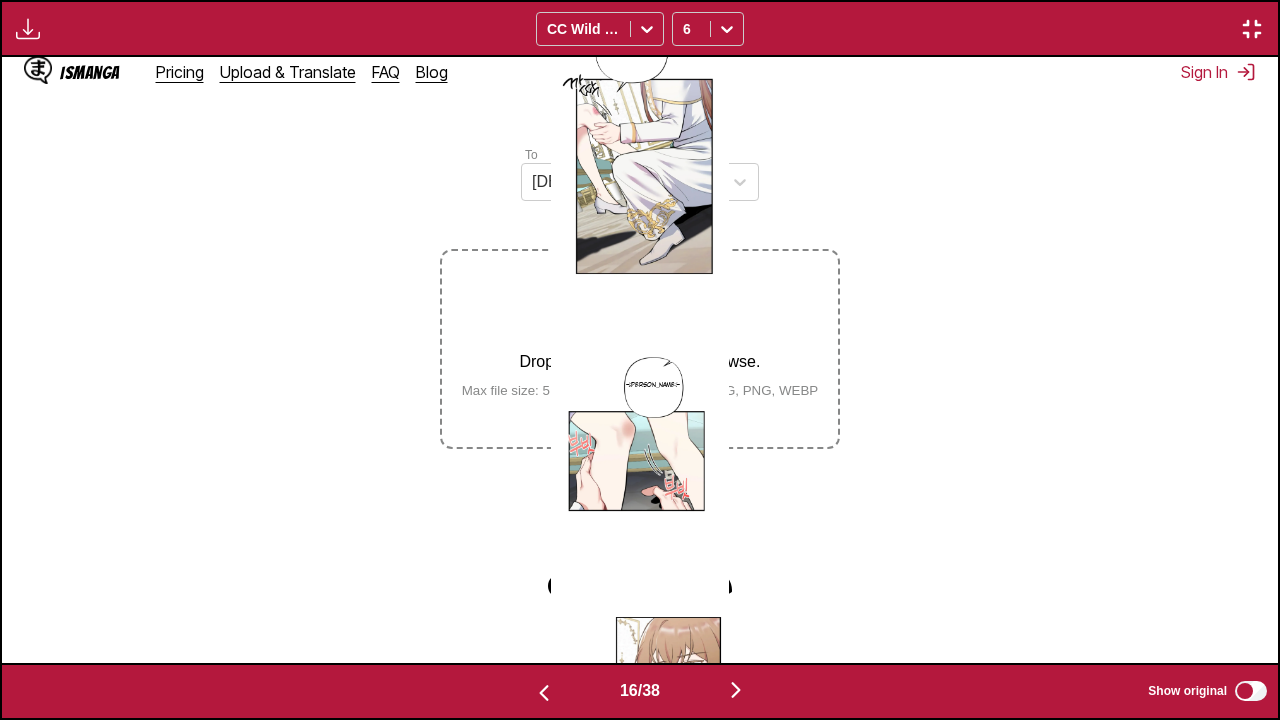click at bounding box center (736, 690) 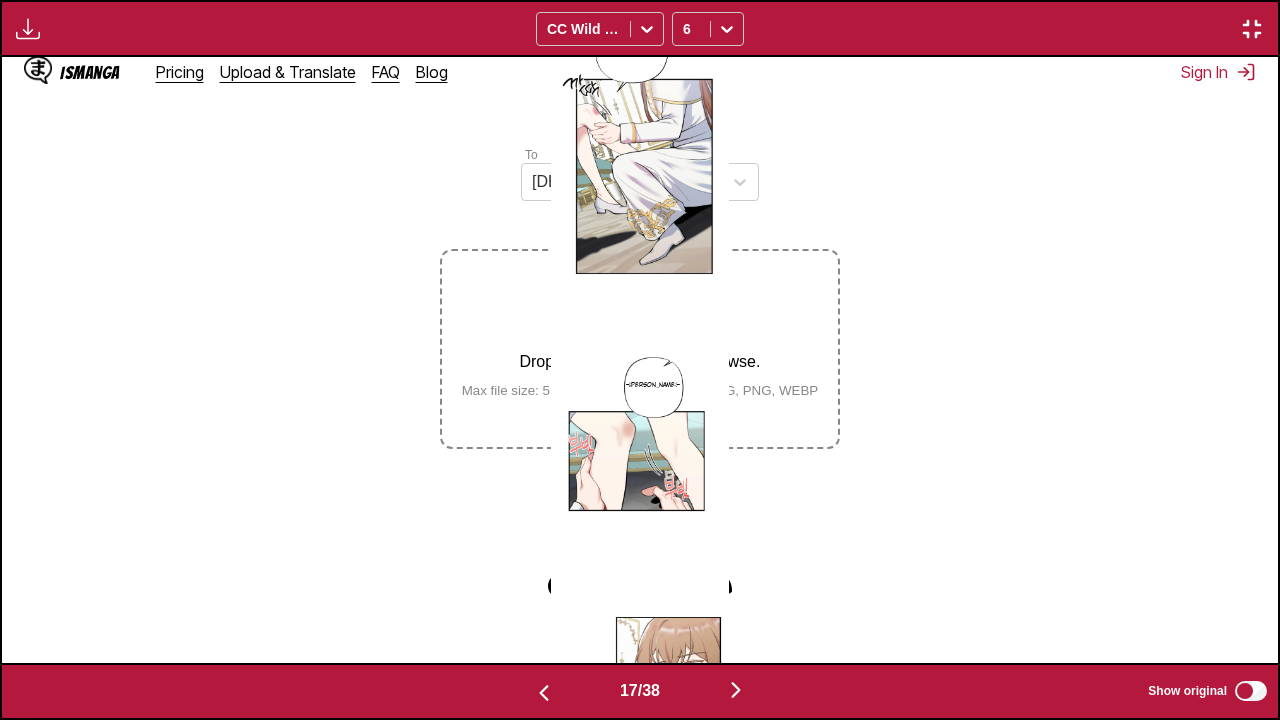 scroll, scrollTop: 0, scrollLeft: 20416, axis: horizontal 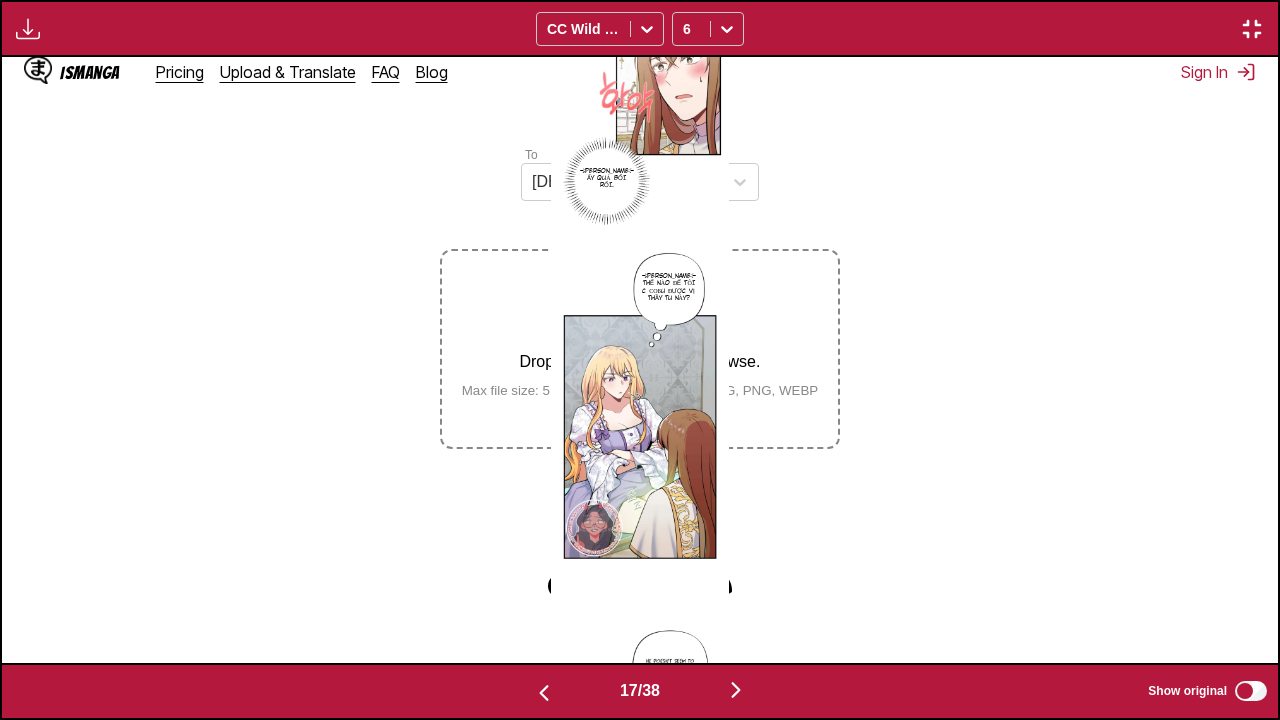 click at bounding box center (544, 693) 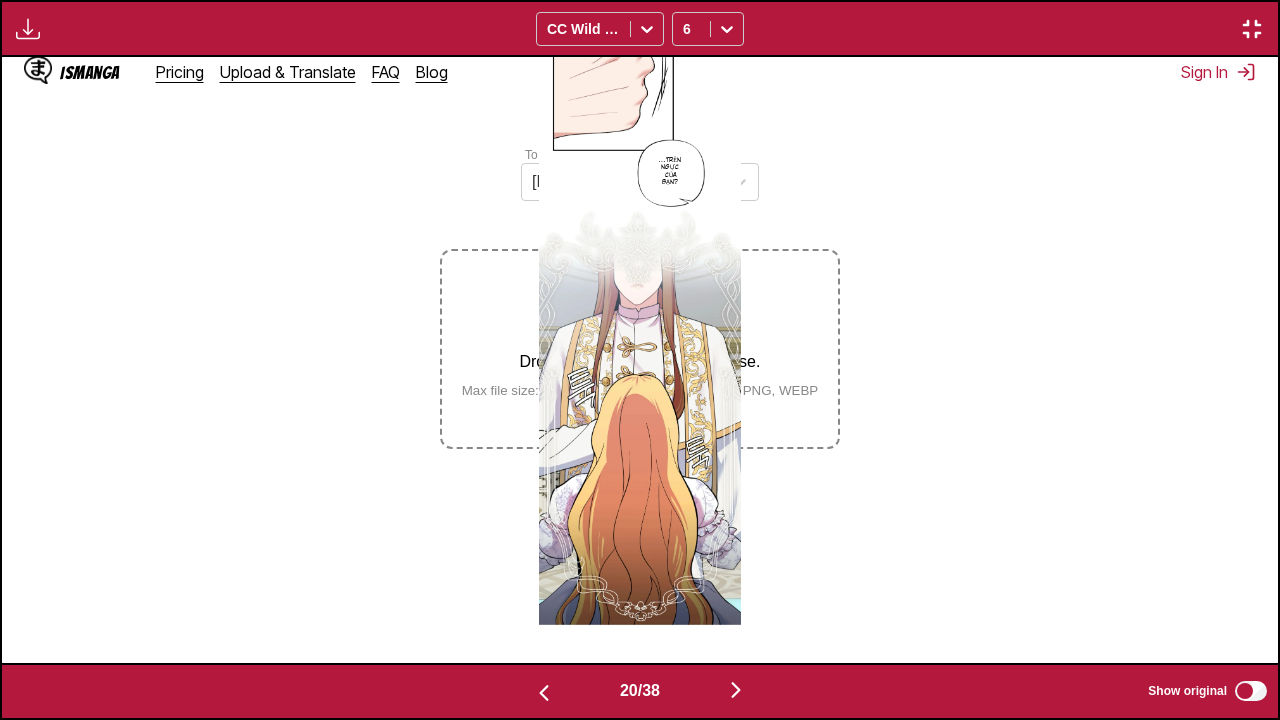 scroll, scrollTop: 0, scrollLeft: 25520, axis: horizontal 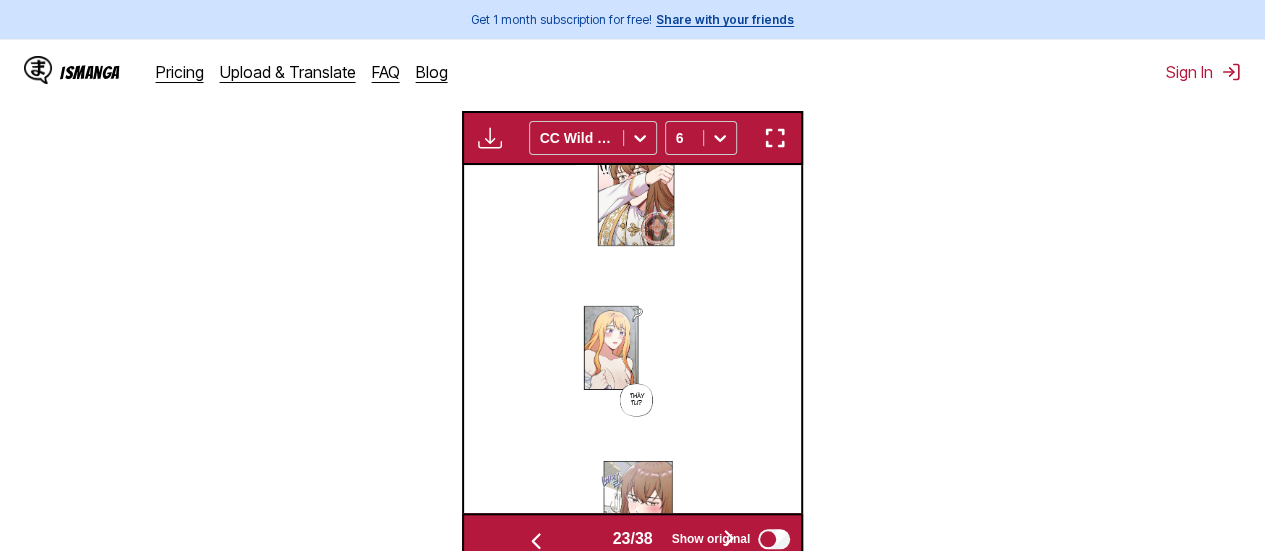 click at bounding box center (536, 541) 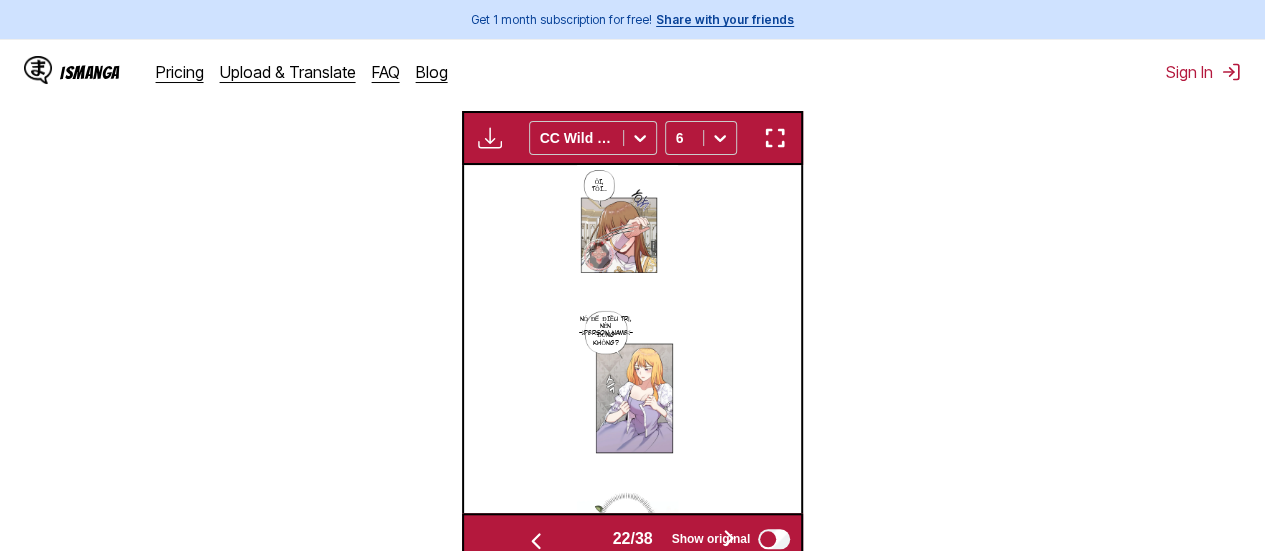 scroll, scrollTop: 0, scrollLeft: 7087, axis: horizontal 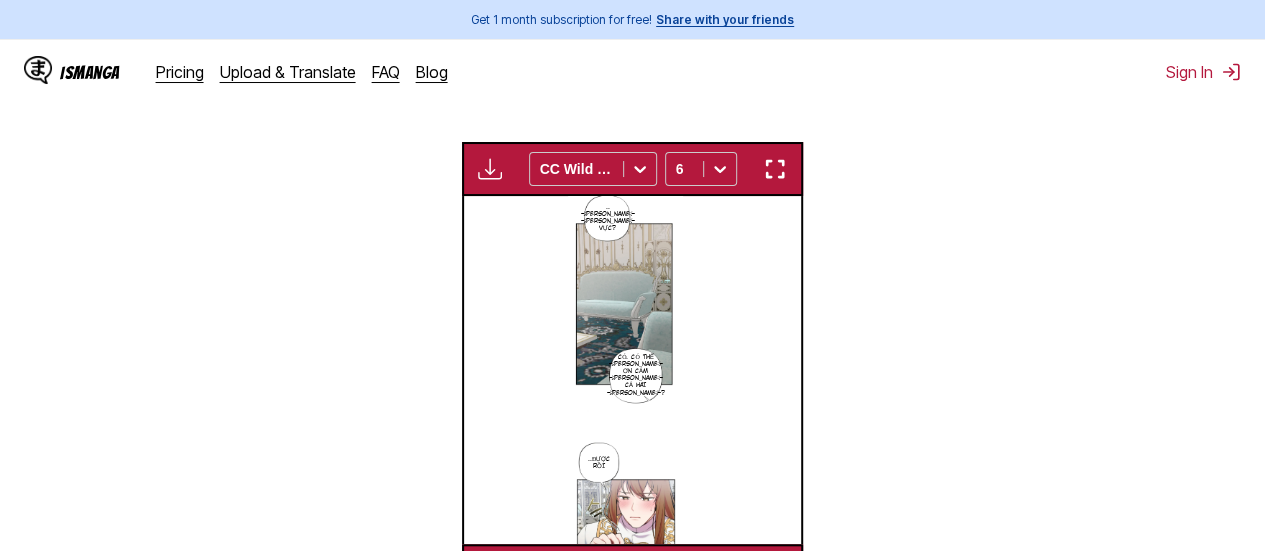 click at bounding box center [775, 169] 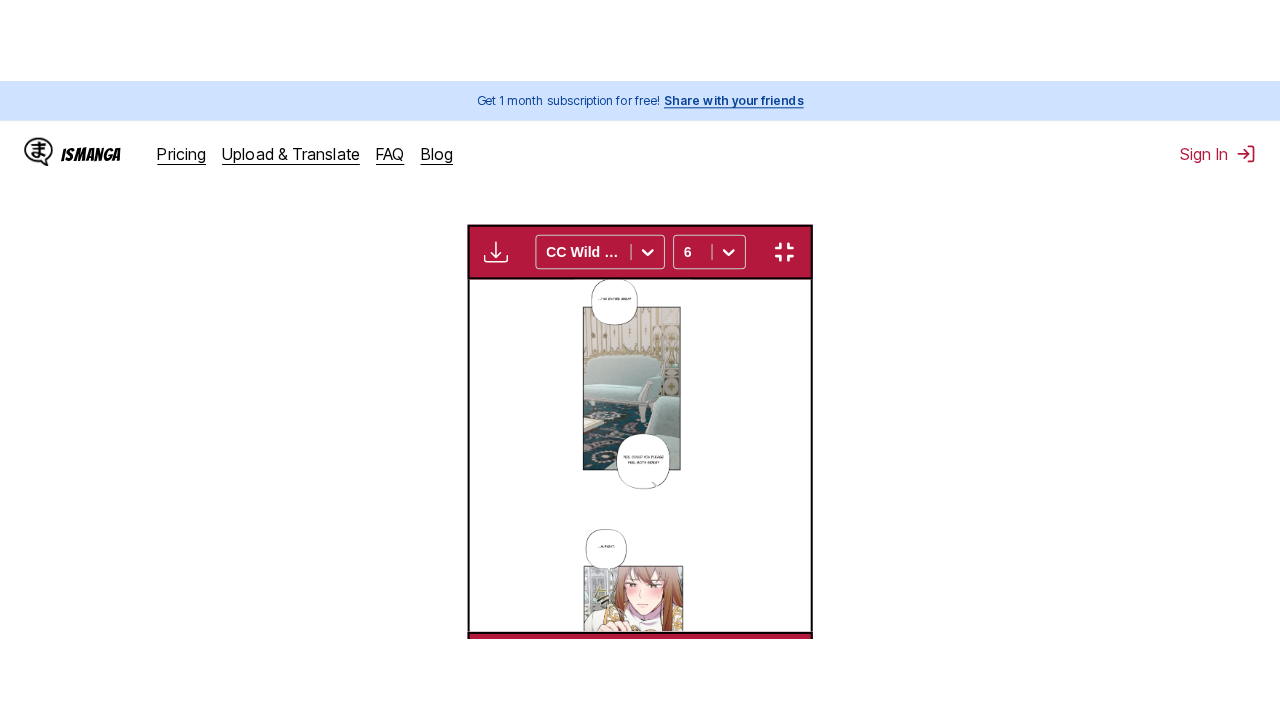 scroll, scrollTop: 246, scrollLeft: 0, axis: vertical 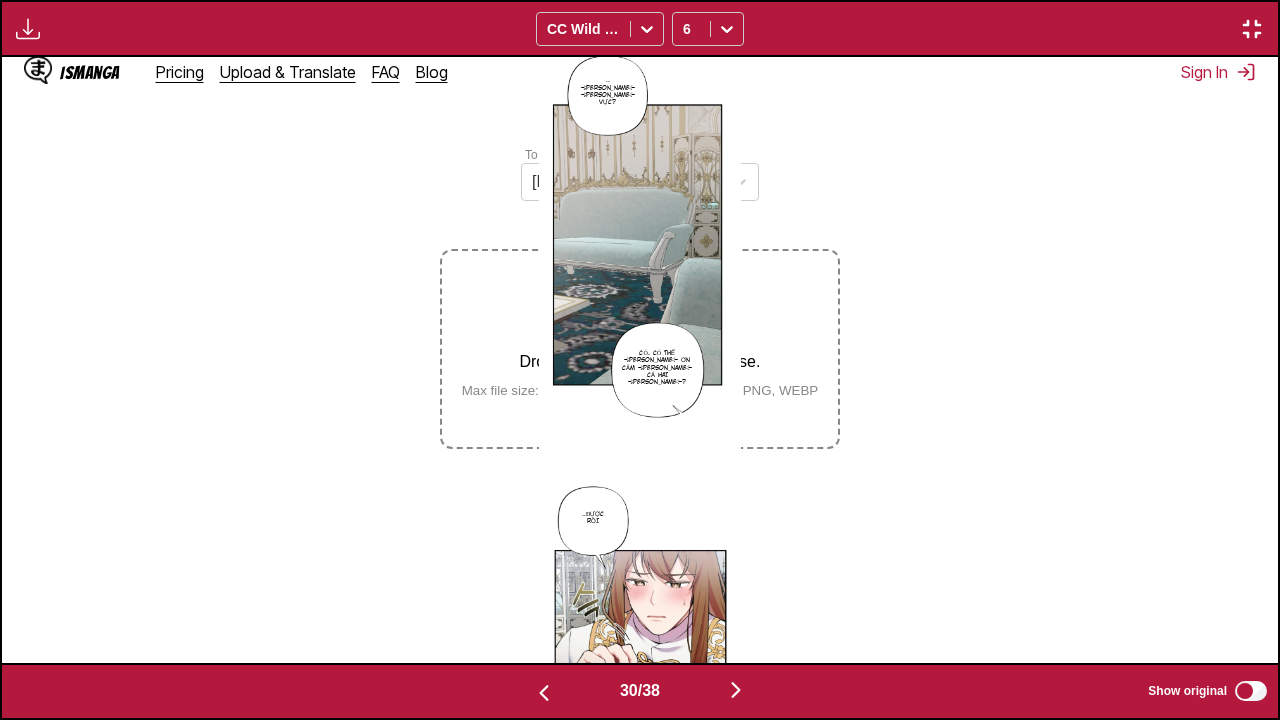 click on "..[PERSON_NAME] [PERSON_NAME] VỰC? CÓ. CÓ THỂ [PERSON_NAME] ƠN CẢM [PERSON_NAME] CẢ HAI [PERSON_NAME]? ..ĐƯỢC RỒI" at bounding box center (640, 360) 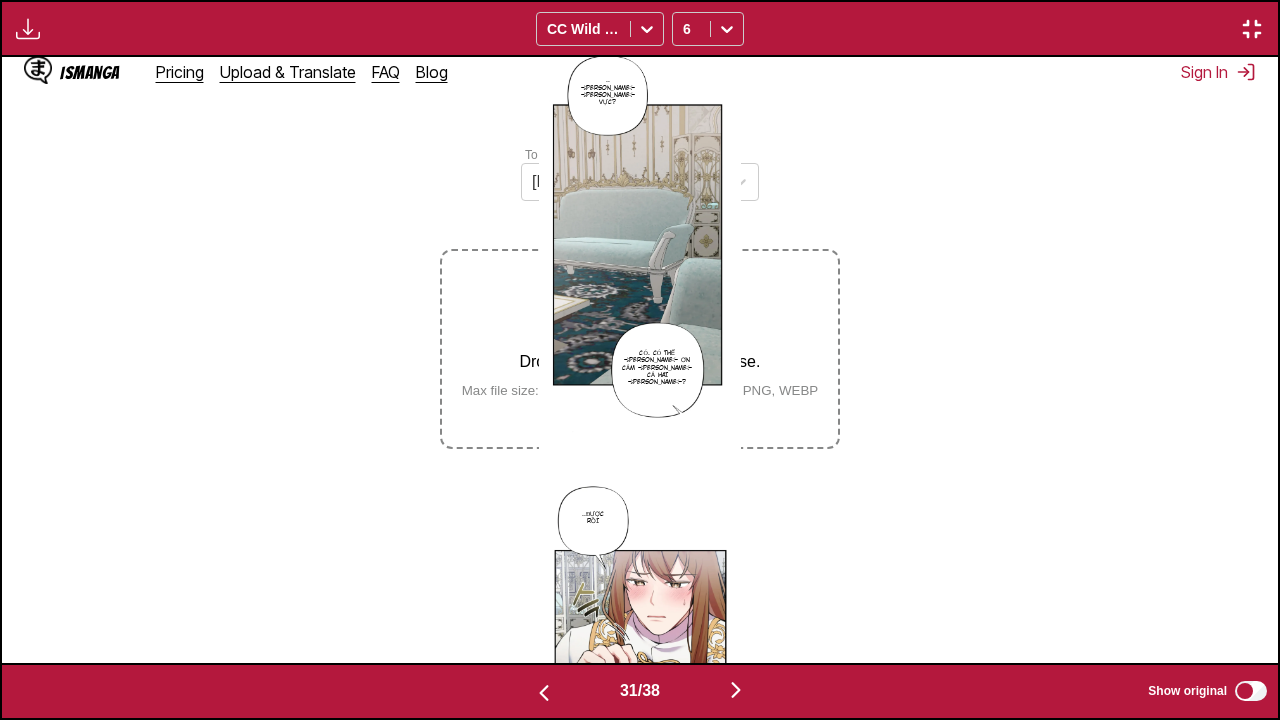 scroll, scrollTop: 0, scrollLeft: 38280, axis: horizontal 